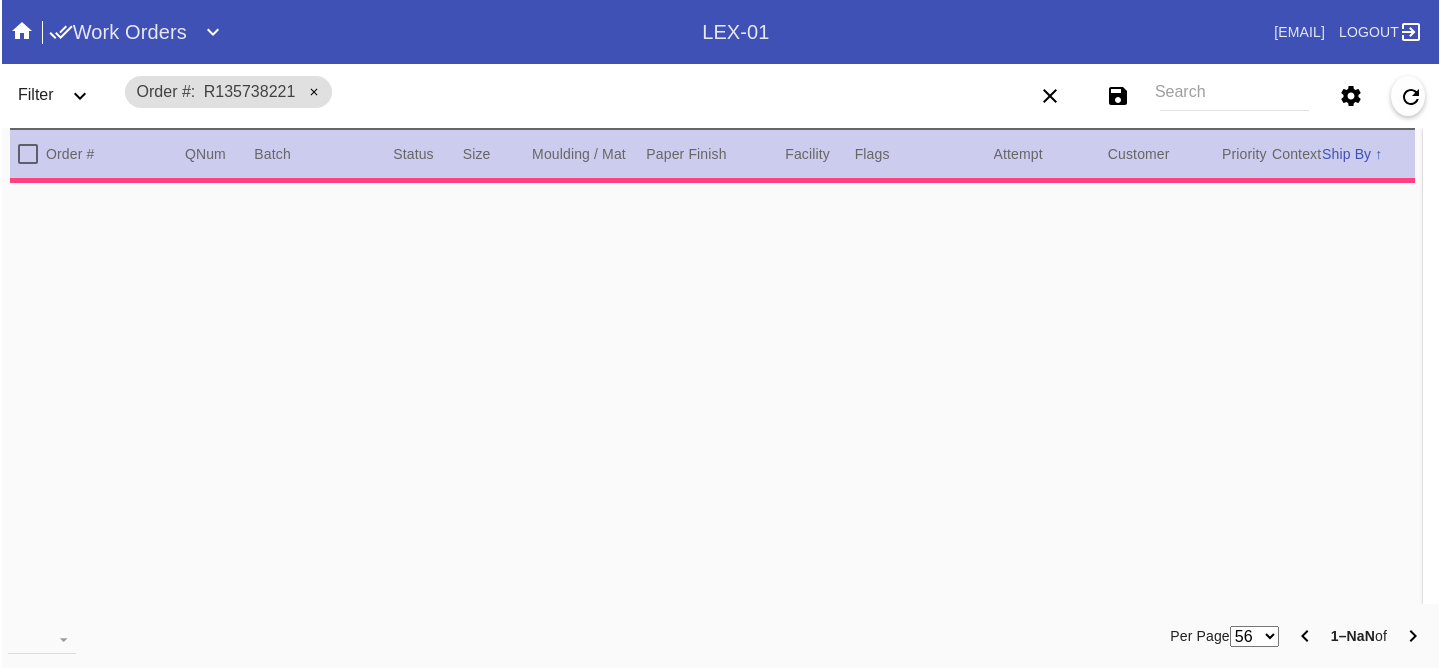 scroll, scrollTop: 0, scrollLeft: 0, axis: both 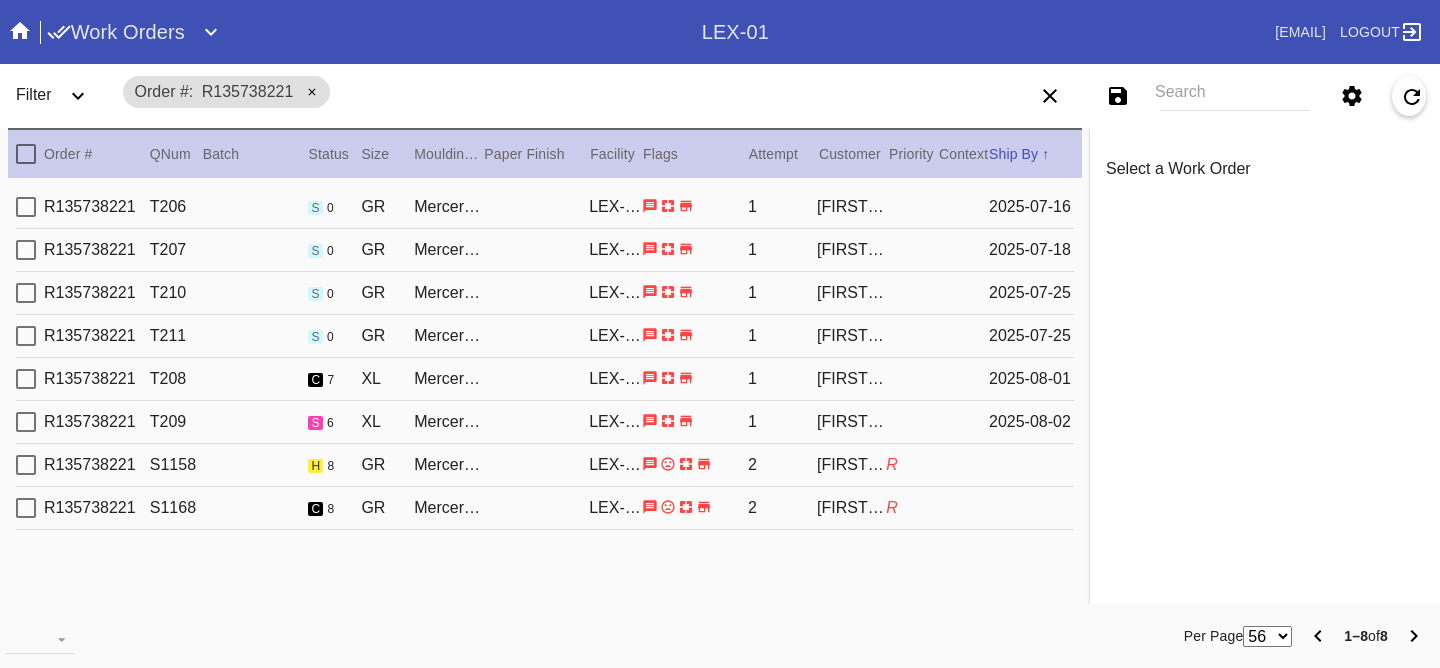 click on "[PRODUCT_CODE] [PRODUCT_CODE] s   6 [PRODUCT_NAME] / White [PRODUCT_CODE] 1 [PERSON_NAME]
[DATE]" at bounding box center [545, 422] 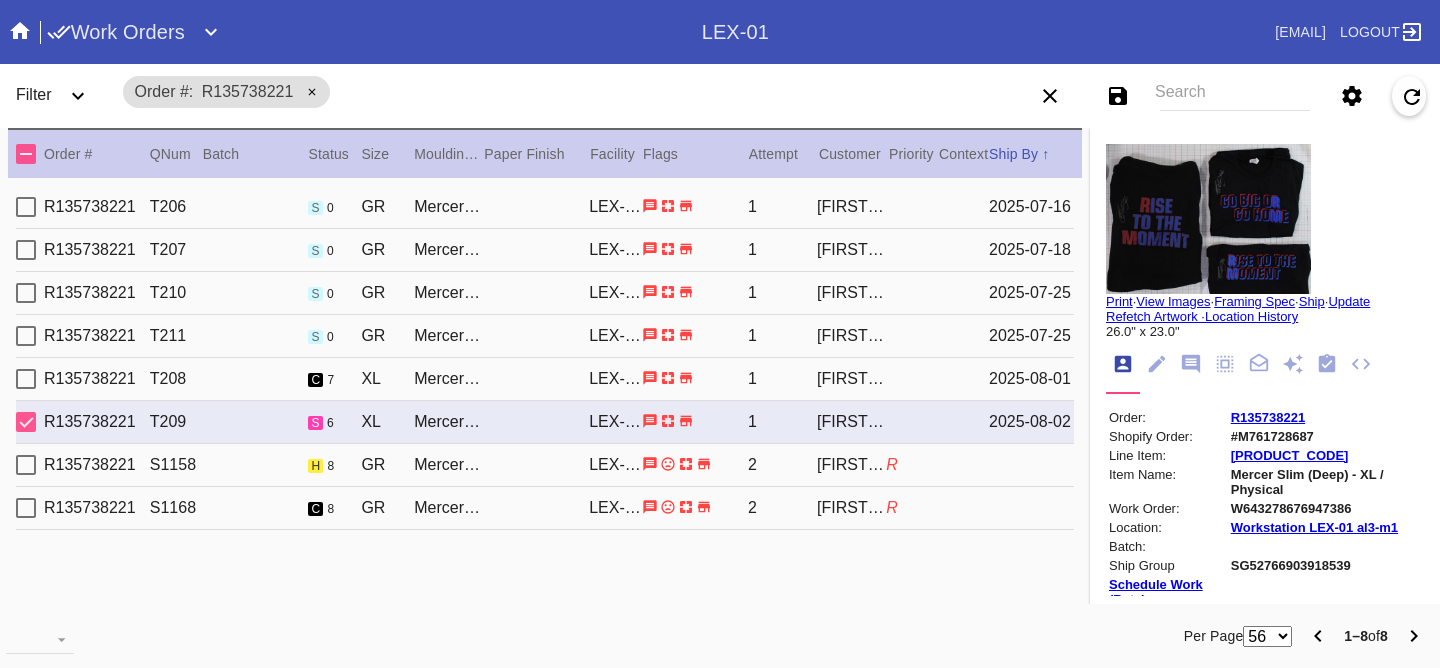 click on "R135738221 S1158 h   8 GR Mercer Slim (Medium) / White LEX-01 2 [FIRST] [LAST]
R" at bounding box center [545, 465] 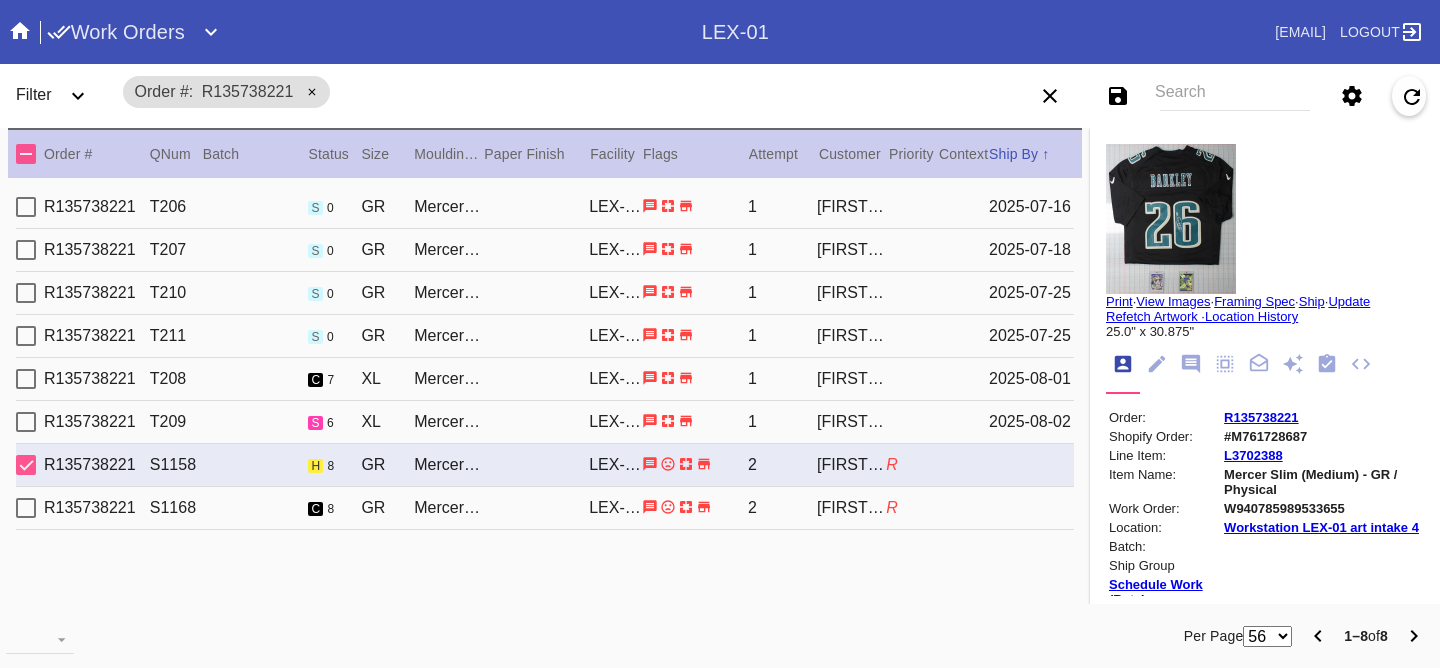 click on "[PRODUCT_CODE] [PRODUCT_CODE] s   6 [PRODUCT_NAME] / White [PRODUCT_CODE] 1 [PERSON_NAME]
[DATE]" at bounding box center [545, 422] 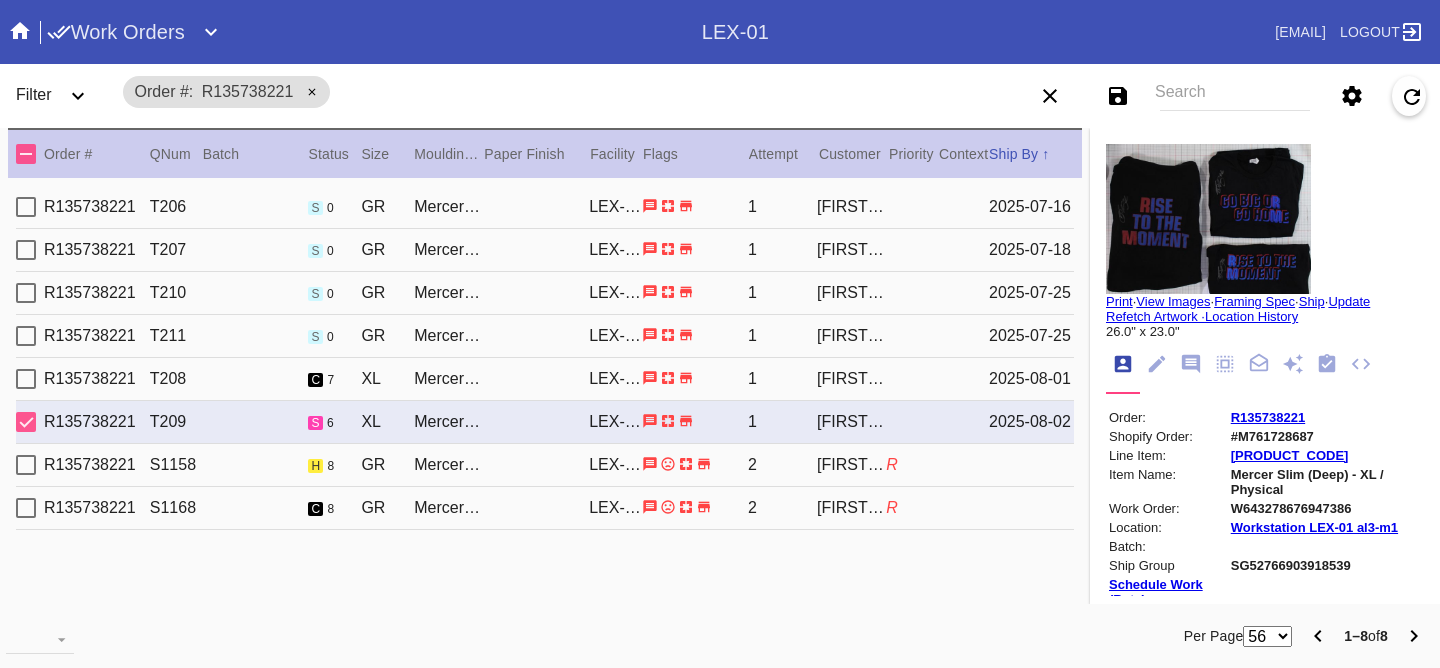click on "[PRODUCT_CODE] [PRODUCT_CODE] c   7 [PRODUCT_NAME] / White [PRODUCT_CODE] 1 [PERSON_NAME]
[DATE]" at bounding box center [545, 379] 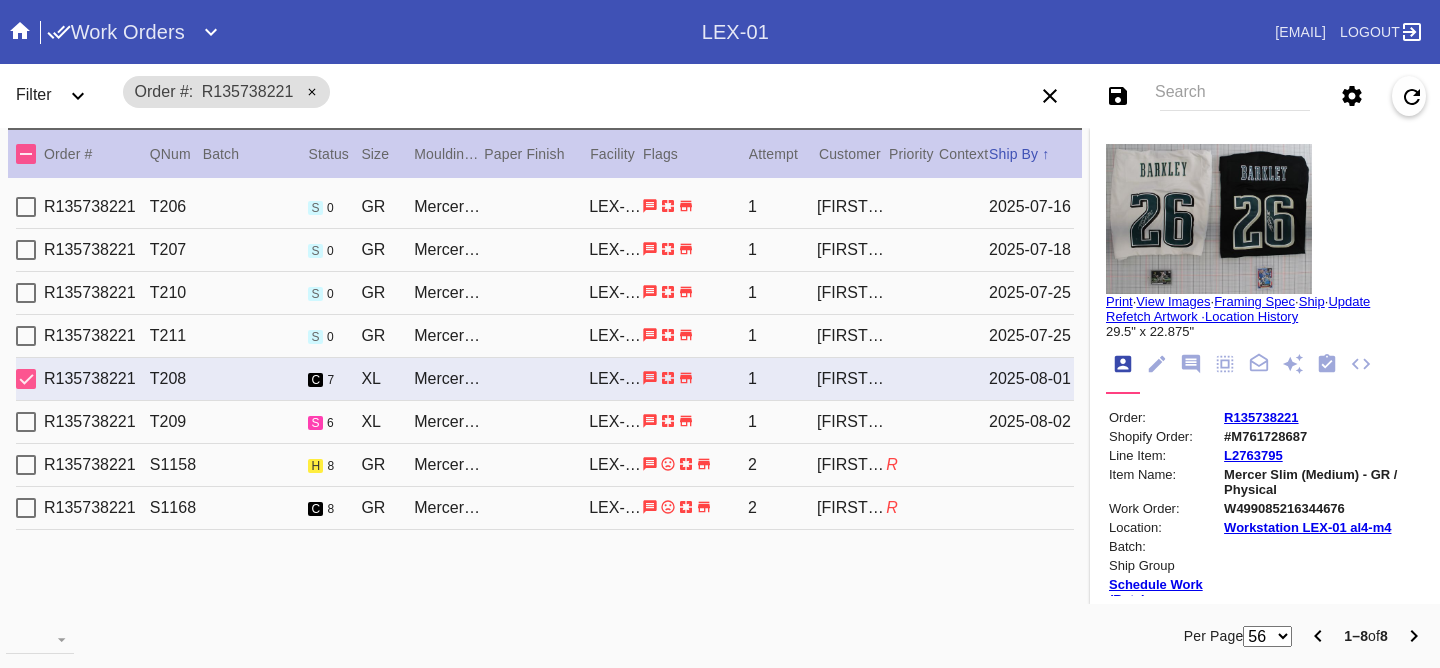 click on "R135738221 S1168 c   8 GR Mercer Slim (Medium) / White LEX-01 2 [FIRST] [LAST]
R" at bounding box center (545, 508) 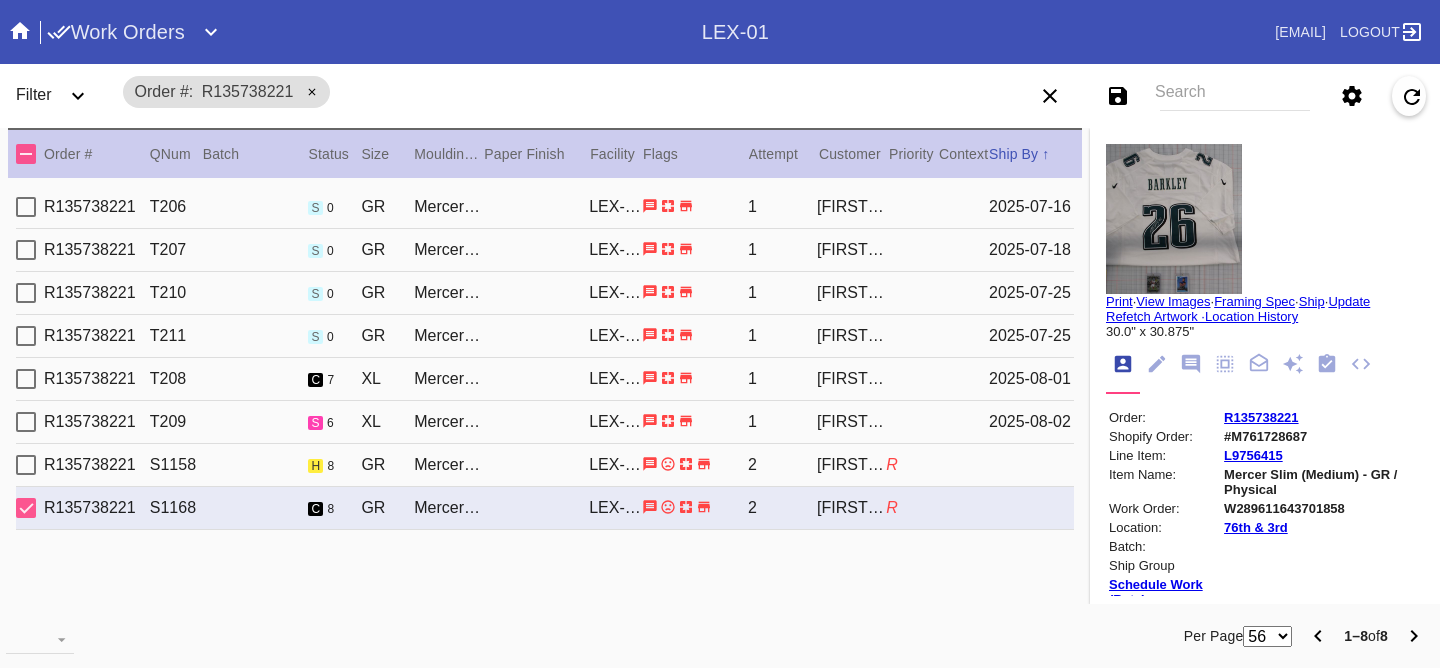 click on "R135738221 S1158 h   8 GR Mercer Slim (Medium) / White LEX-01 2 [FIRST] [LAST]
R" at bounding box center [545, 465] 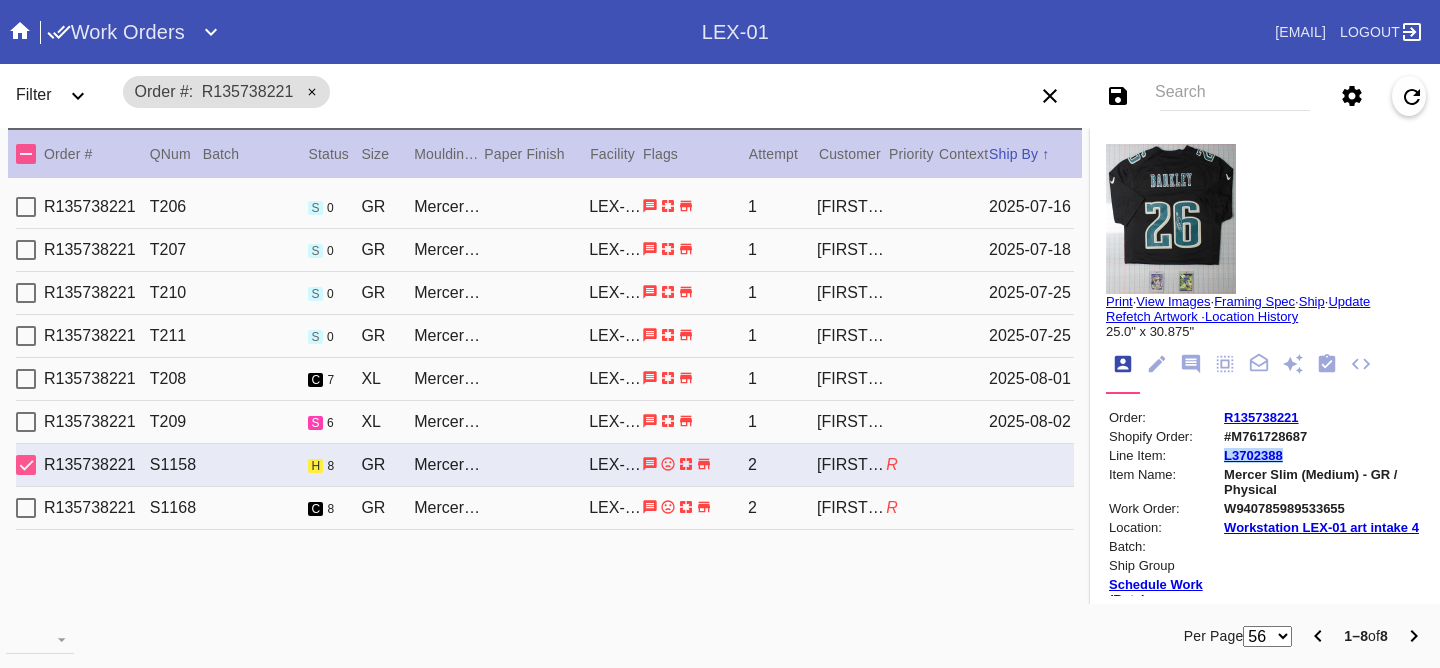 drag, startPoint x: 1293, startPoint y: 454, endPoint x: 1195, endPoint y: 462, distance: 98.32599 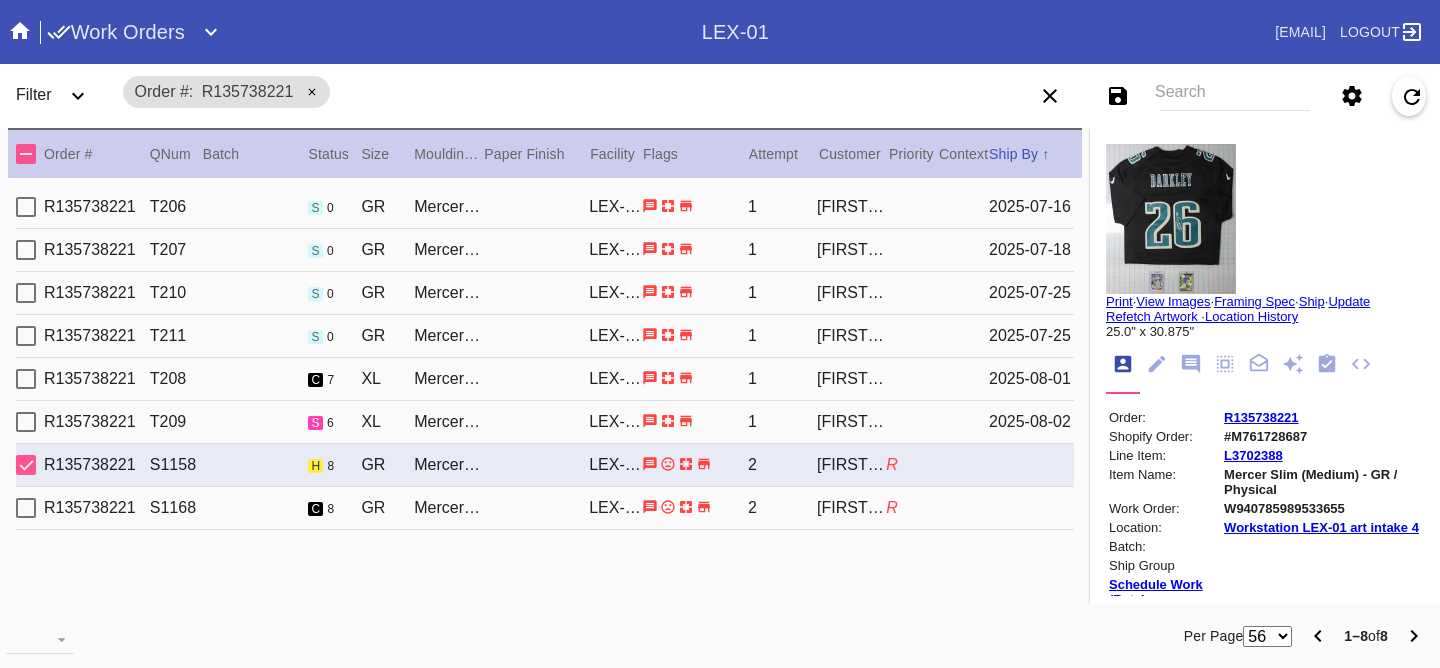 click on "[PRODUCT_CODE] [PRODUCT_CODE] s   6 [PRODUCT_NAME] / White [PRODUCT_CODE] 1 [PERSON_NAME]
[DATE]" at bounding box center (545, 422) 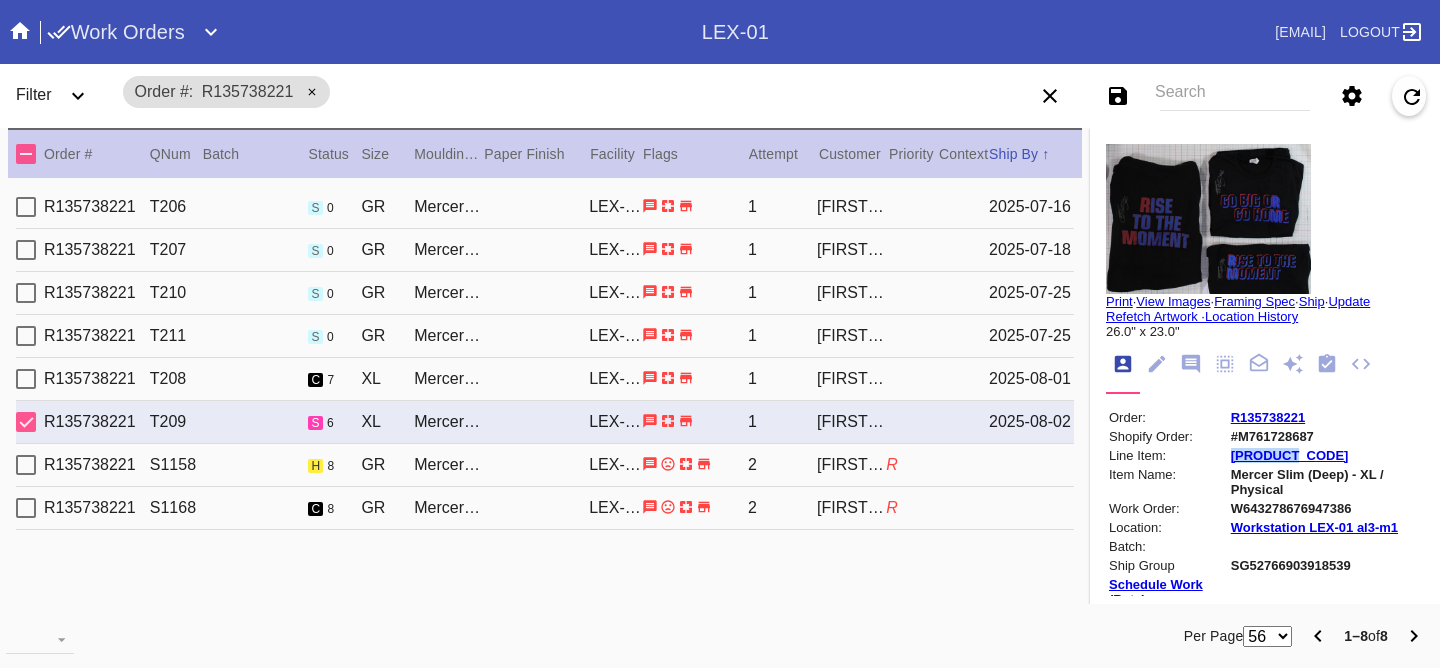drag, startPoint x: 1289, startPoint y: 460, endPoint x: 1207, endPoint y: 465, distance: 82.1523 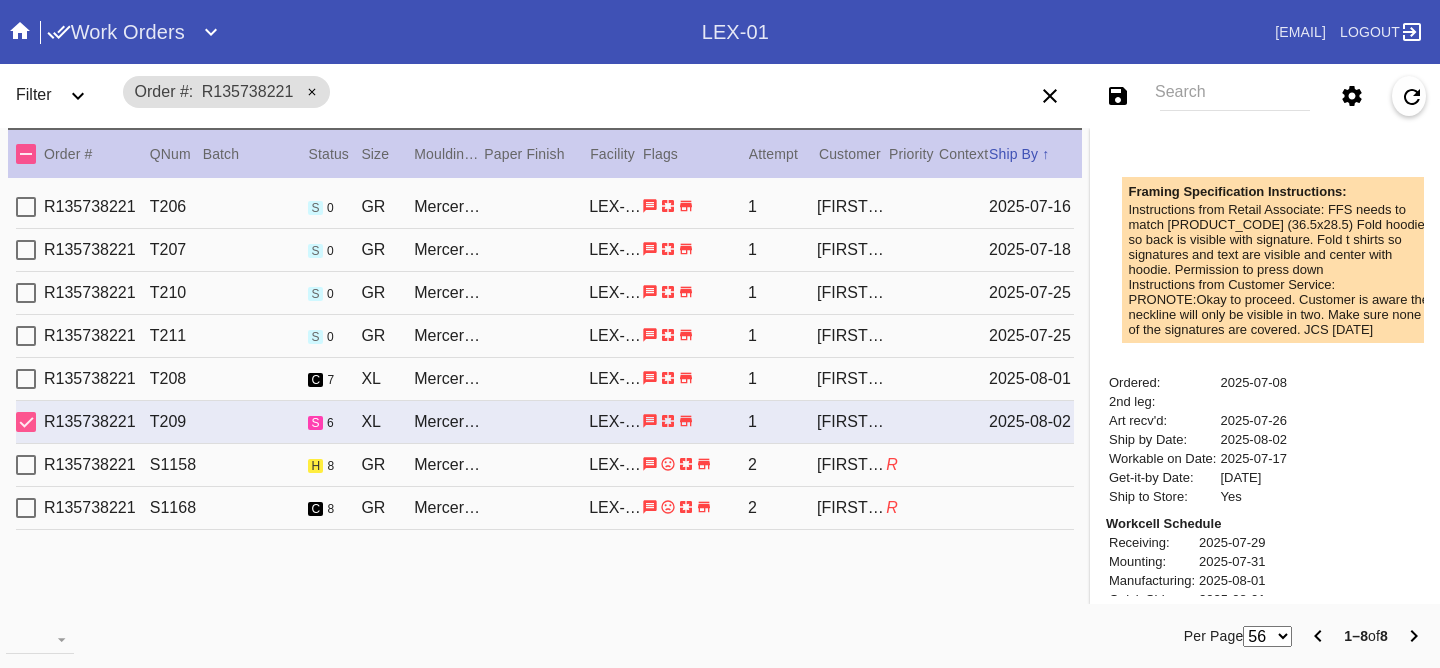scroll, scrollTop: 905, scrollLeft: 0, axis: vertical 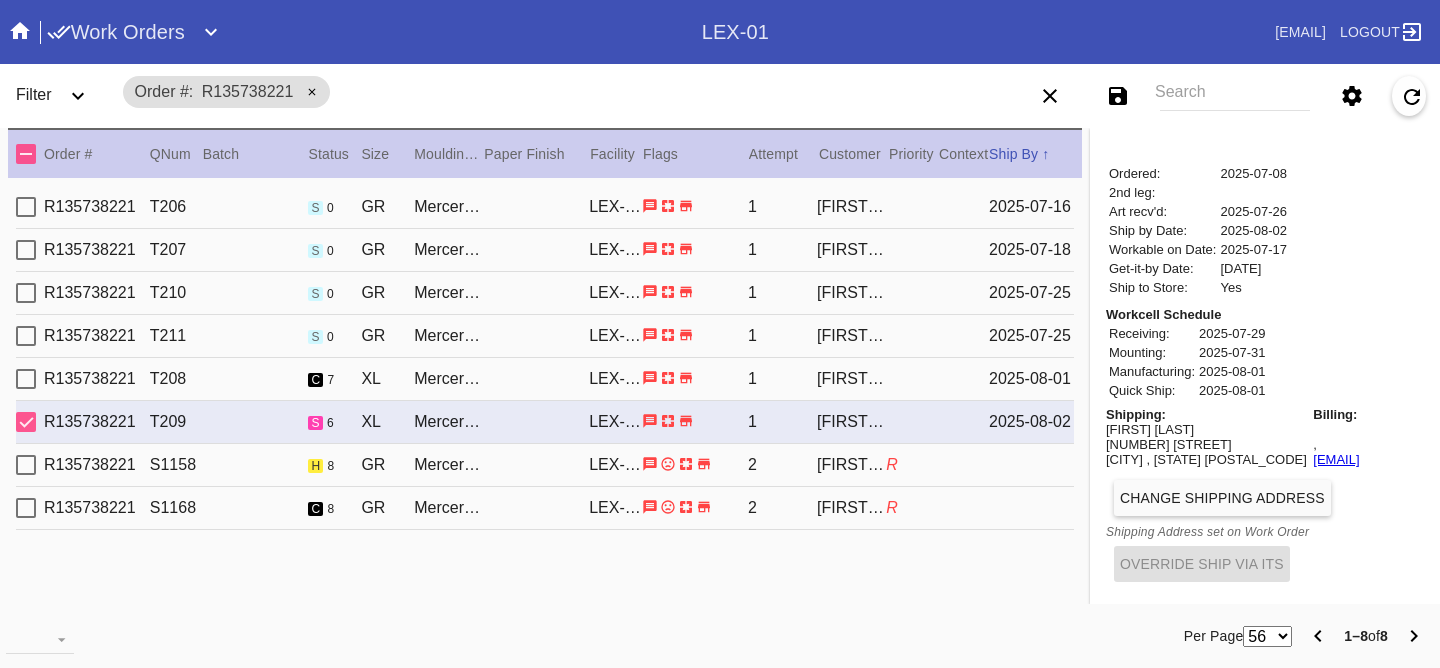 click on "R" at bounding box center [912, 465] 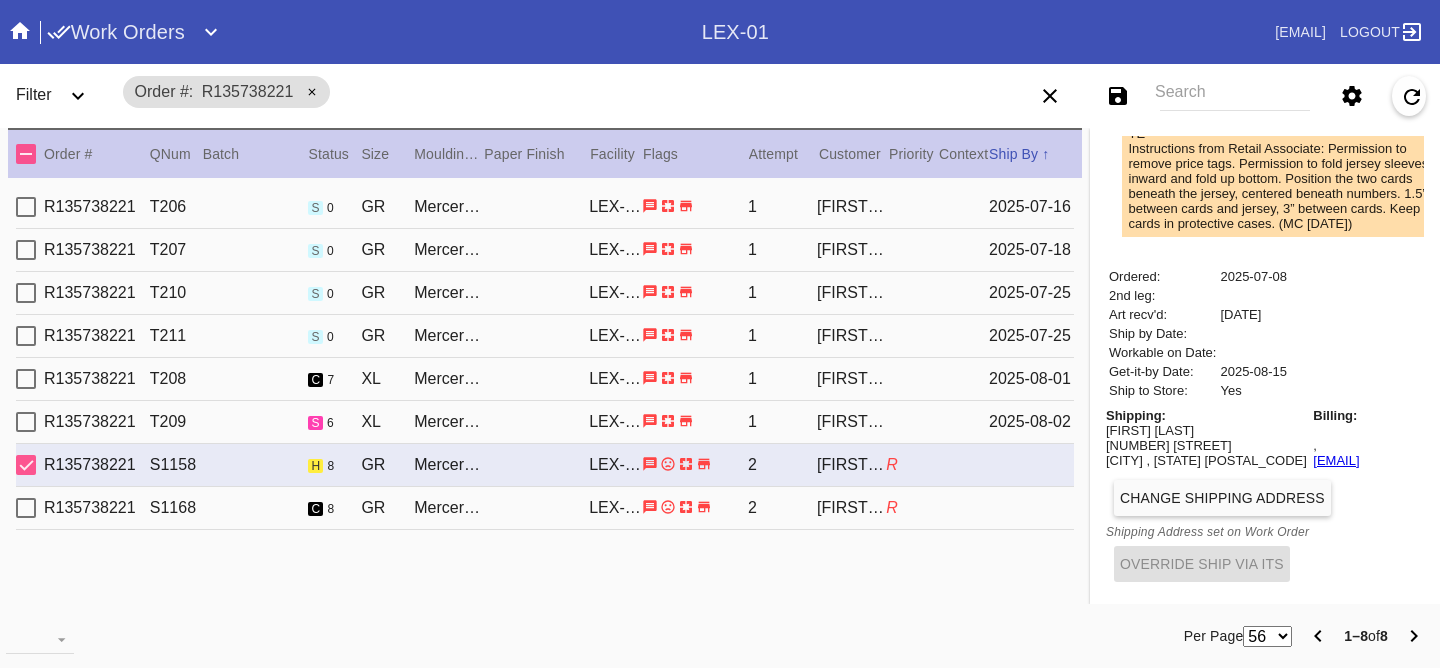 click on "R" at bounding box center (912, 508) 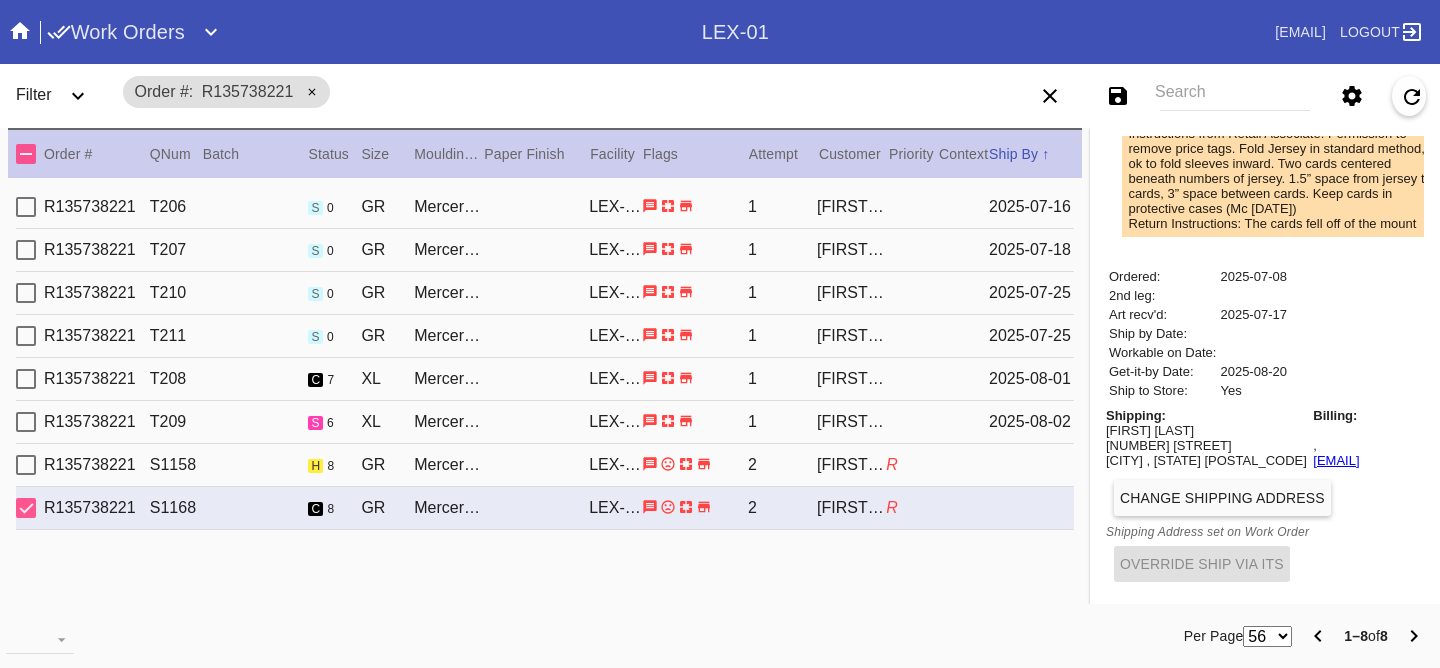 click on "[PRODUCT_CODE] [PRODUCT_CODE] s   6 [PRODUCT_NAME] / White [PRODUCT_CODE] 1 [PERSON_NAME]
[DATE]" at bounding box center (545, 422) 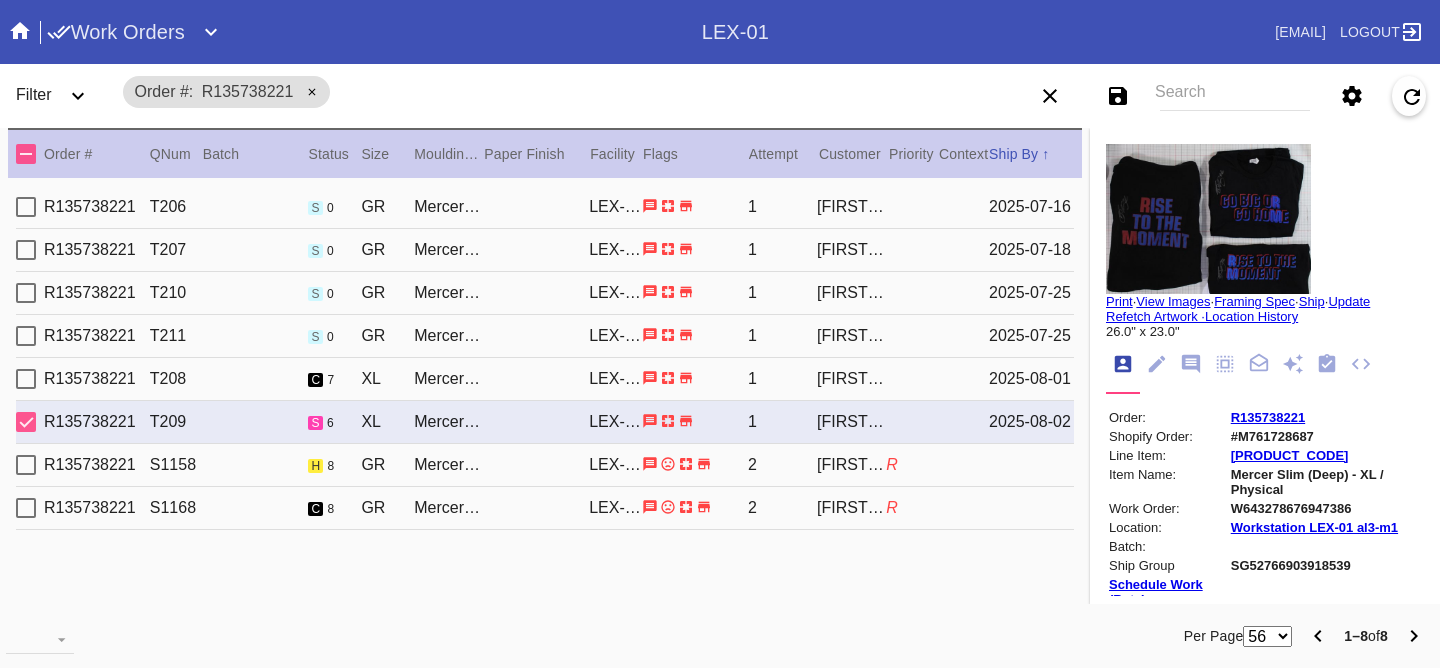 scroll, scrollTop: 4, scrollLeft: 0, axis: vertical 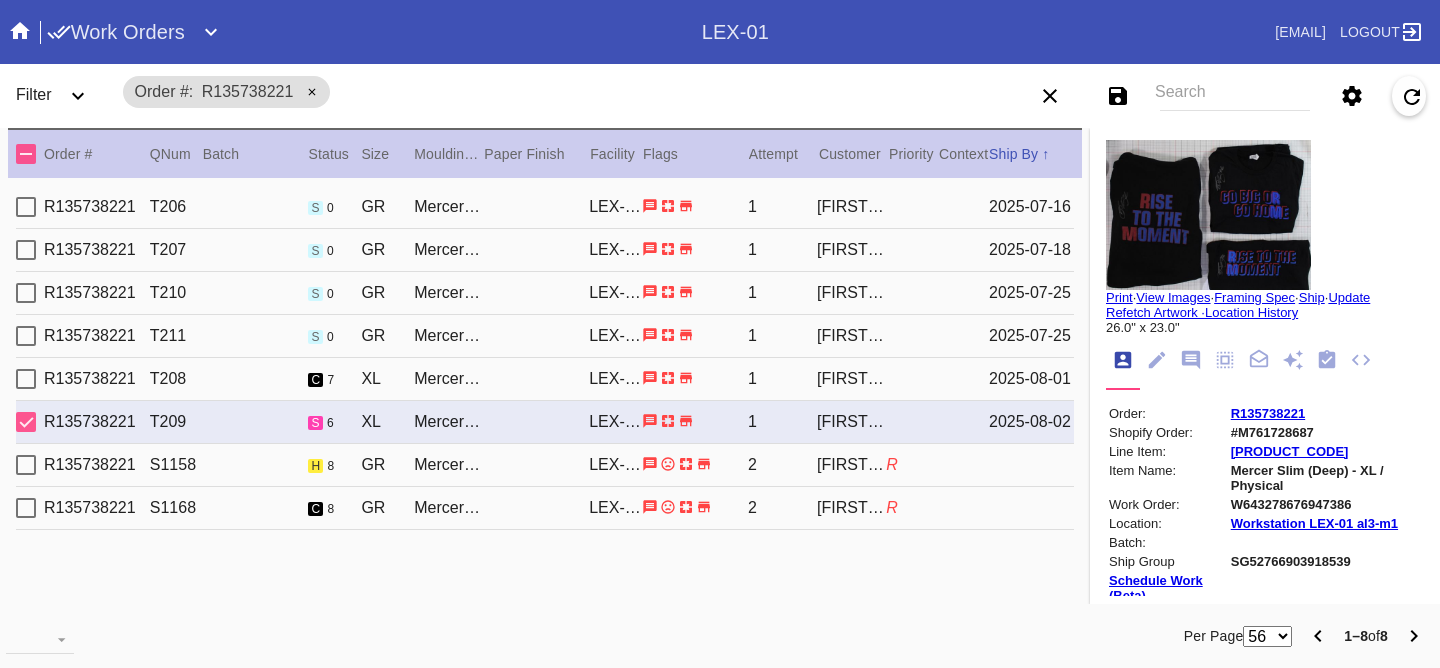 click on "R" at bounding box center (912, 465) 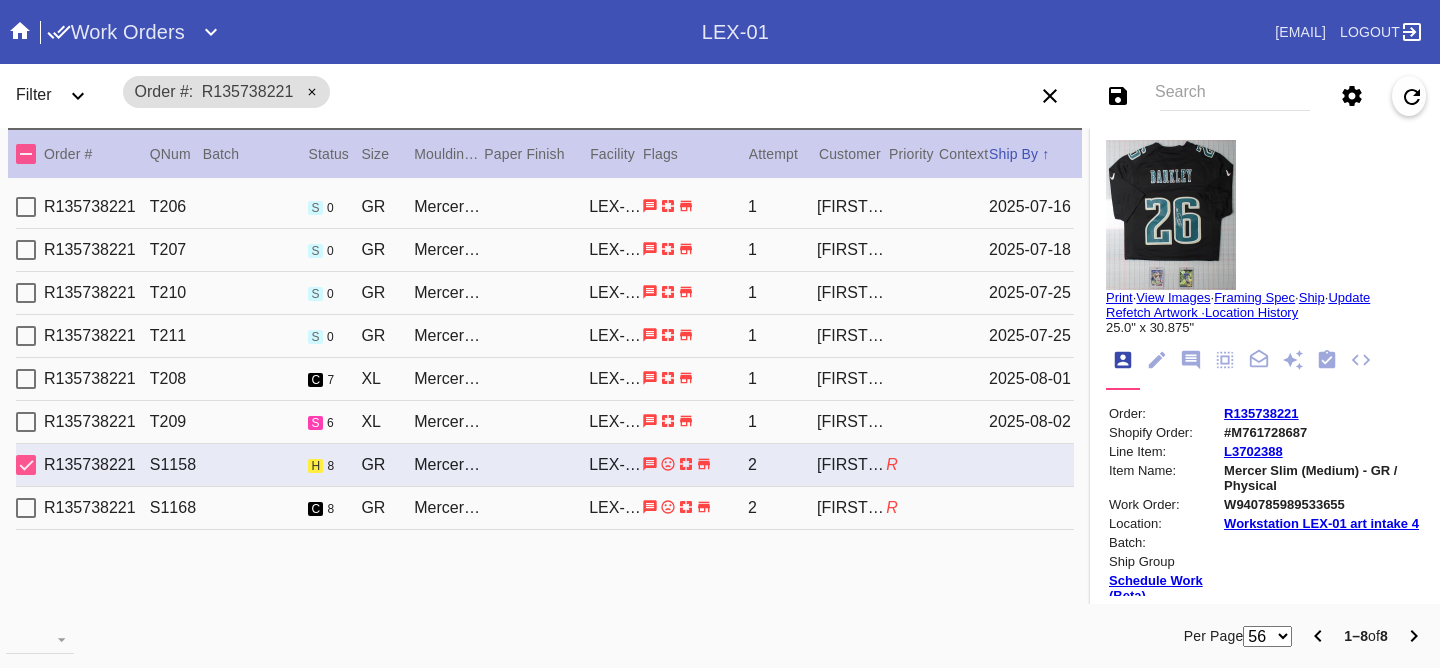 click on "2025-08-02" at bounding box center (1031, 422) 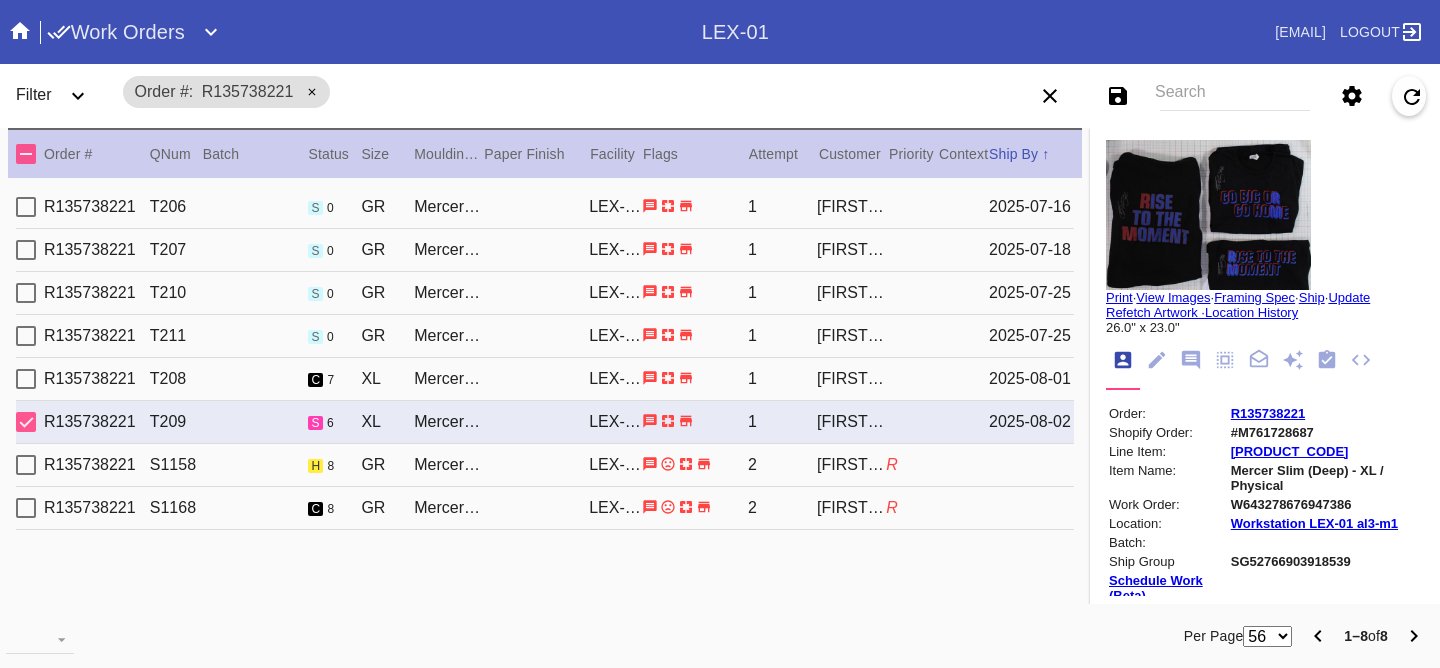 click on "[PRODUCT_CODE] [PRODUCT_CODE] c   7 [PRODUCT_NAME] / White [PRODUCT_CODE] 1 [PERSON_NAME]
[DATE]" at bounding box center [545, 379] 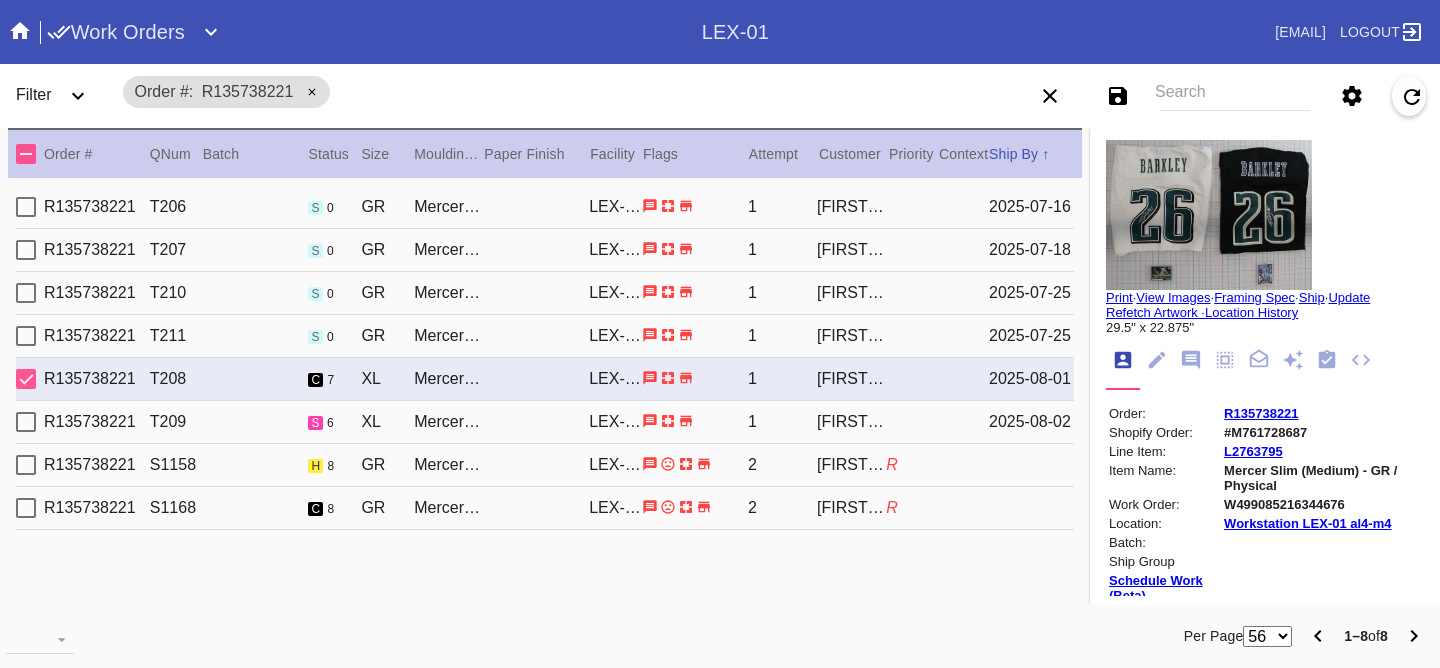 click on "R135738221 S1168 c   8 GR Mercer Slim (Medium) / White LEX-01 2 [FIRST] [LAST]
R" at bounding box center (545, 508) 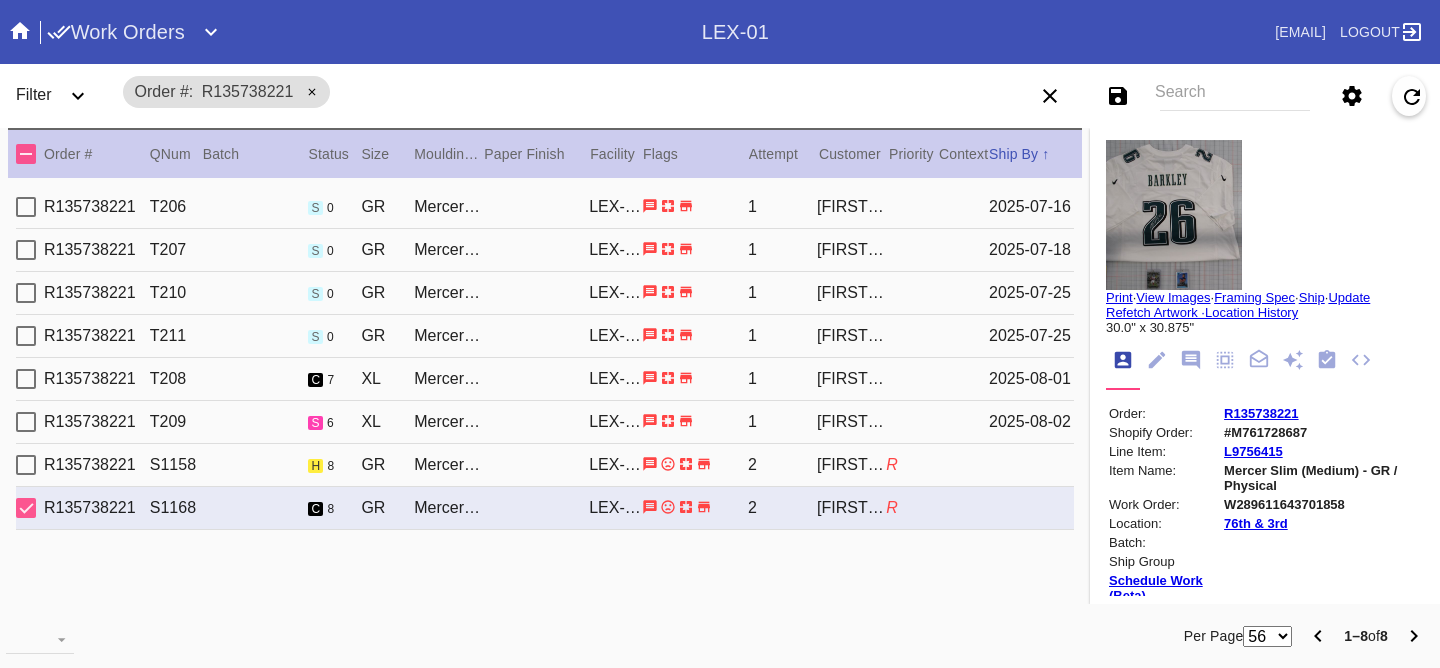 click on "[PRODUCT_CODE] [PRODUCT_CODE] c   7 [PRODUCT_NAME] / White [PRODUCT_CODE] 1 [PERSON_NAME]
[DATE]" at bounding box center [545, 379] 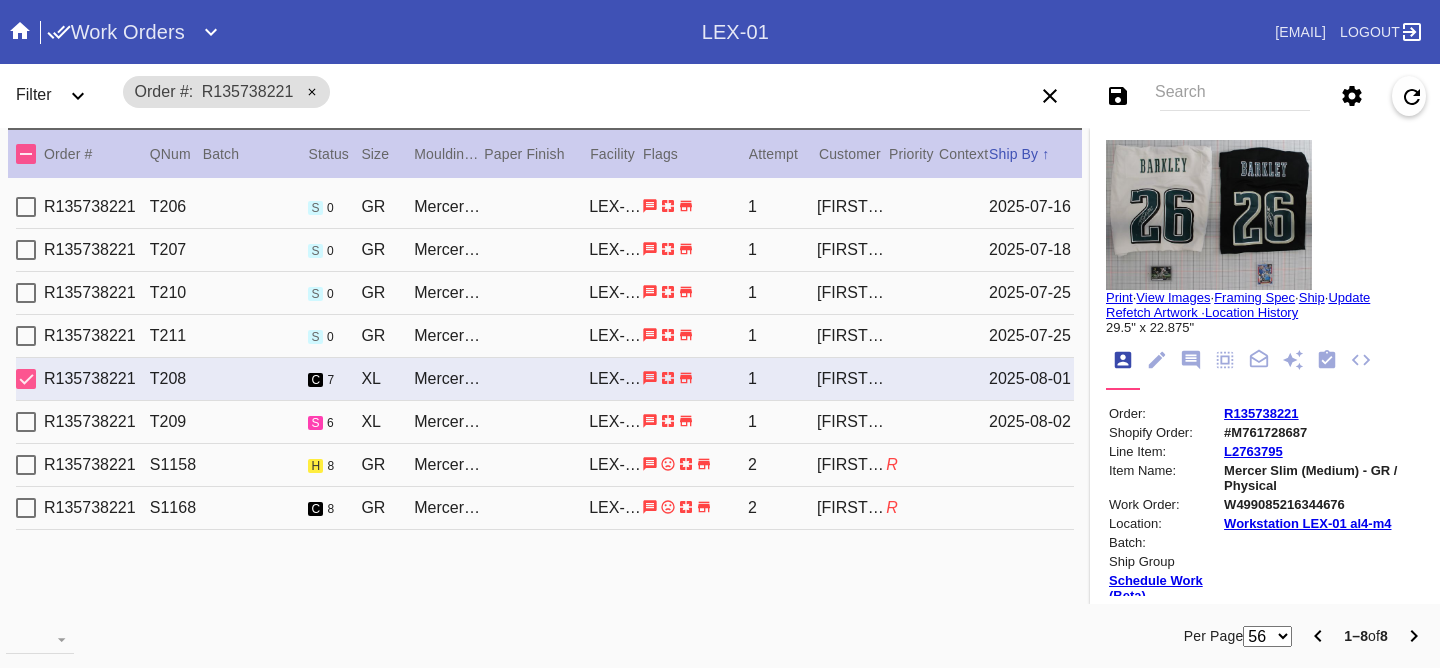 click on "[PRODUCT_CODE] [PRODUCT_CODE] s   6 [PRODUCT_NAME] / White [PRODUCT_CODE] 1 [PERSON_NAME]
[DATE]" at bounding box center [545, 422] 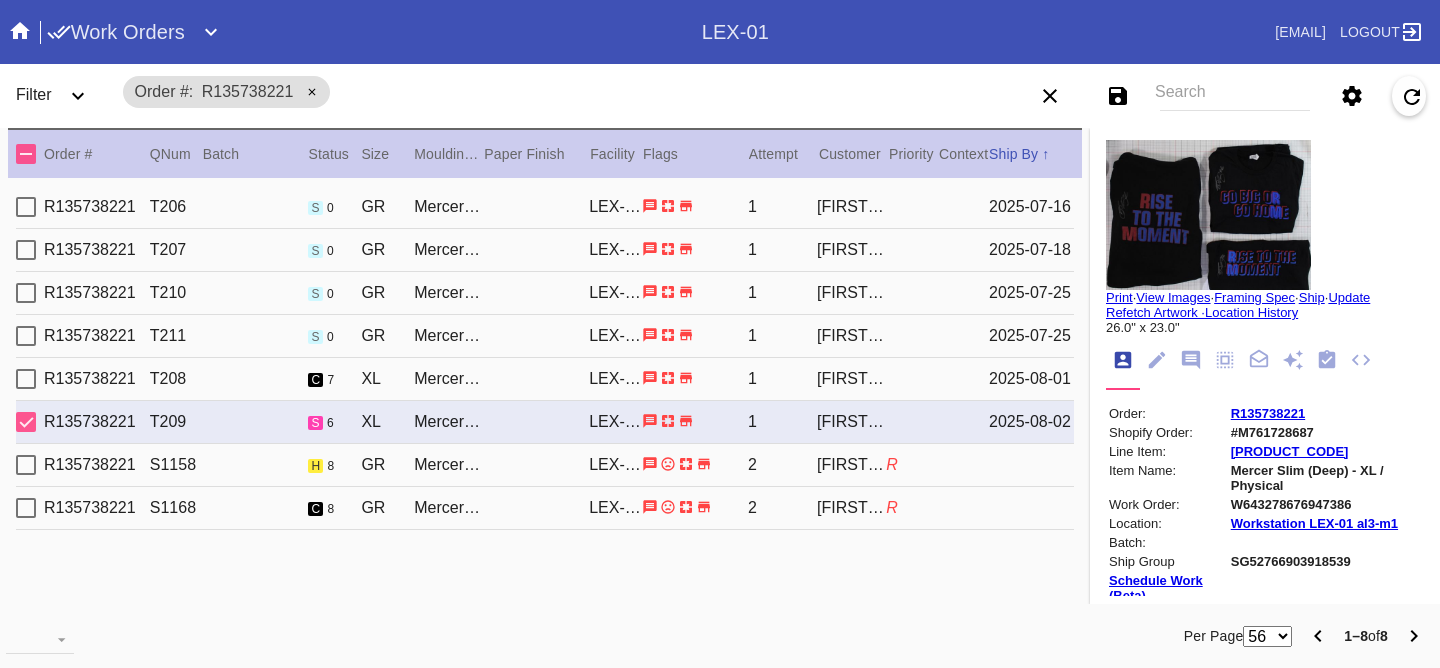 click on "R135738221 S1158 h   8 GR Mercer Slim (Medium) / White LEX-01 2 [FIRST] [LAST]
R" at bounding box center (545, 465) 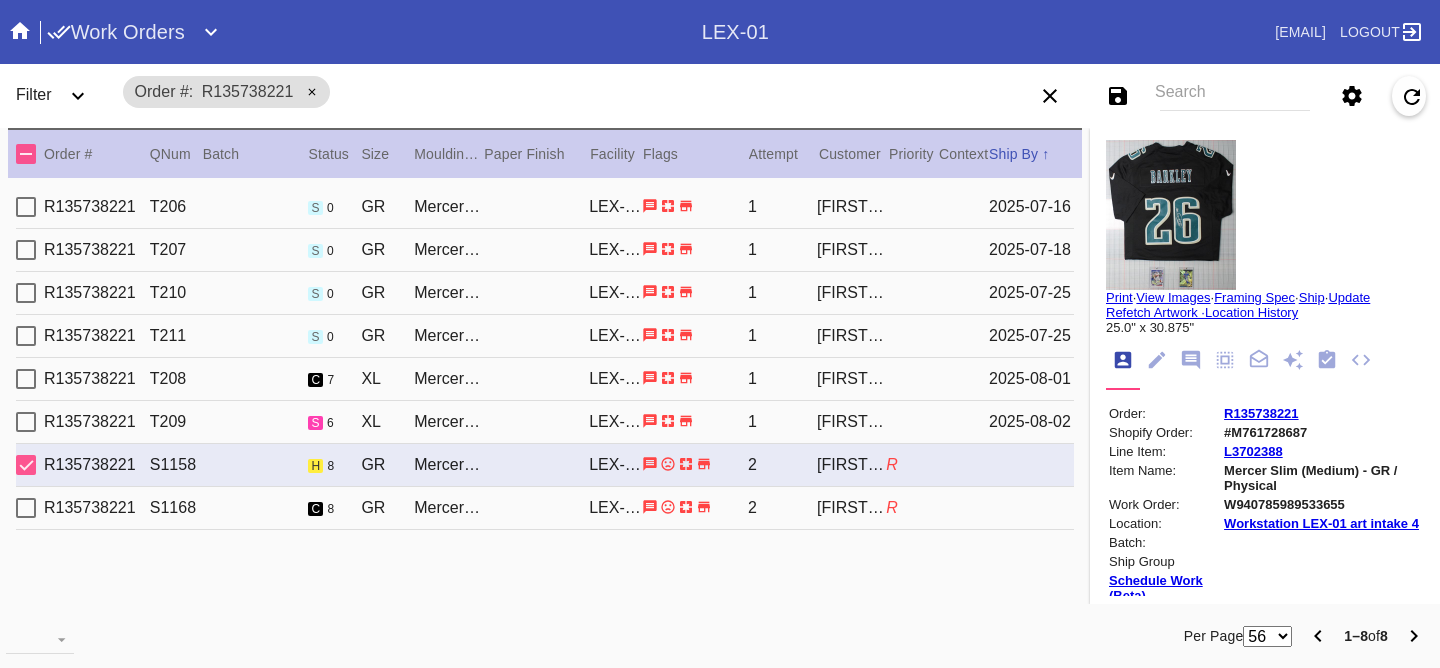 click on "R135738221 S1168 c   8 GR Mercer Slim (Medium) / White LEX-01 2 [FIRST] [LAST]
R" at bounding box center (545, 508) 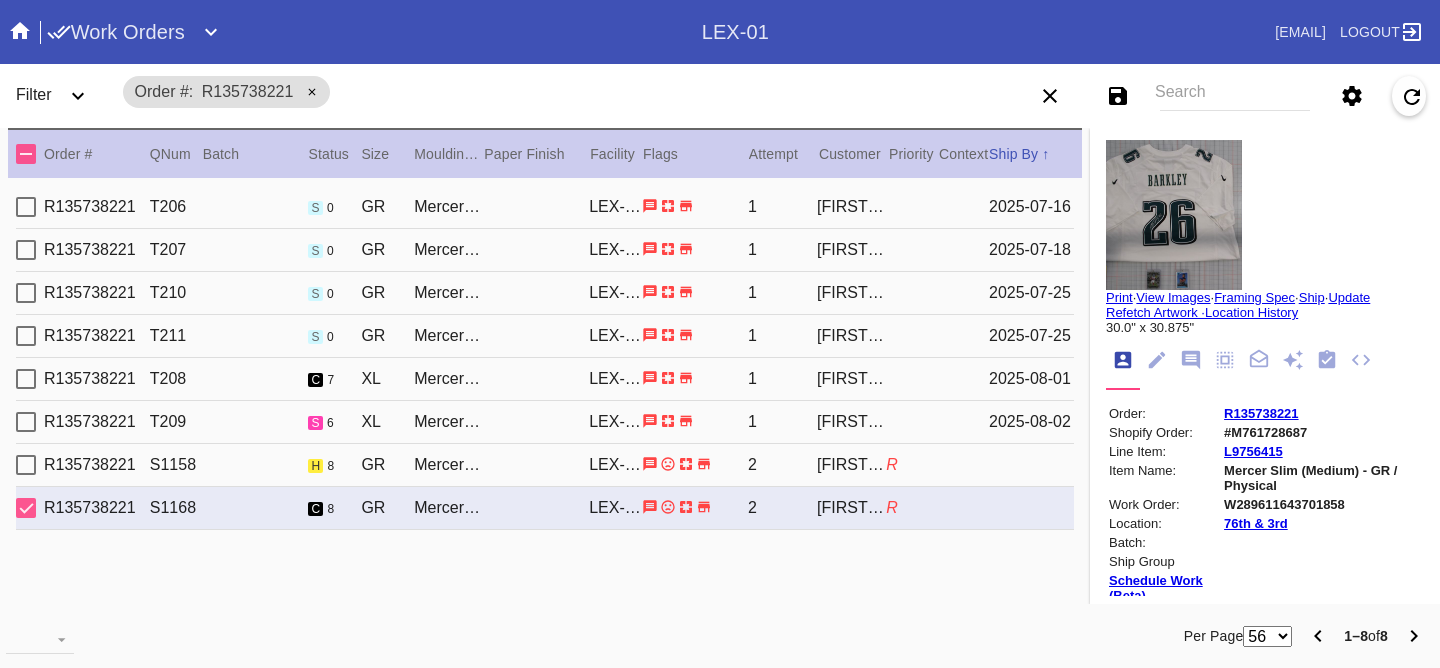click on "[PRODUCT_CODE] [PRODUCT_CODE] c   7 [PRODUCT_NAME] / White [PRODUCT_CODE] 1 [PERSON_NAME]
[DATE]" at bounding box center (545, 379) 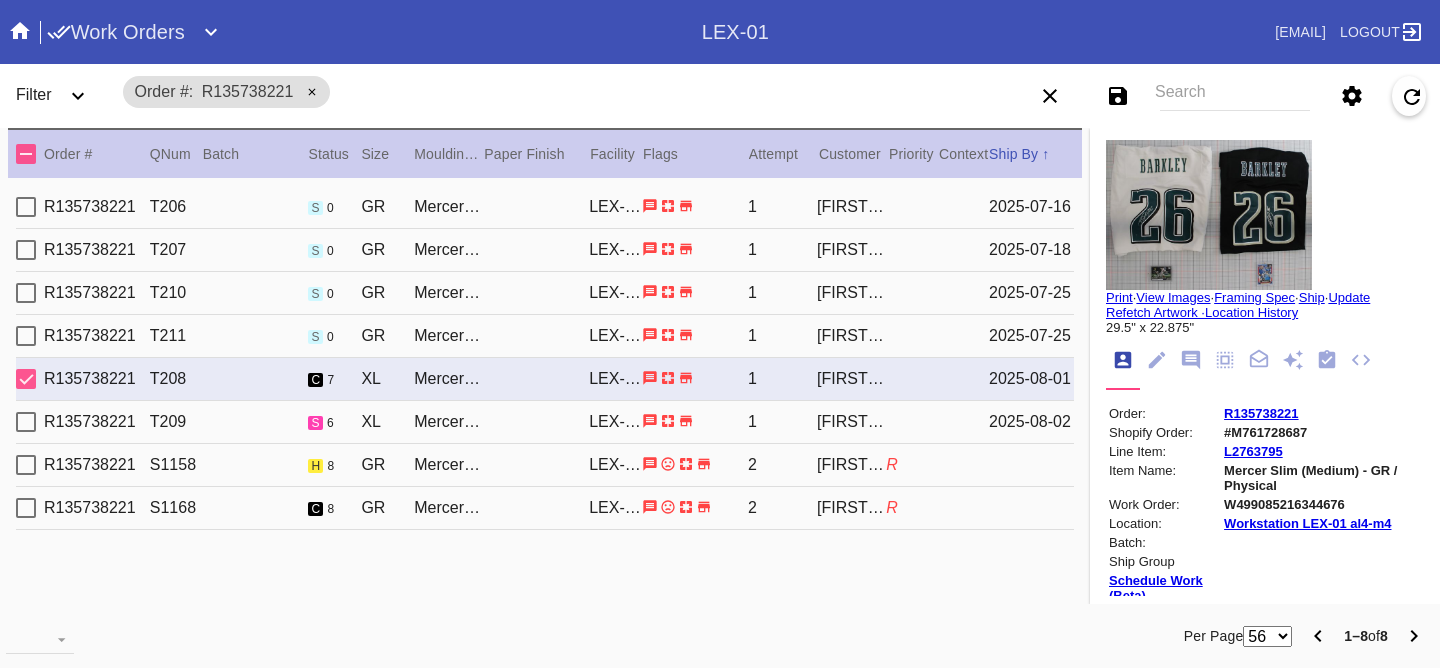 click on "[PRODUCT_CODE] [PRODUCT_CODE] s   0 [PRODUCT_NAME] / White [PRODUCT_CODE] 1 [PERSON_NAME]
[DATE]" at bounding box center (545, 207) 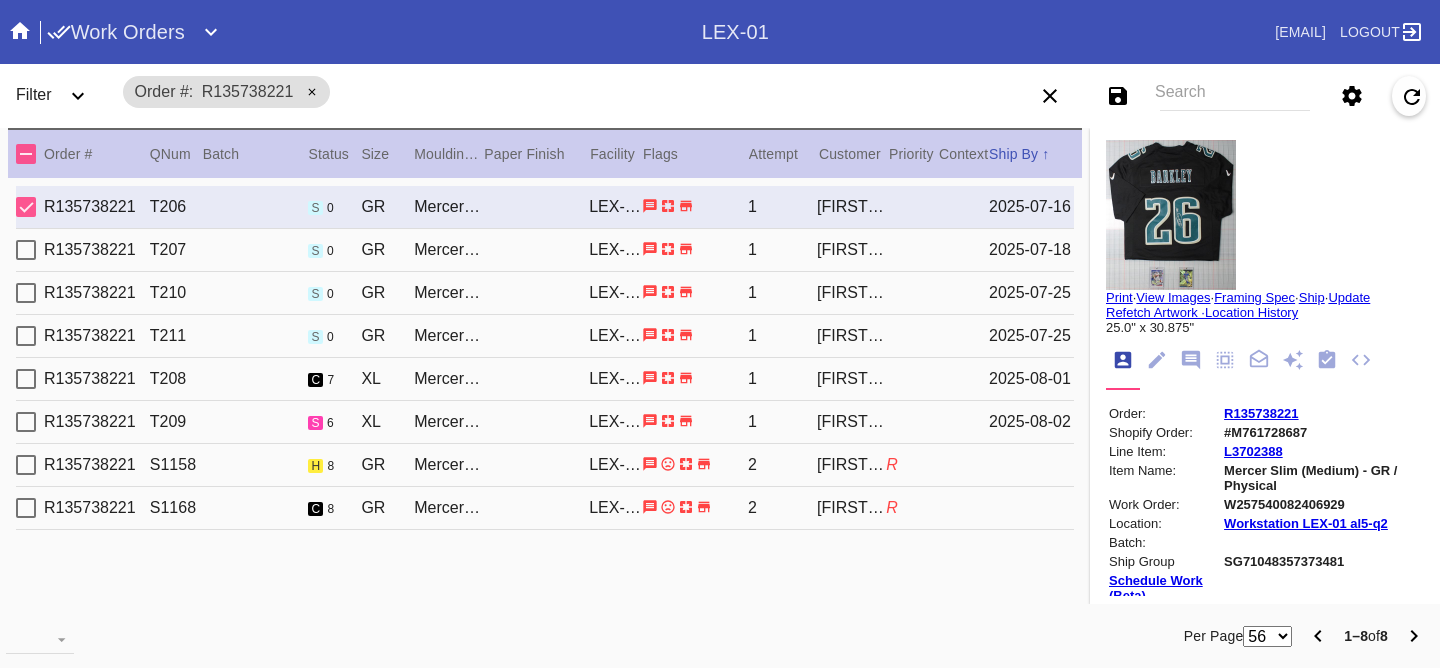 click on "[PRODUCT_CODE] [PRODUCT_CODE] s   0 [PRODUCT_NAME] / White [PRODUCT_CODE] 1 [PERSON_NAME]
[DATE]" at bounding box center (545, 250) 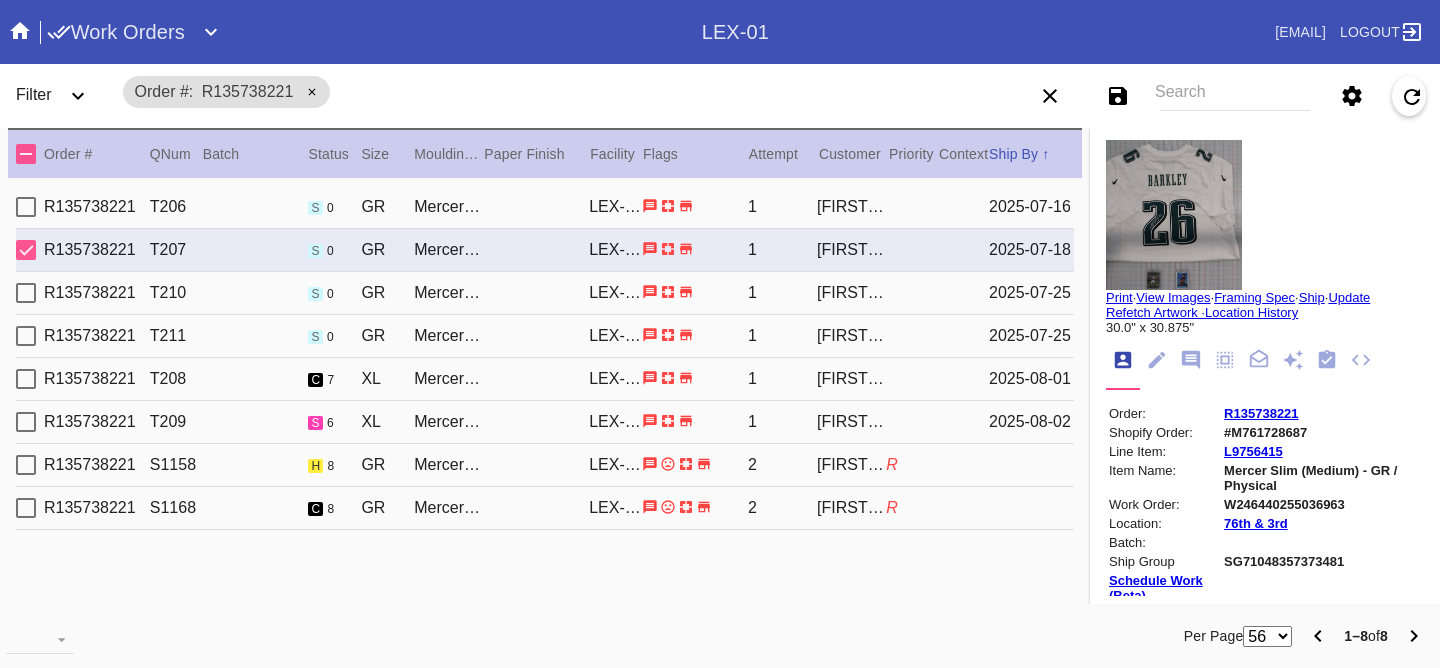 click on "R135738221 S1168 c   8 GR Mercer Slim (Medium) / White LEX-01 2 [FIRST] [LAST]
R" at bounding box center (545, 508) 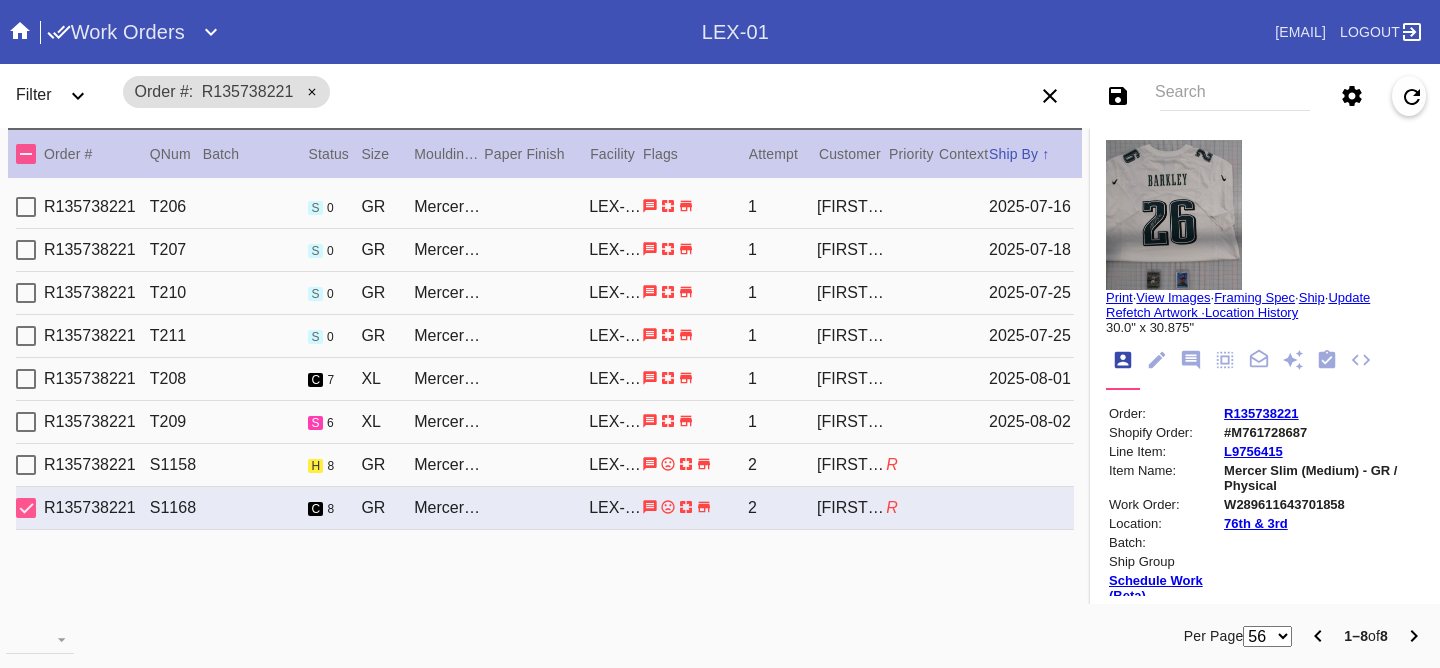 click on "R135738221 S1158 h   8 GR Mercer Slim (Medium) / White LEX-01 2 [FIRST] [LAST]
R" at bounding box center [545, 465] 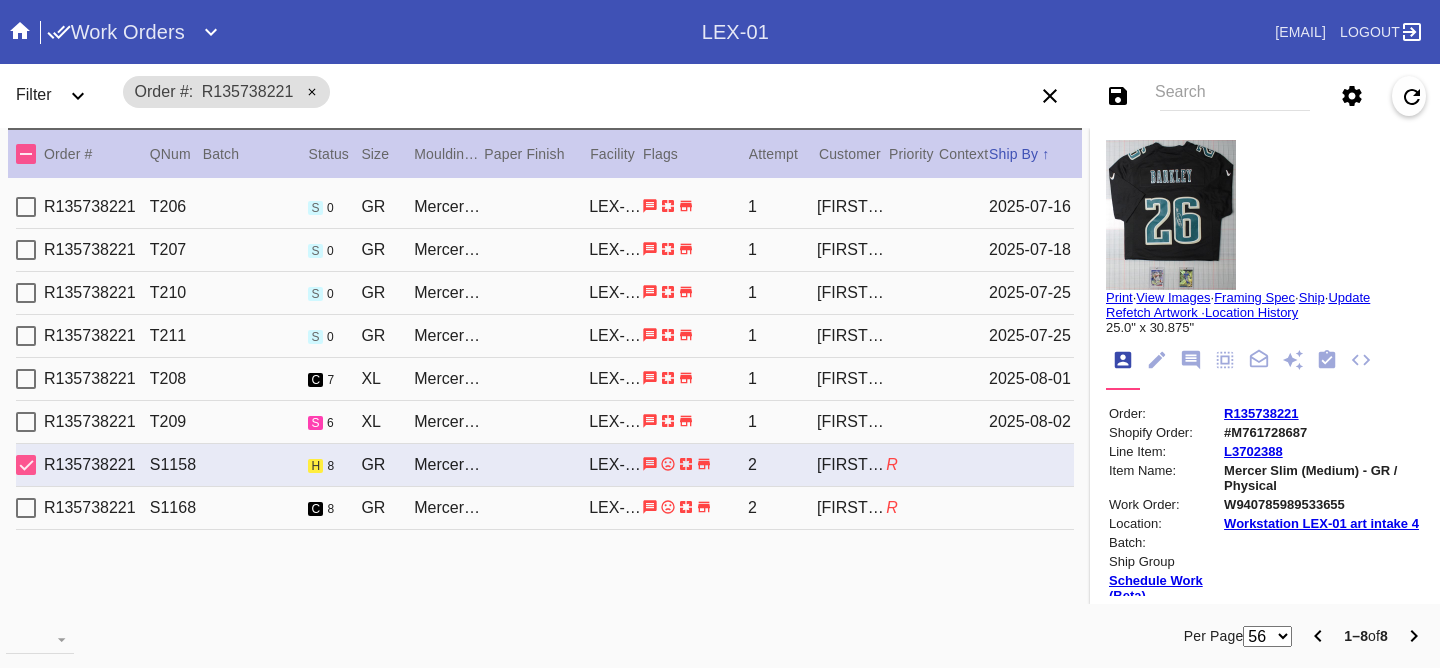 click on "2025-08-02" at bounding box center (1031, 422) 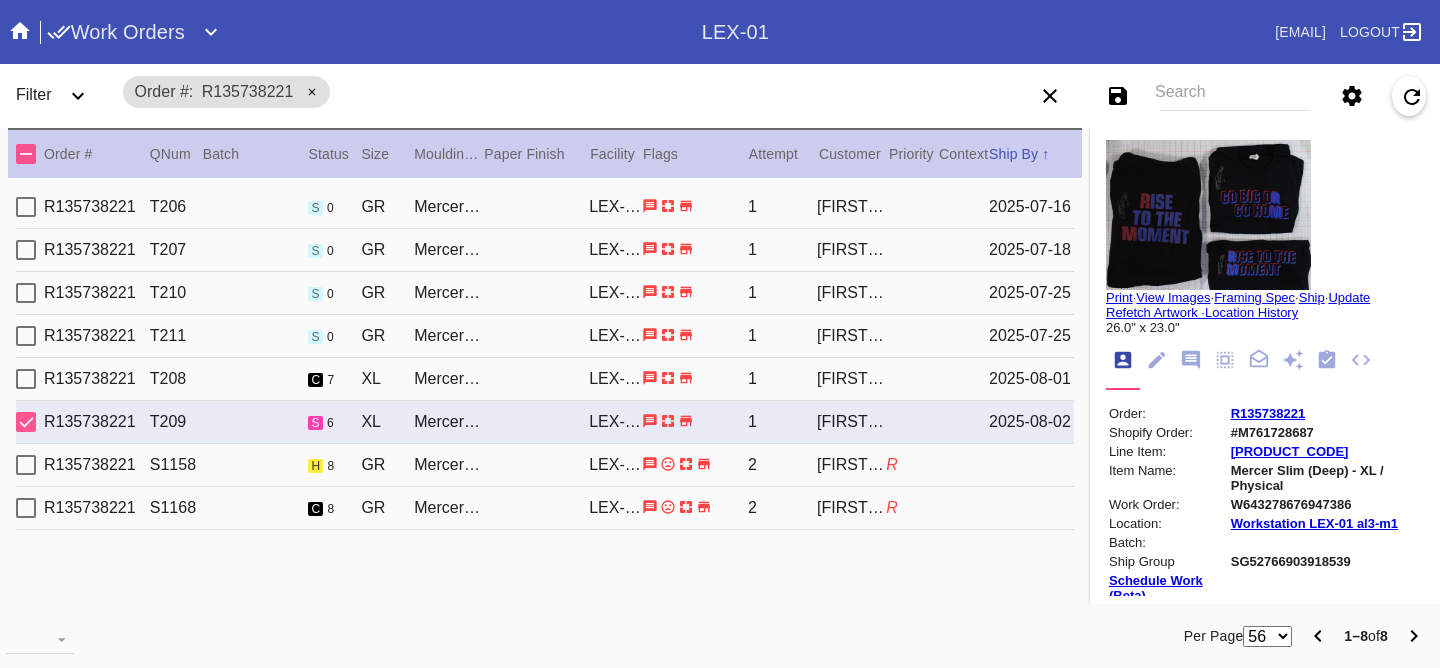 click on "2025-08-01" at bounding box center [1031, 379] 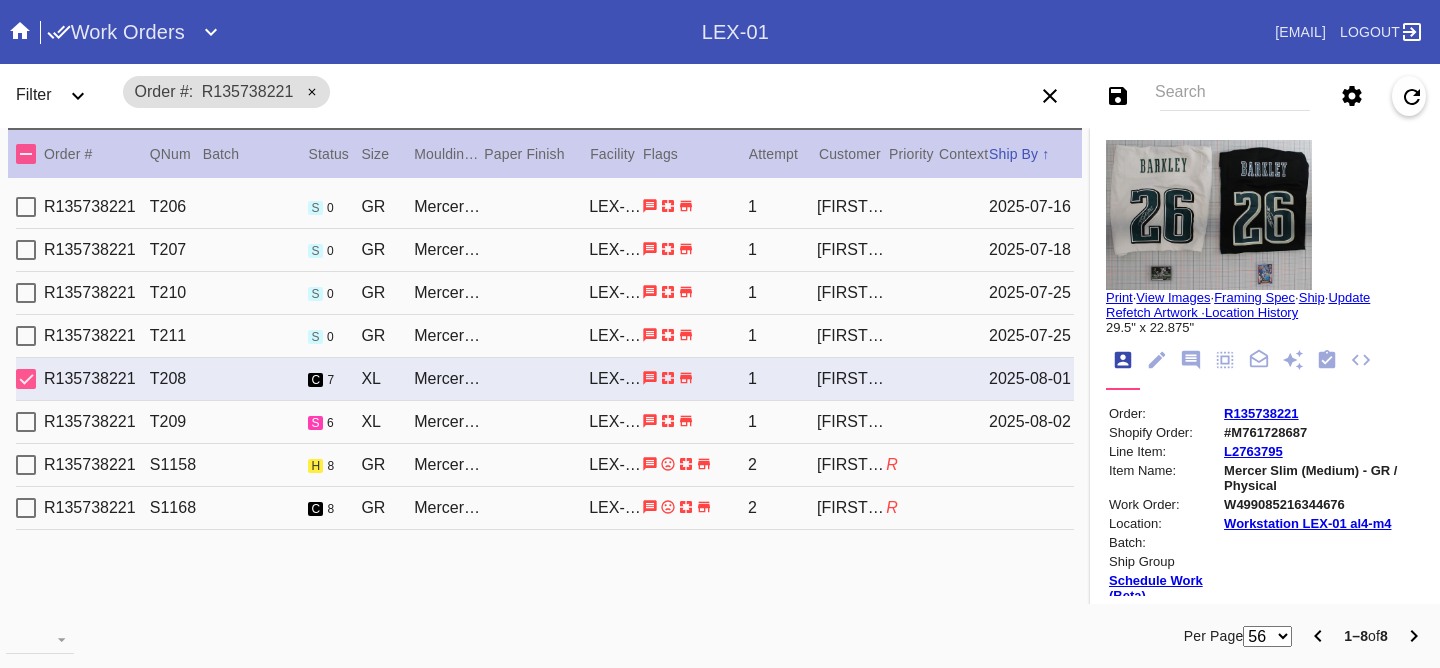 click on "[PRODUCT_CODE] [PRODUCT_CODE] s   6 [PRODUCT_NAME] / White [PRODUCT_CODE] 1 [PERSON_NAME]
[DATE]" at bounding box center [545, 422] 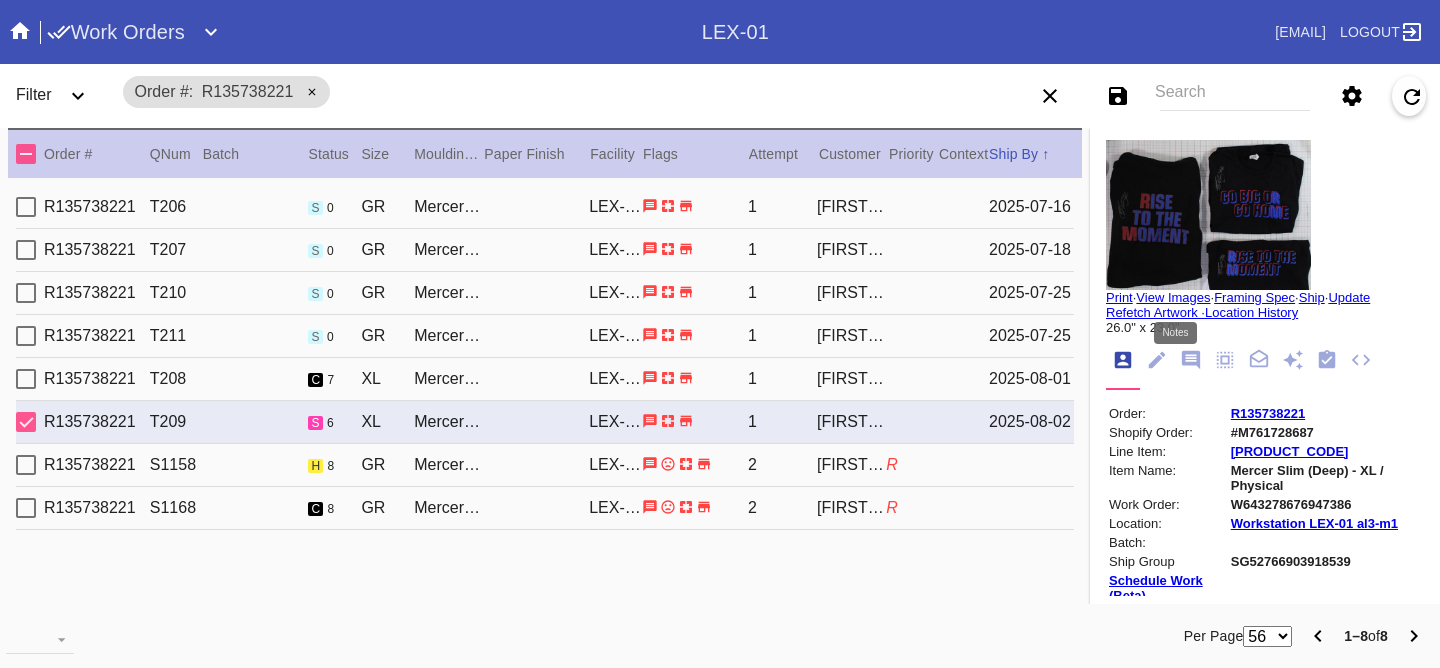 click 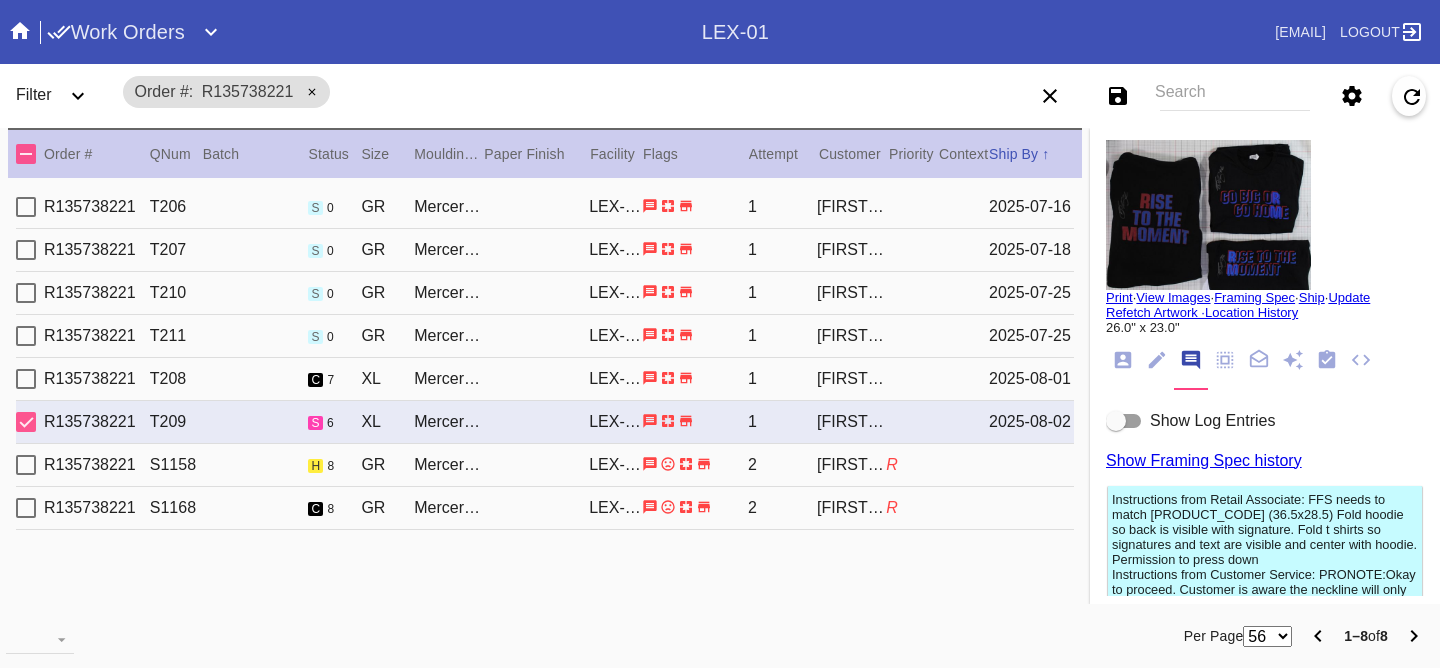 click on "Show Log Entries" at bounding box center [1212, 420] 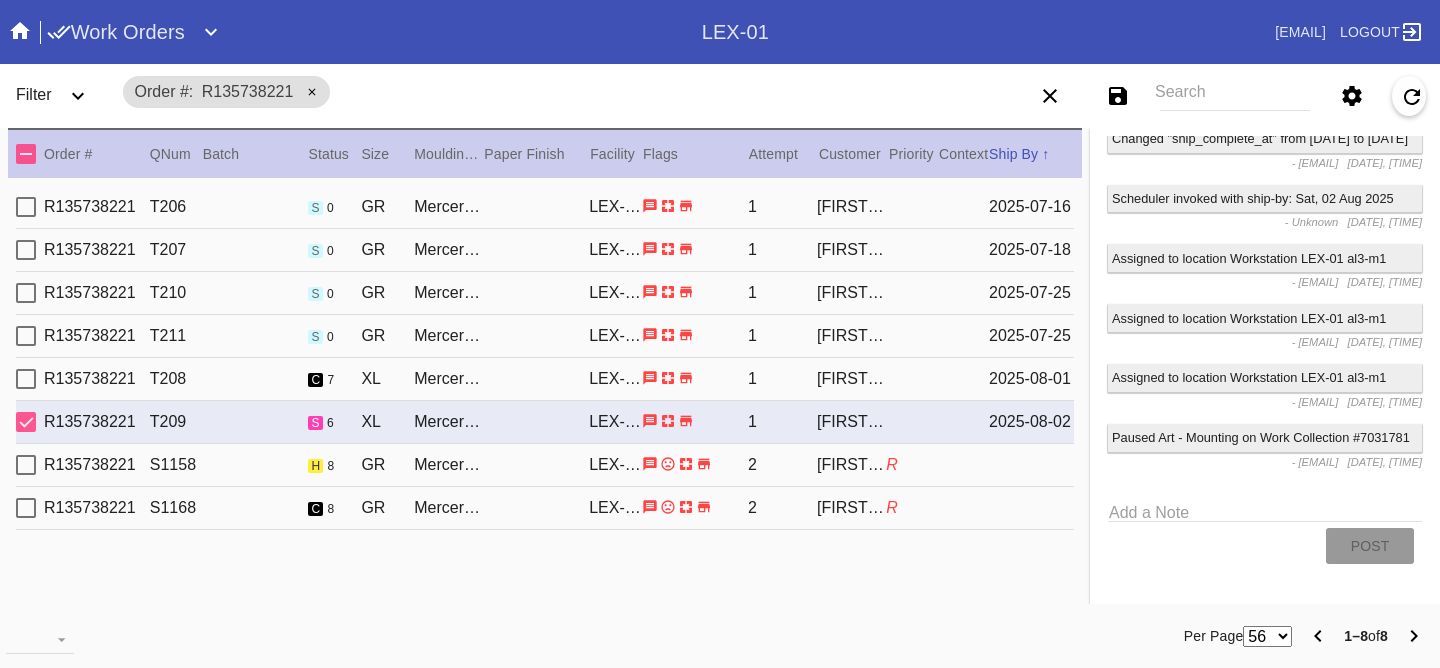 scroll, scrollTop: 13898, scrollLeft: 0, axis: vertical 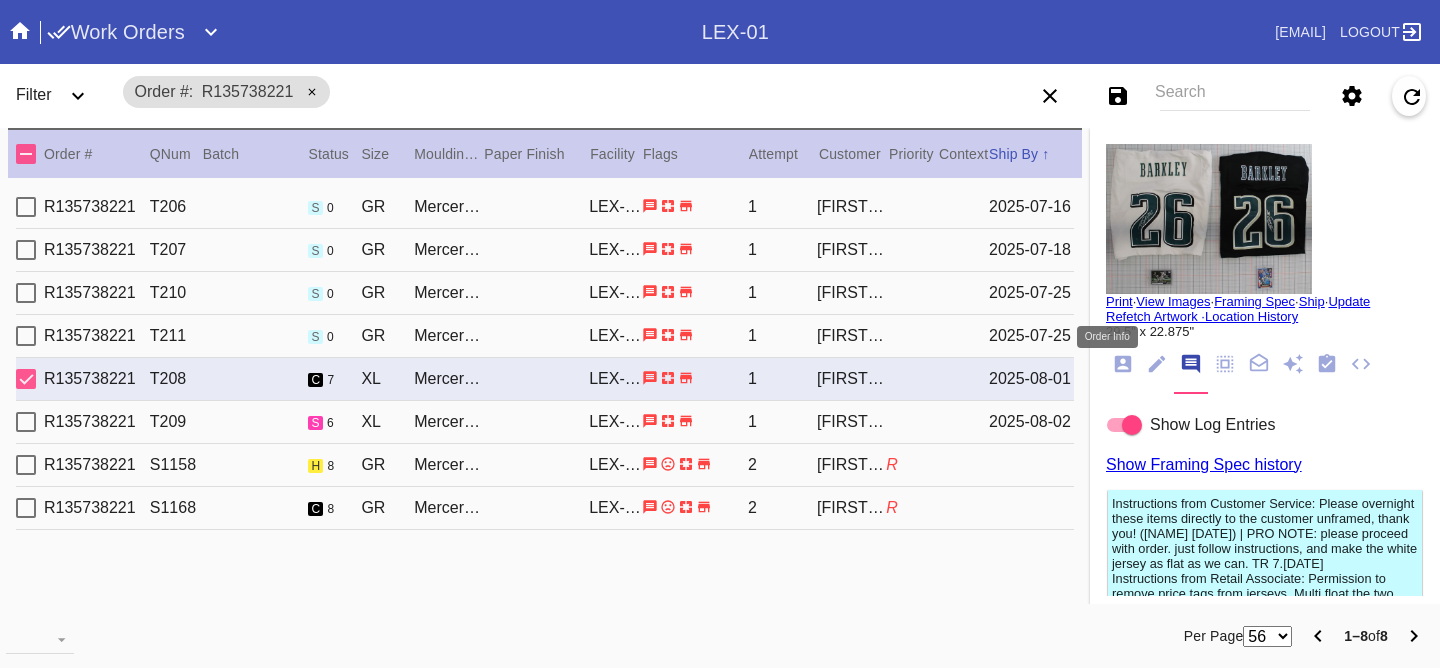 click 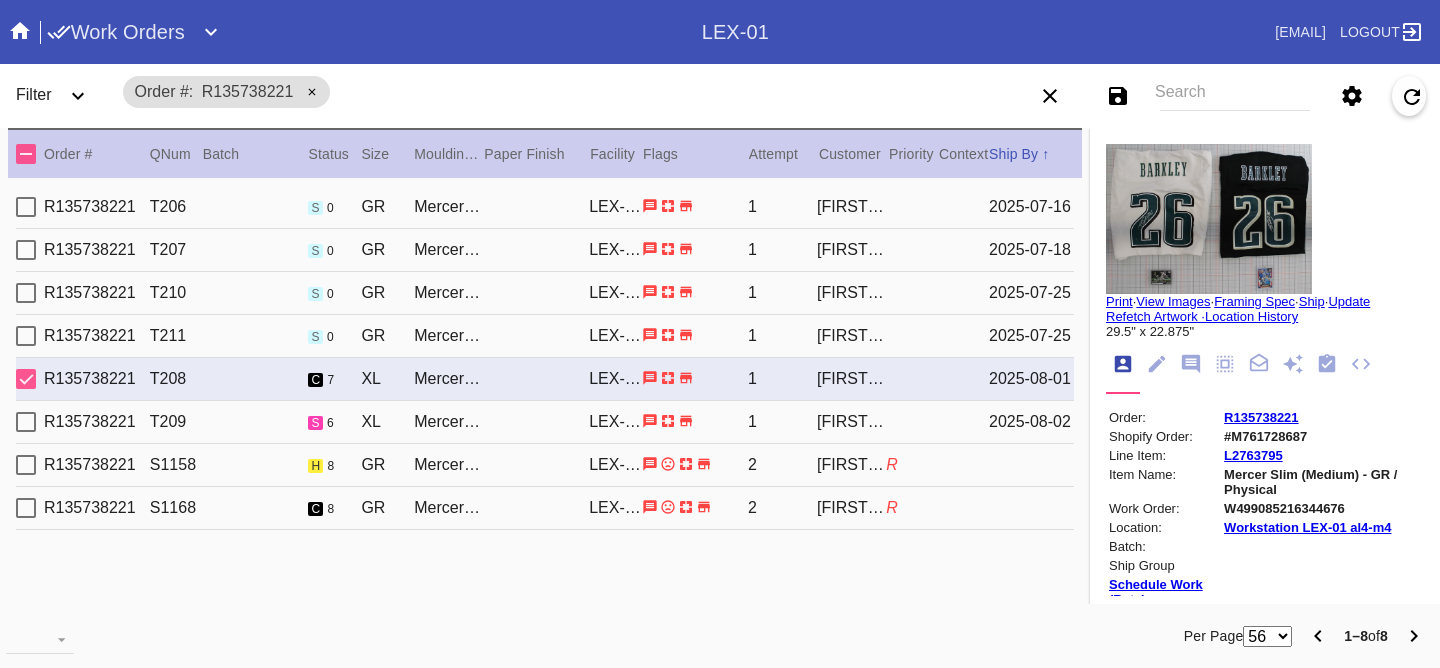 click on "2025-07-25" at bounding box center [1031, 336] 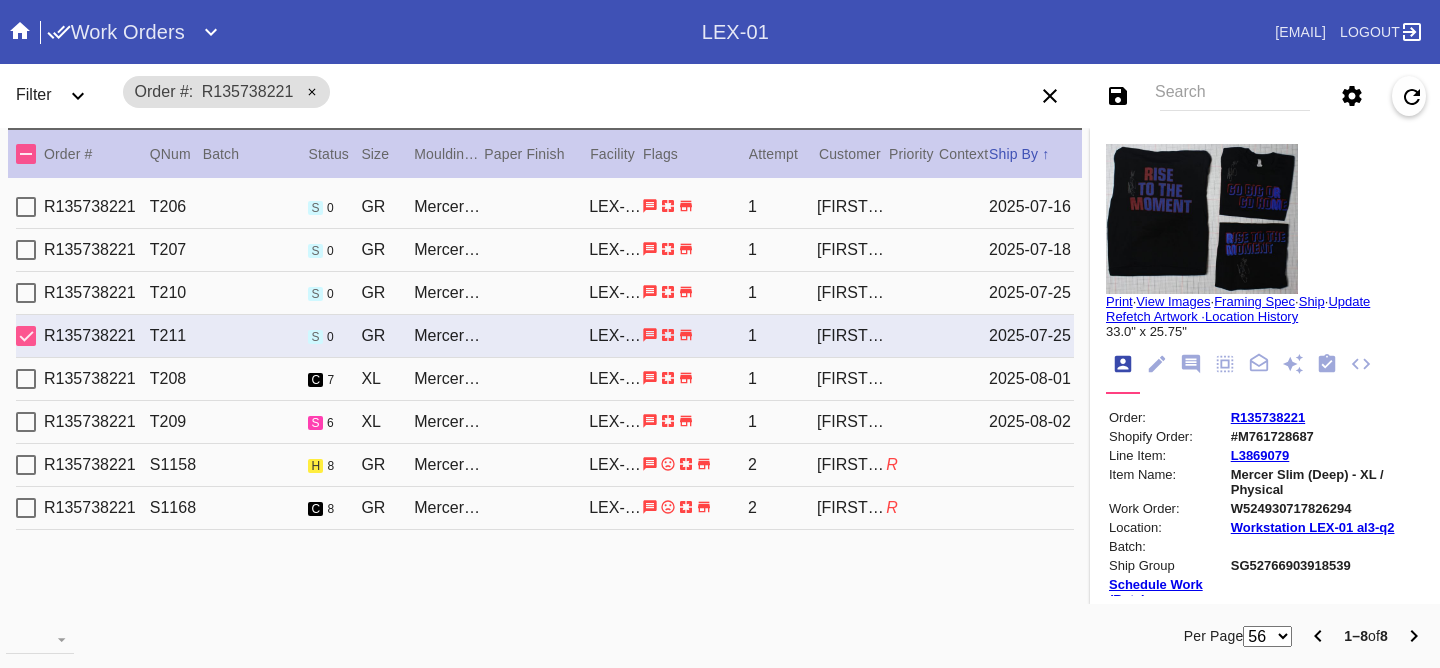 click on "[PRODUCT_CODE] [PRODUCT_CODE] s   0 [PRODUCT_NAME] / White [PRODUCT_CODE] 1 [PERSON_NAME]
[DATE]" at bounding box center [545, 293] 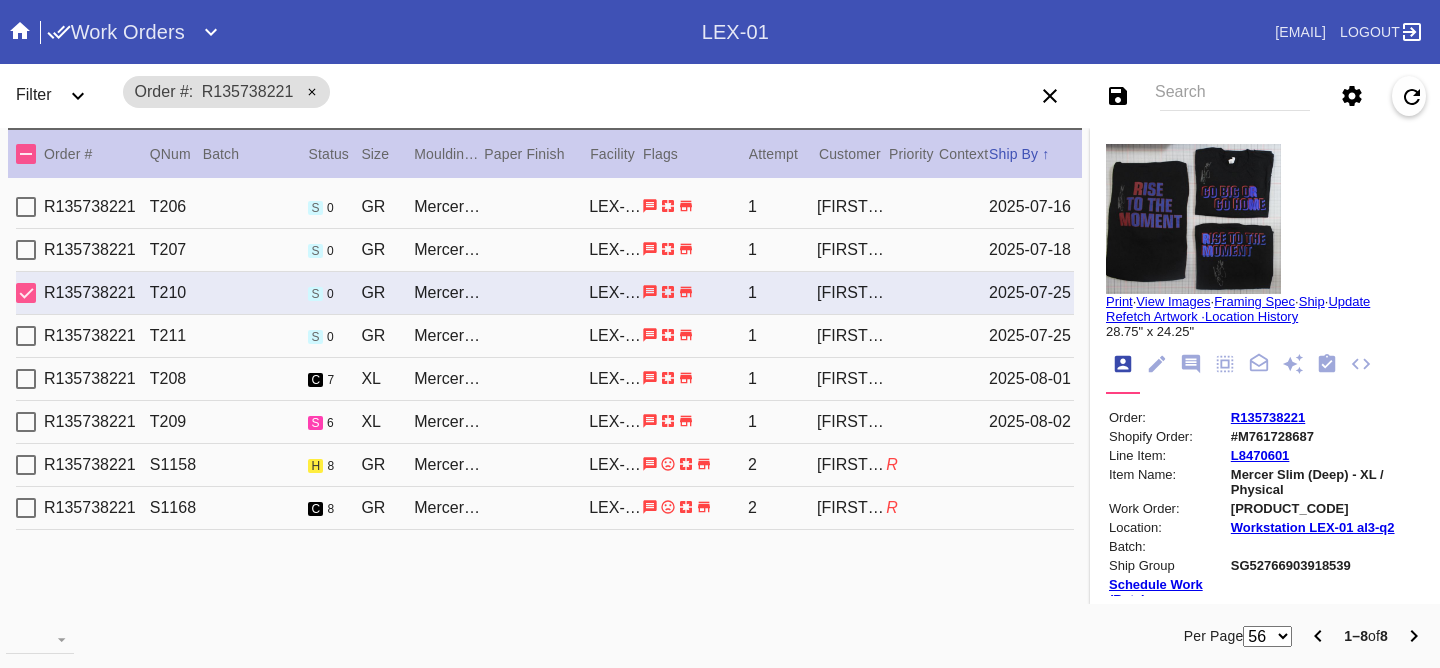 drag, startPoint x: 1186, startPoint y: 369, endPoint x: 1120, endPoint y: 373, distance: 66.1211 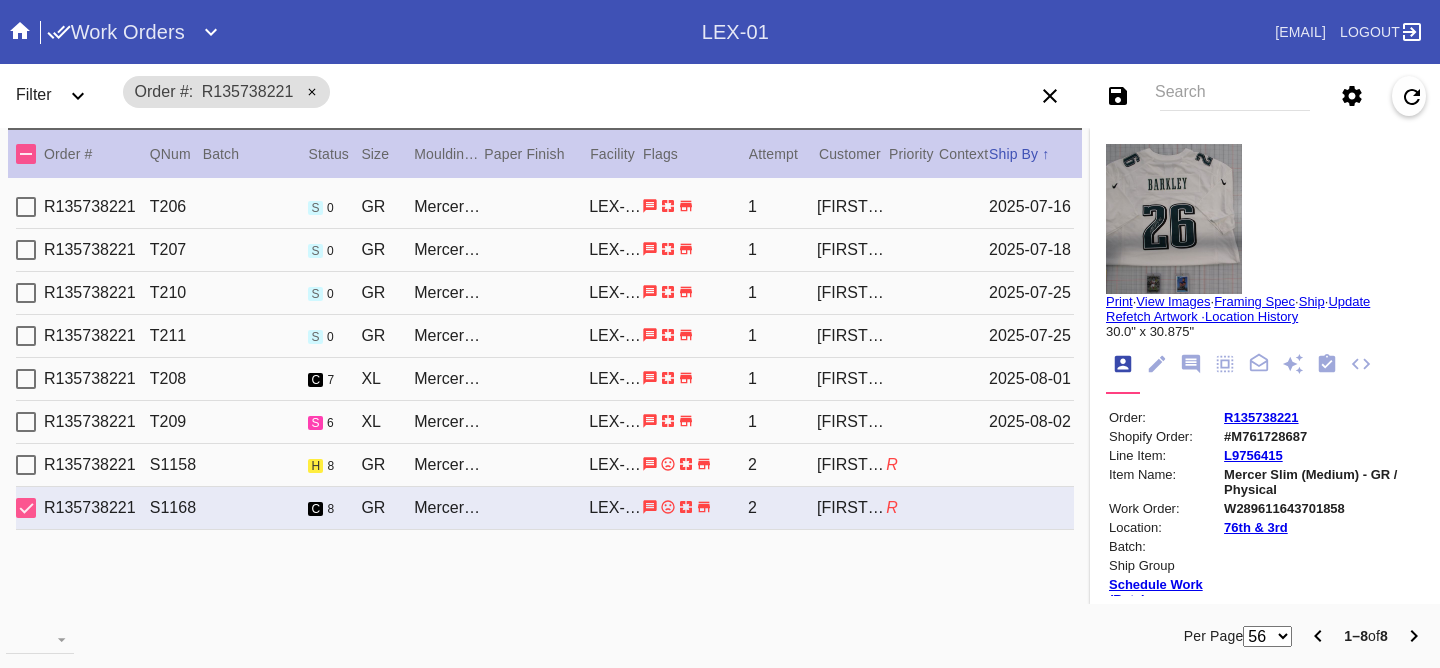 click on "R135738221 S1158 h   8 GR Mercer Slim (Medium) / White LEX-01 2 [FIRST] [LAST]
R" at bounding box center (545, 465) 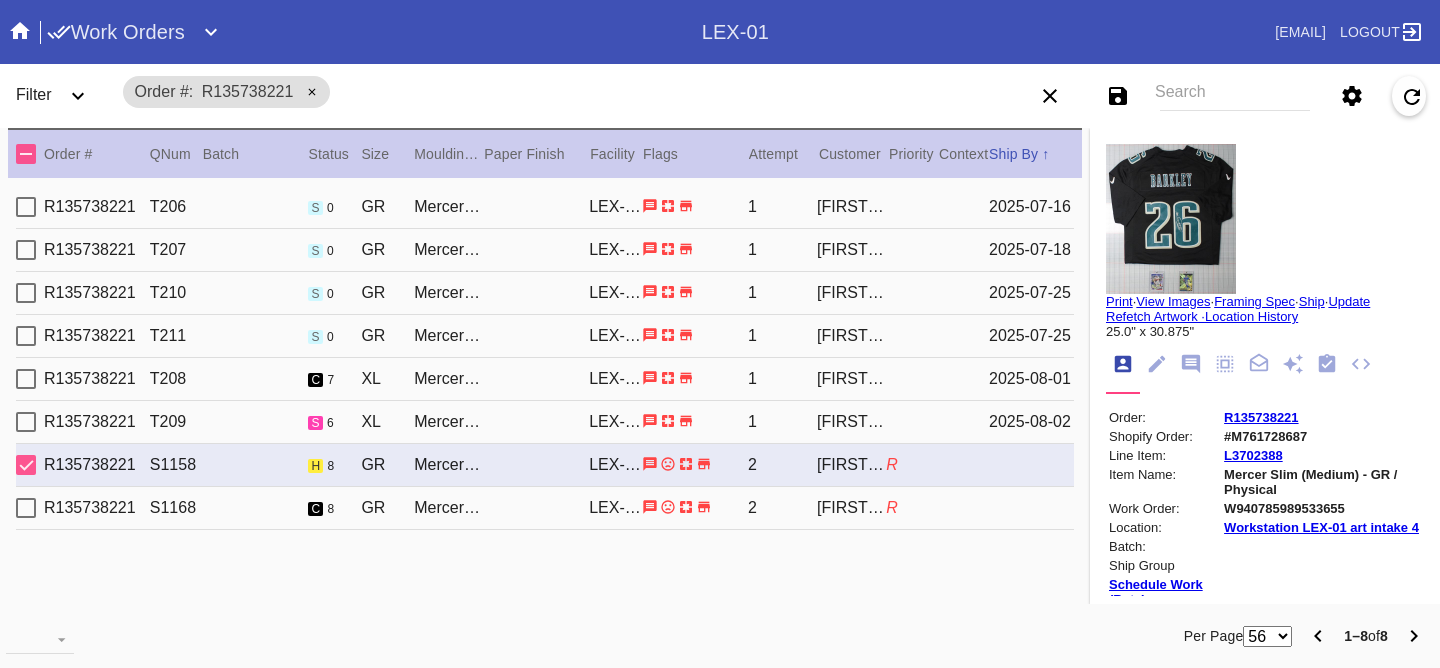 click on "[PRODUCT_CODE] [PRODUCT_CODE] s   6 [PRODUCT_NAME] / White [PRODUCT_CODE] 1 [PERSON_NAME]
[DATE]" at bounding box center (545, 422) 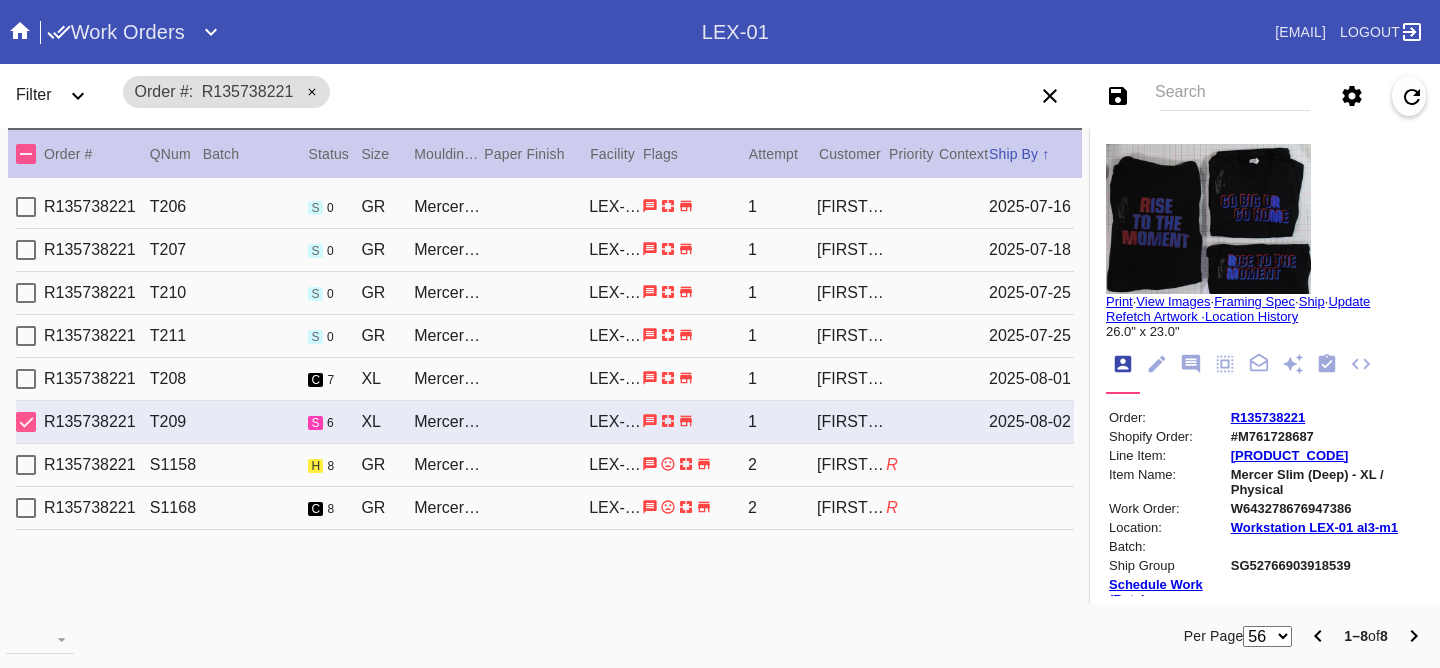 click on "R135738221 T211 s   0 GR Mercer Slim (Deep) / White LEX-01 1 [FIRST] [LAST]
[DATE]" at bounding box center (545, 336) 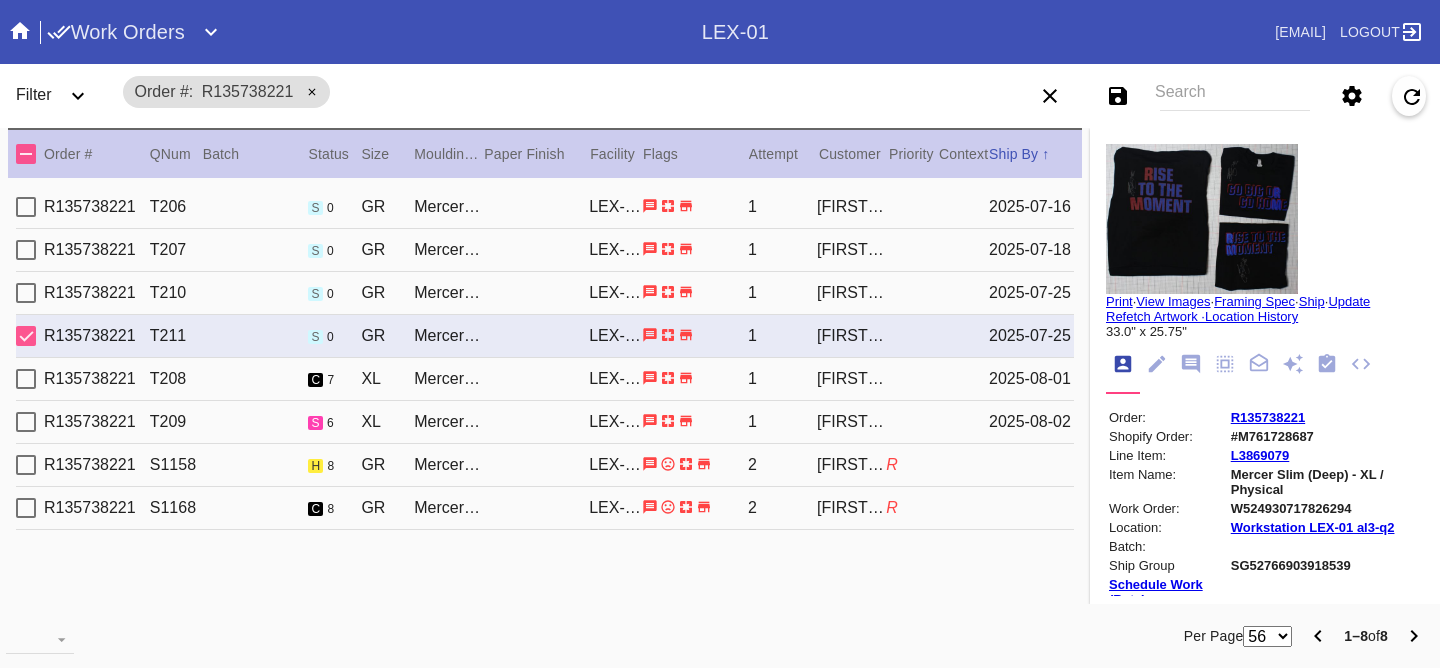 click on "[PRODUCT_CODE] [PRODUCT_CODE] s   0 [PRODUCT_NAME] / White [PRODUCT_CODE] 1 [PERSON_NAME]
[DATE]" at bounding box center (545, 293) 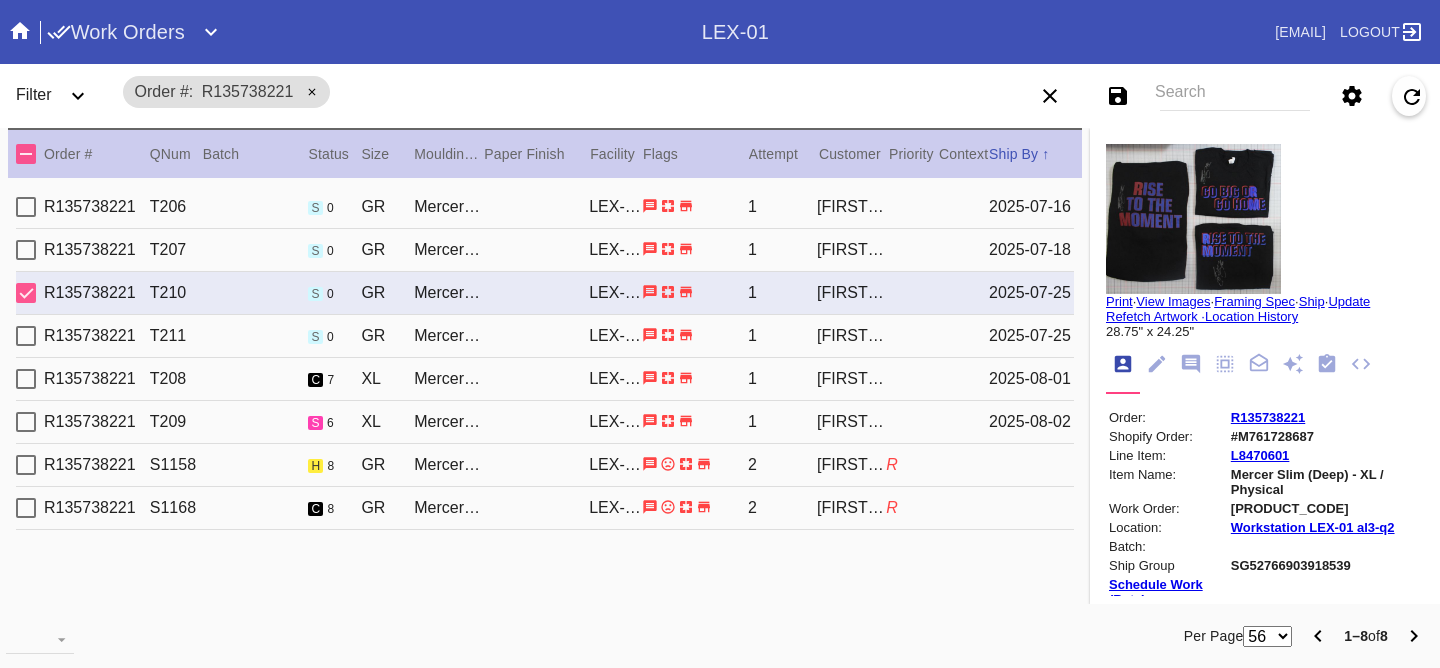 click on "R135738221 T211 s   0 GR Mercer Slim (Deep) / White LEX-01 1 [FIRST] [LAST]
[DATE]" at bounding box center (545, 336) 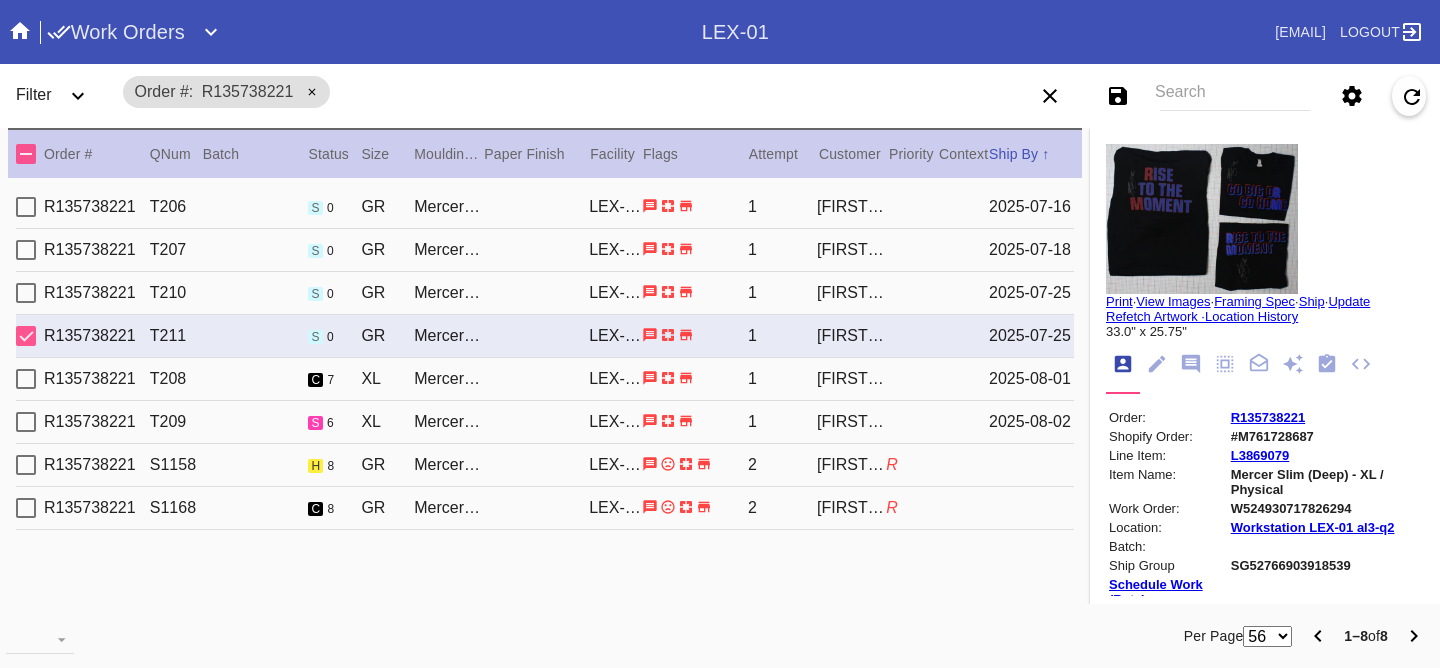 click on "[PRODUCT_CODE] [PRODUCT_CODE] s   0 [PRODUCT_NAME] / White [PRODUCT_CODE] 1 [PERSON_NAME]
[DATE]" at bounding box center [545, 293] 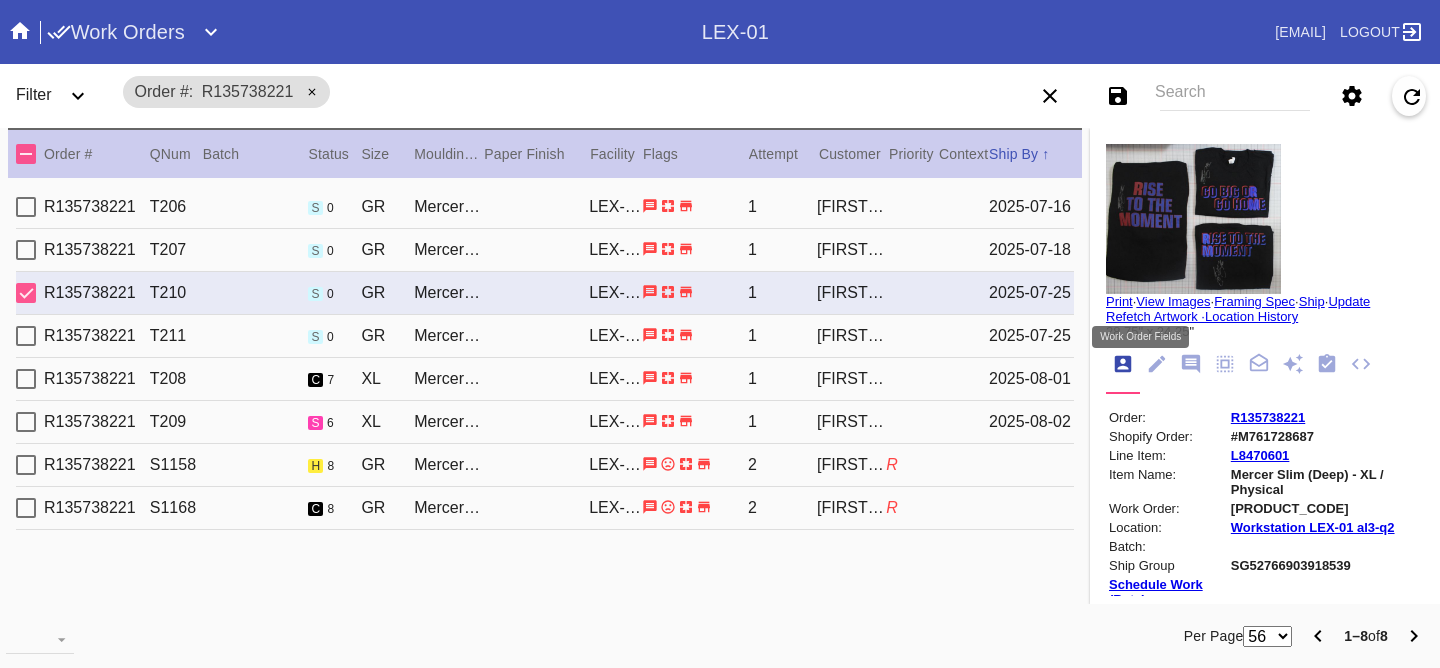 click 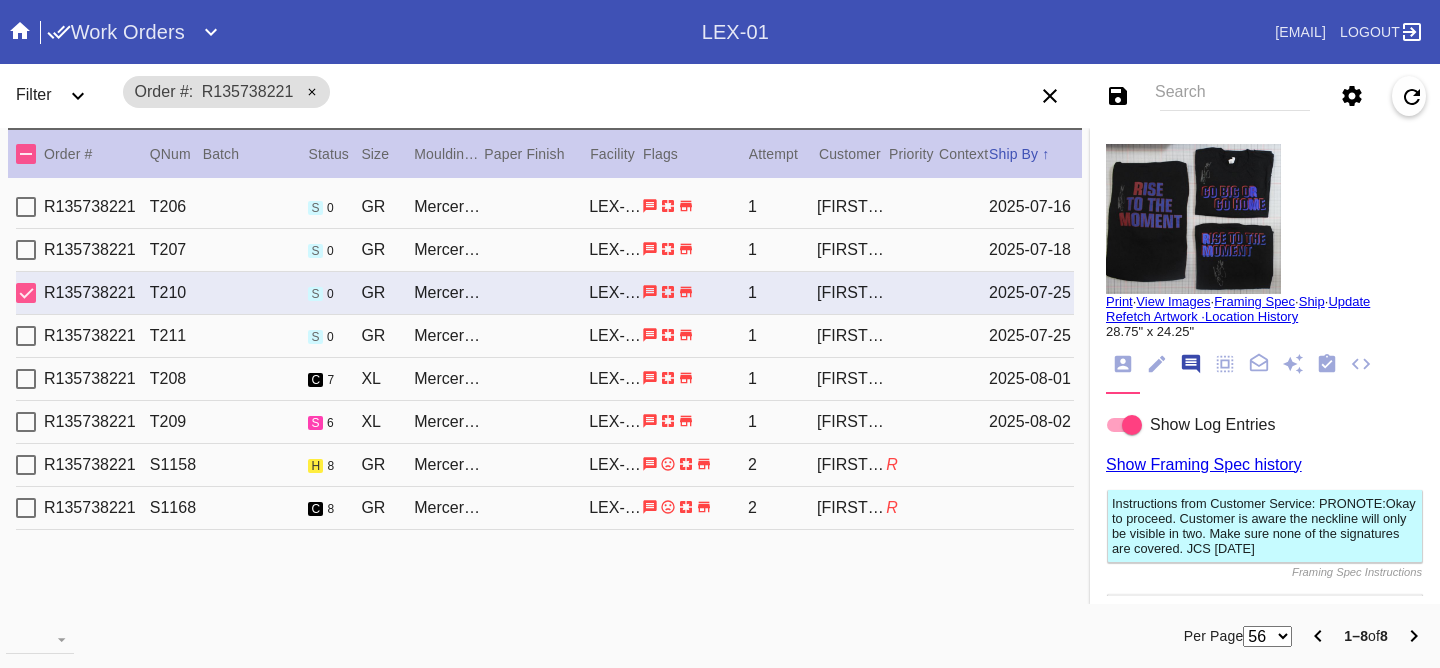 scroll, scrollTop: 123, scrollLeft: 0, axis: vertical 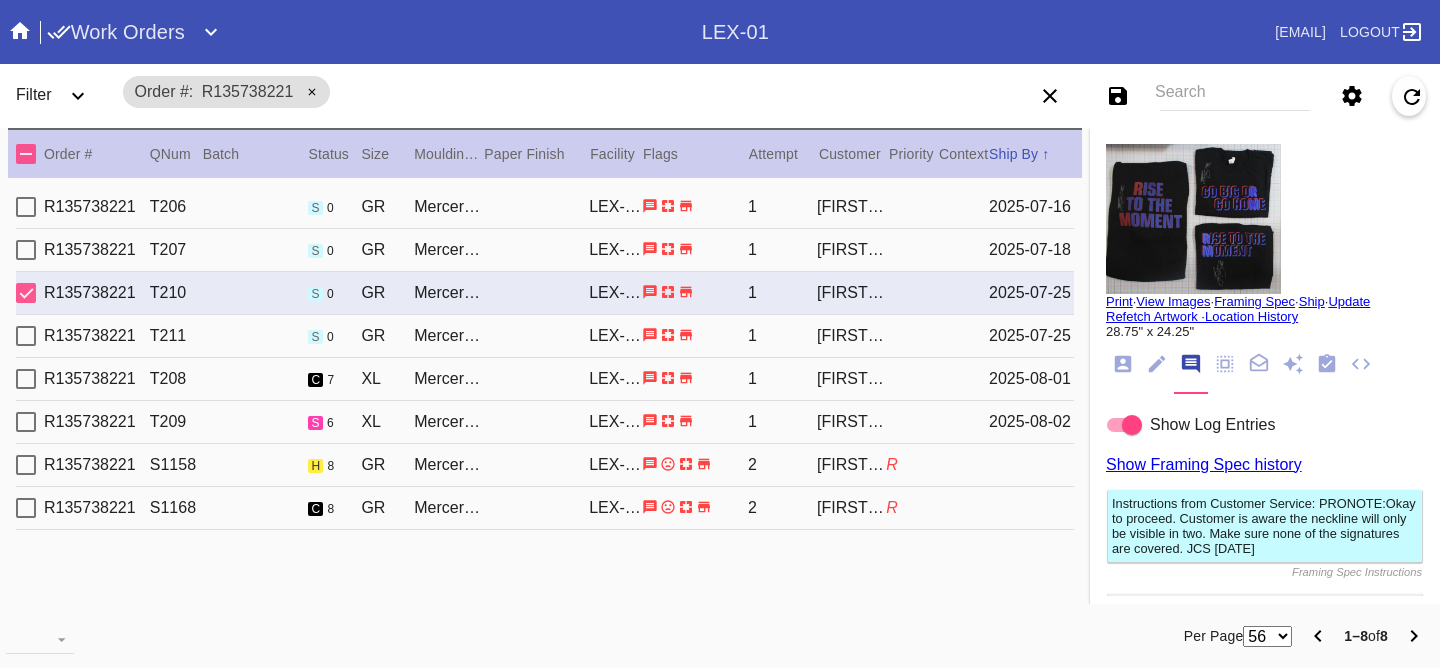 click on "Show Log Entries" at bounding box center [1212, 425] 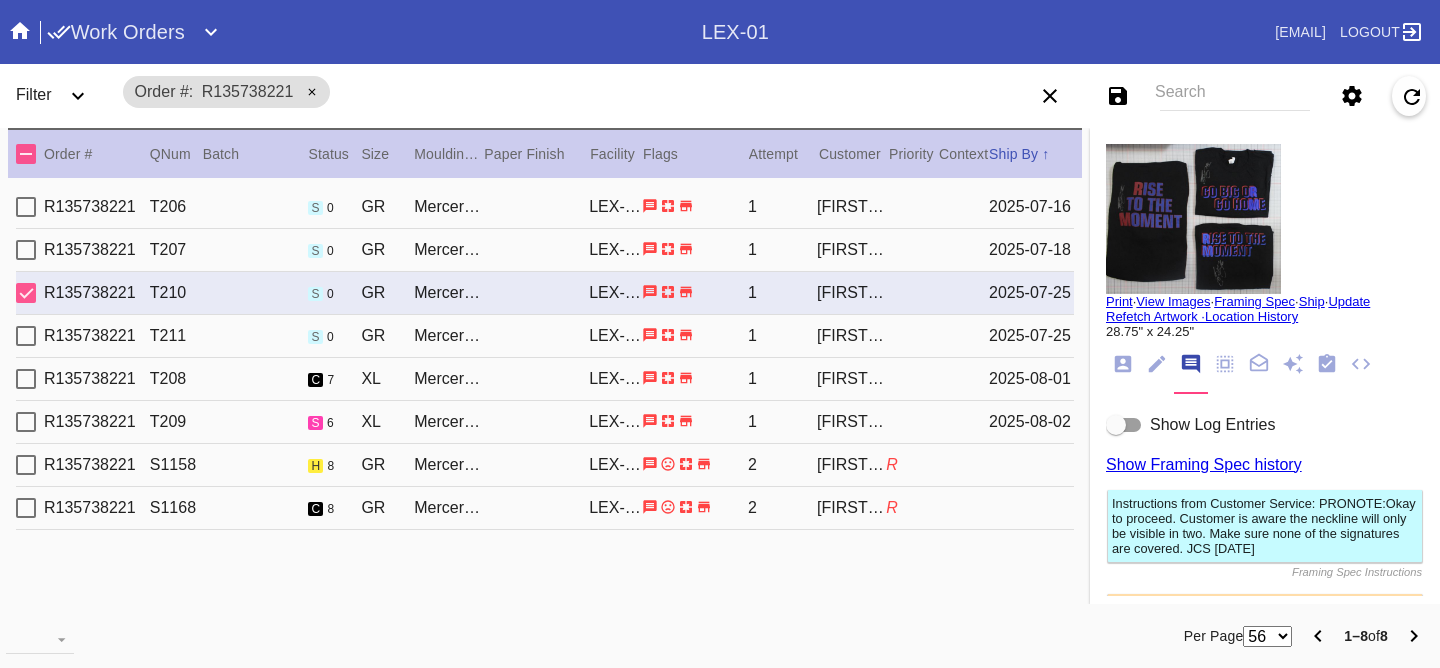 click on "Instructions from Customer Service: PRONOTE:Okay to proceed. Customer is aware the neckline will only be visible in two. Make sure none of the signatures are covered. JCS [MONTH]/[DAY]
Framing Spec Instructions
Added to package P994620757945257 -
- [EMAIL]
[MONTH]/[DAY]/[YEAR], [HOUR]:[MINUTE]:[SECOND] [AM/PM]
Add a Note
Post" at bounding box center [1265, 576] 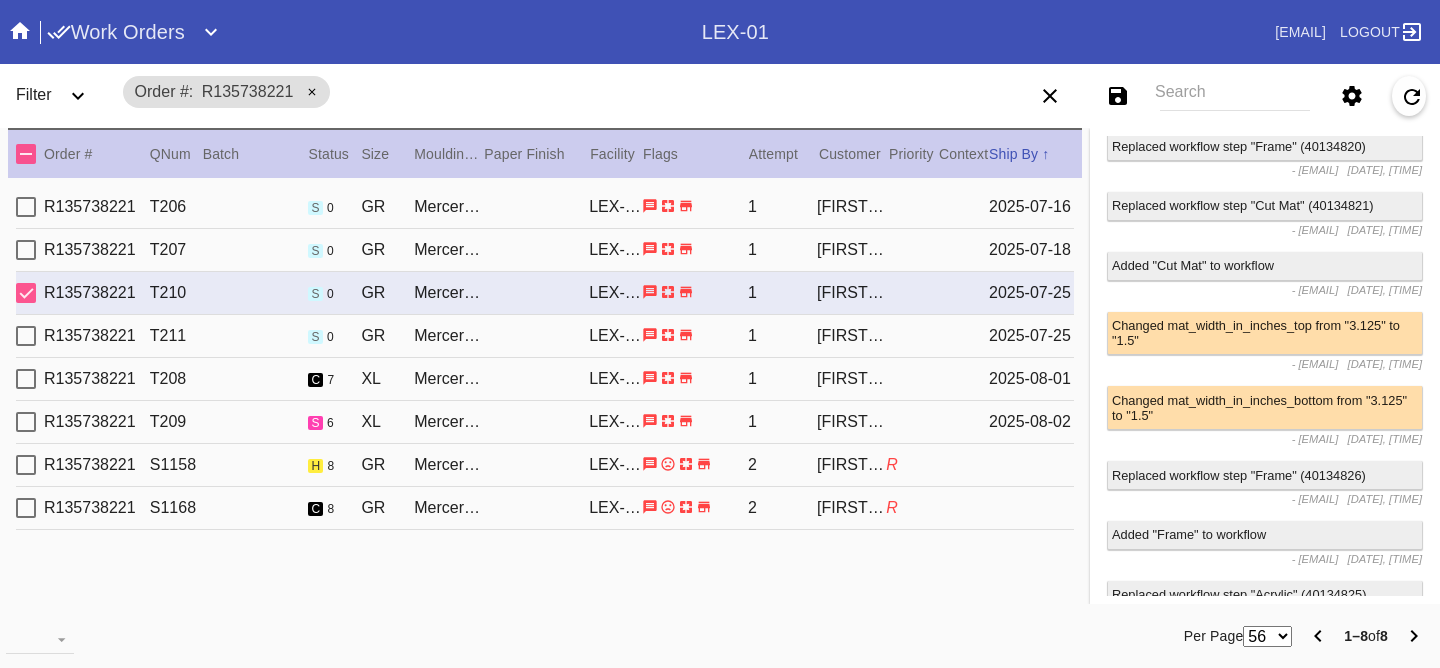 scroll, scrollTop: 0, scrollLeft: 0, axis: both 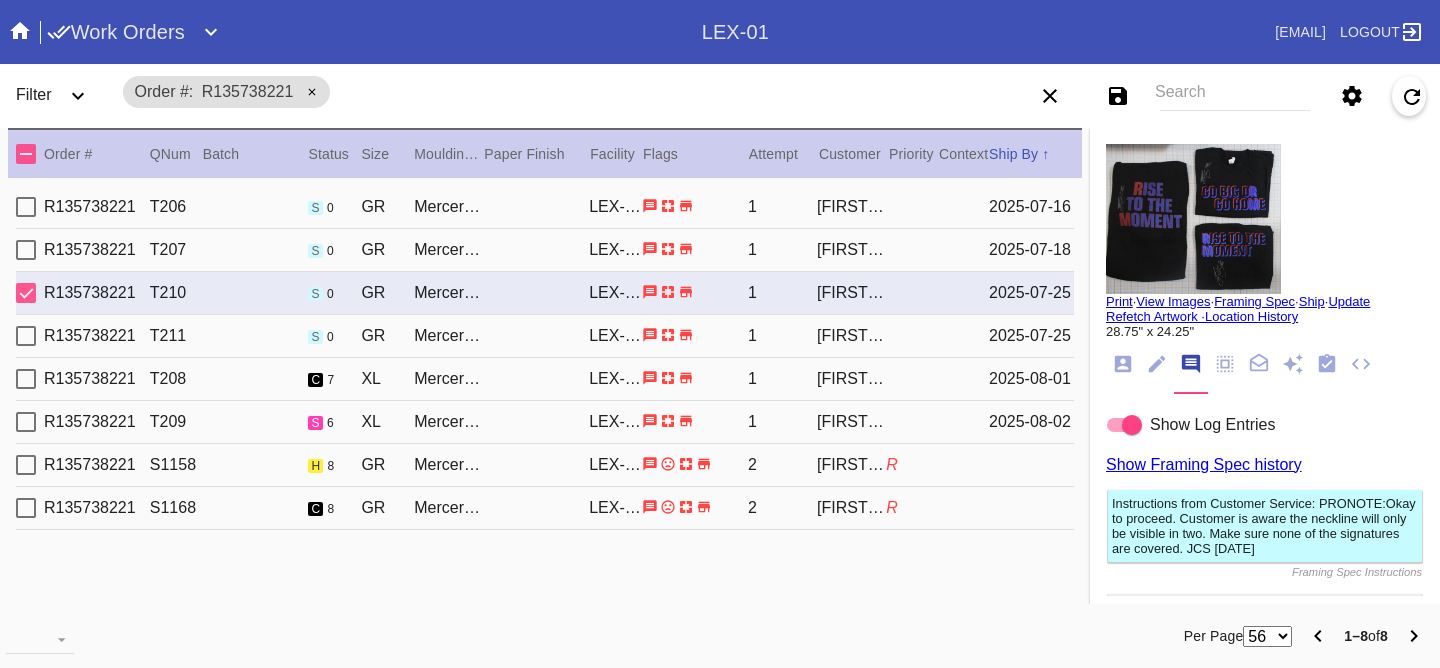 click on "[PRODUCT_CODE] [PRODUCT_CODE] s   0 [PRODUCT_NAME] / White [PRODUCT_CODE] 1 [PERSON_NAME]
[DATE]" at bounding box center (545, 250) 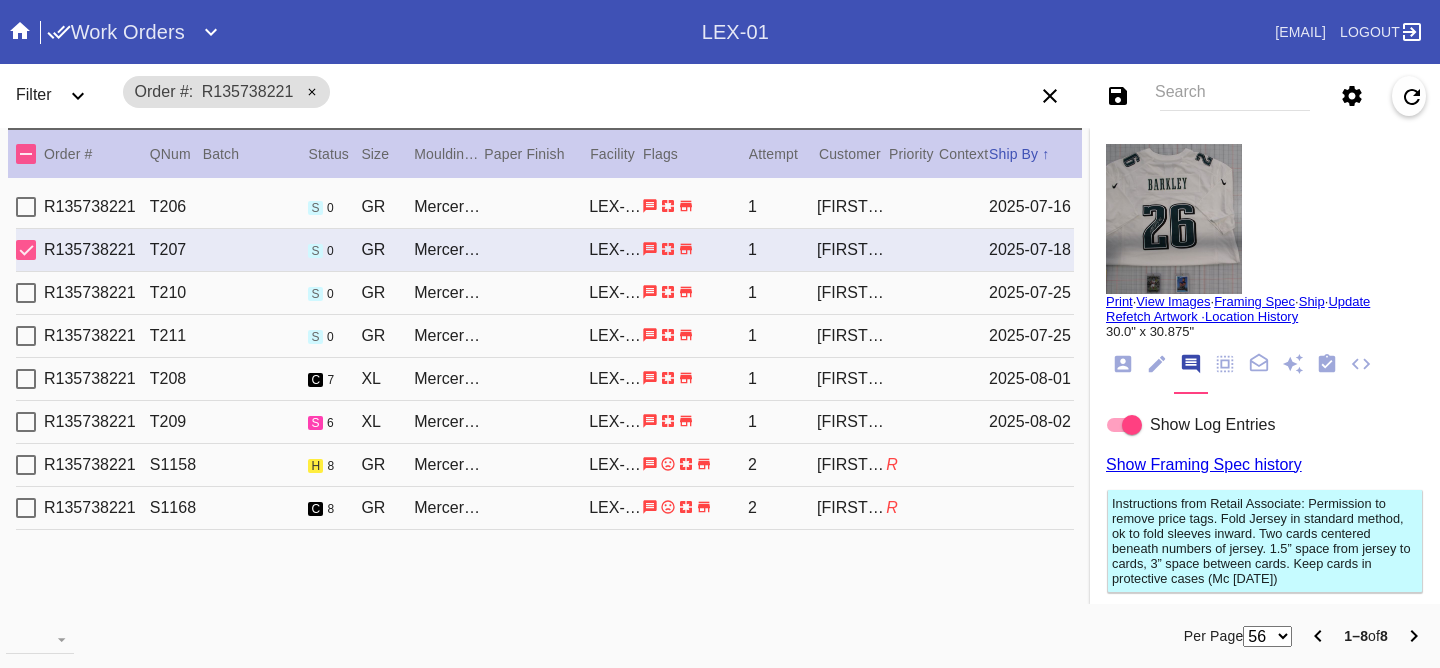 click 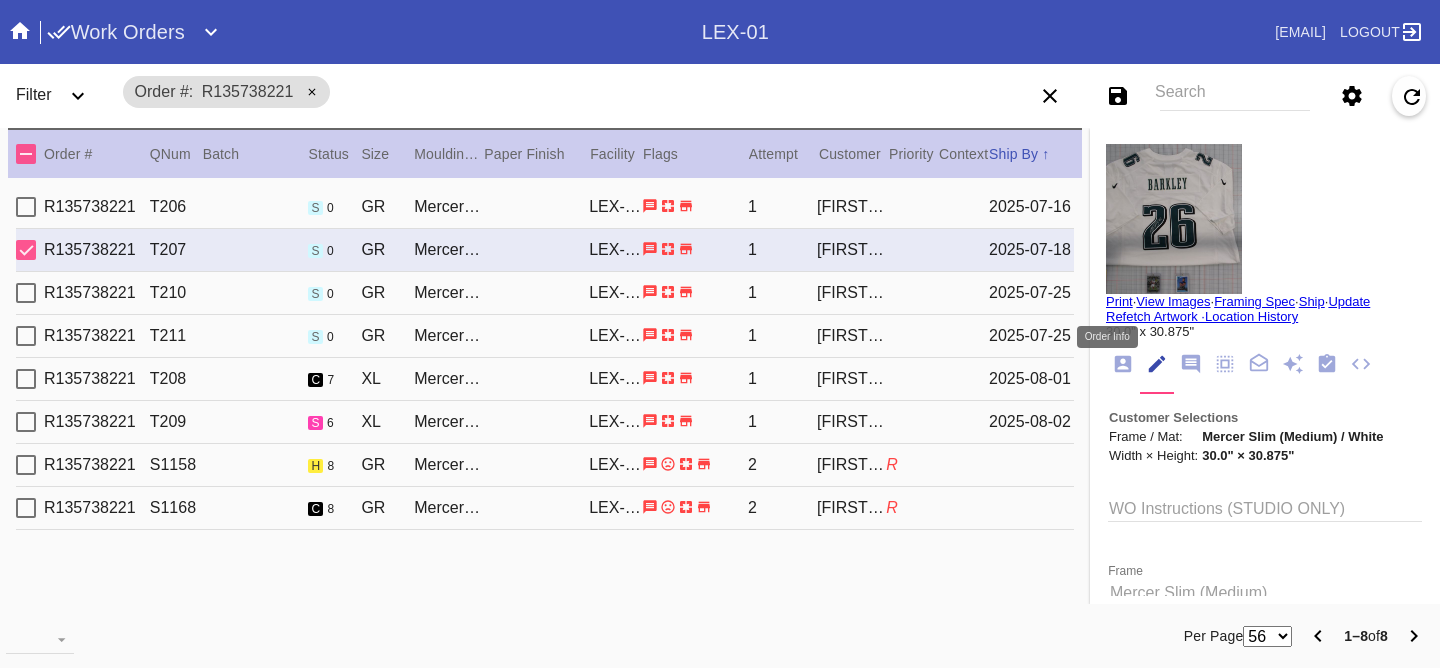 click 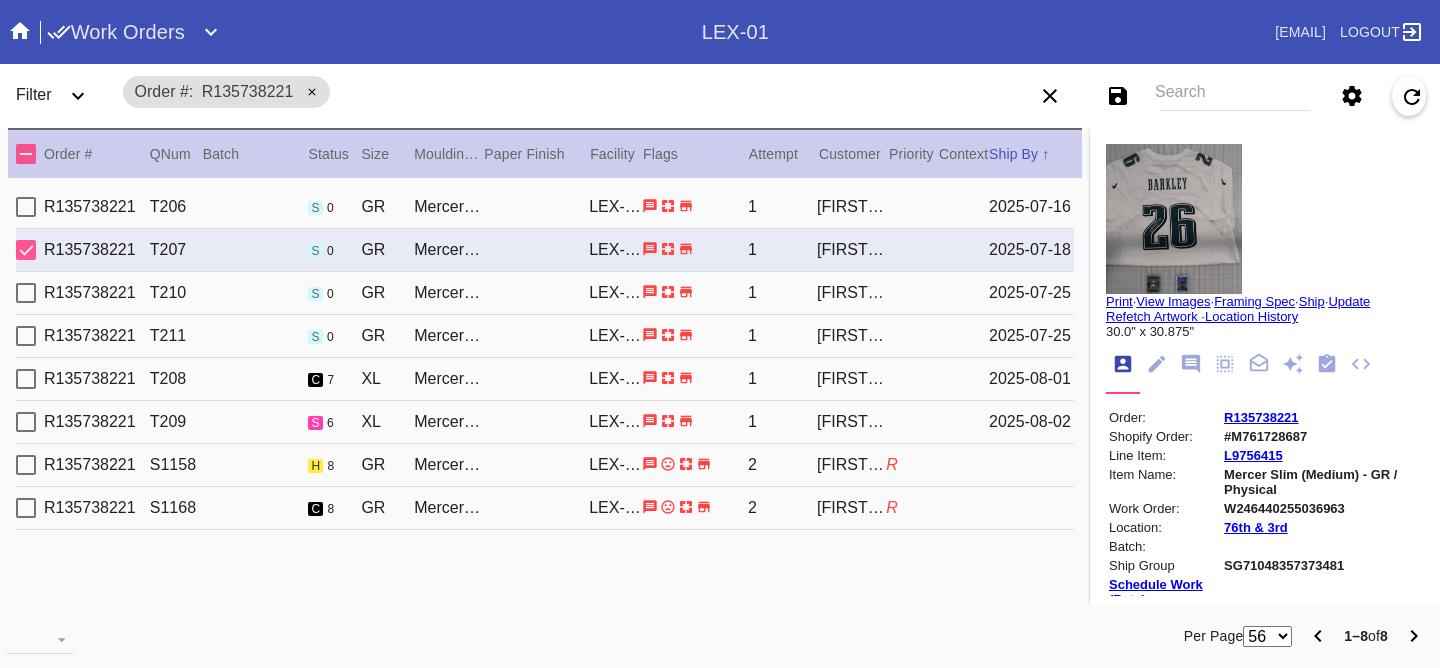 click 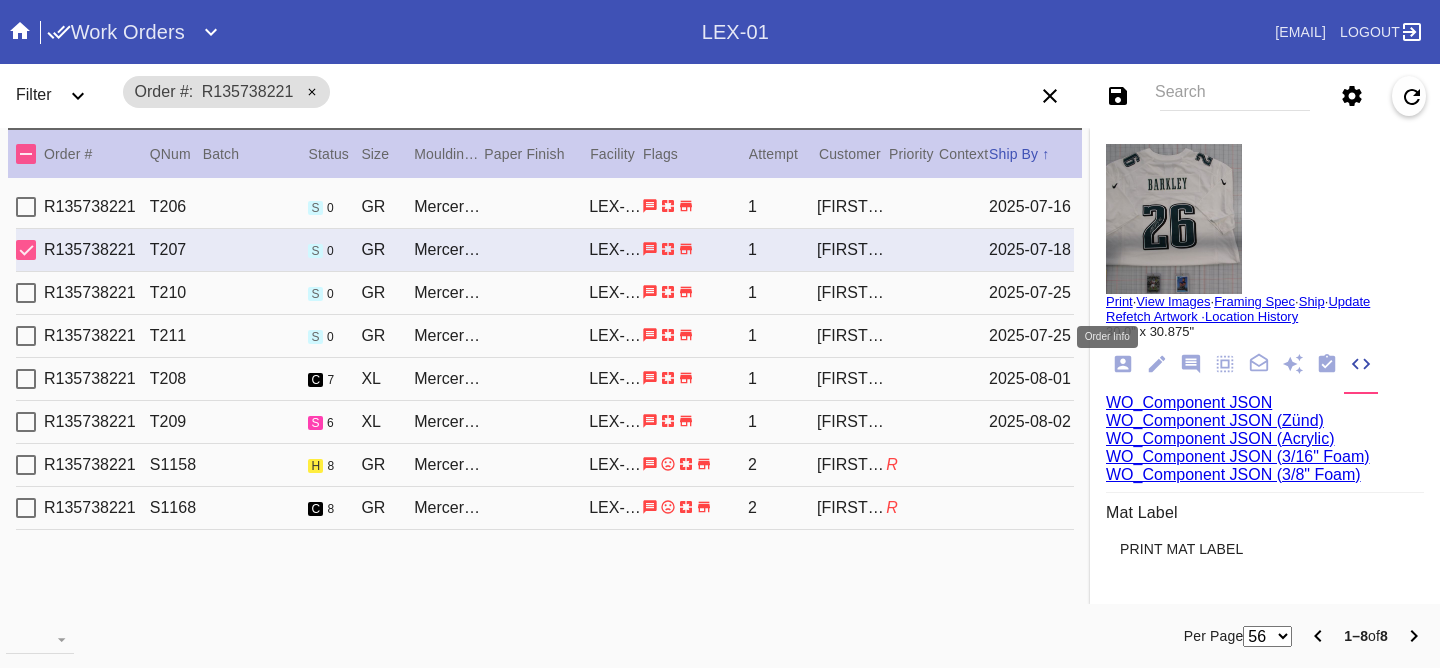 click 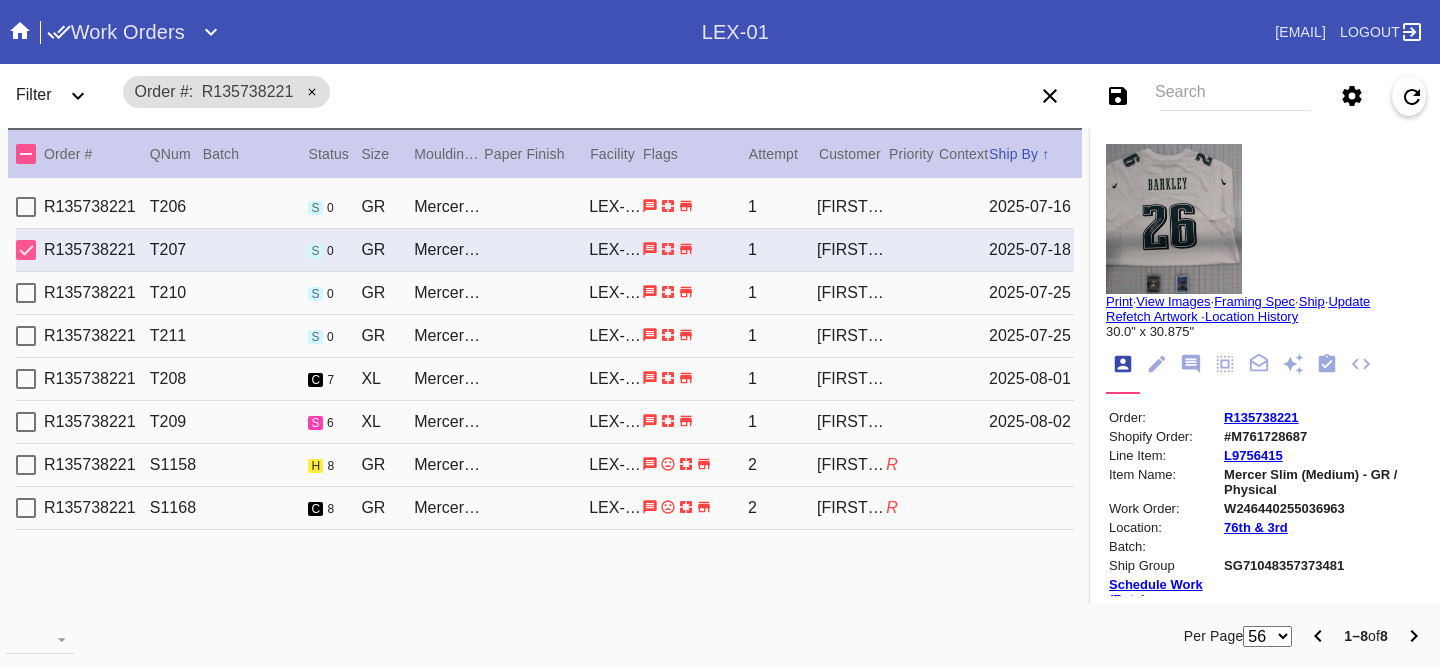click on "[PRODUCT_CODE] [PRODUCT_CODE] s   0 [PRODUCT_NAME] / White [PRODUCT_CODE] 1 [PERSON_NAME]
[DATE]" at bounding box center (545, 207) 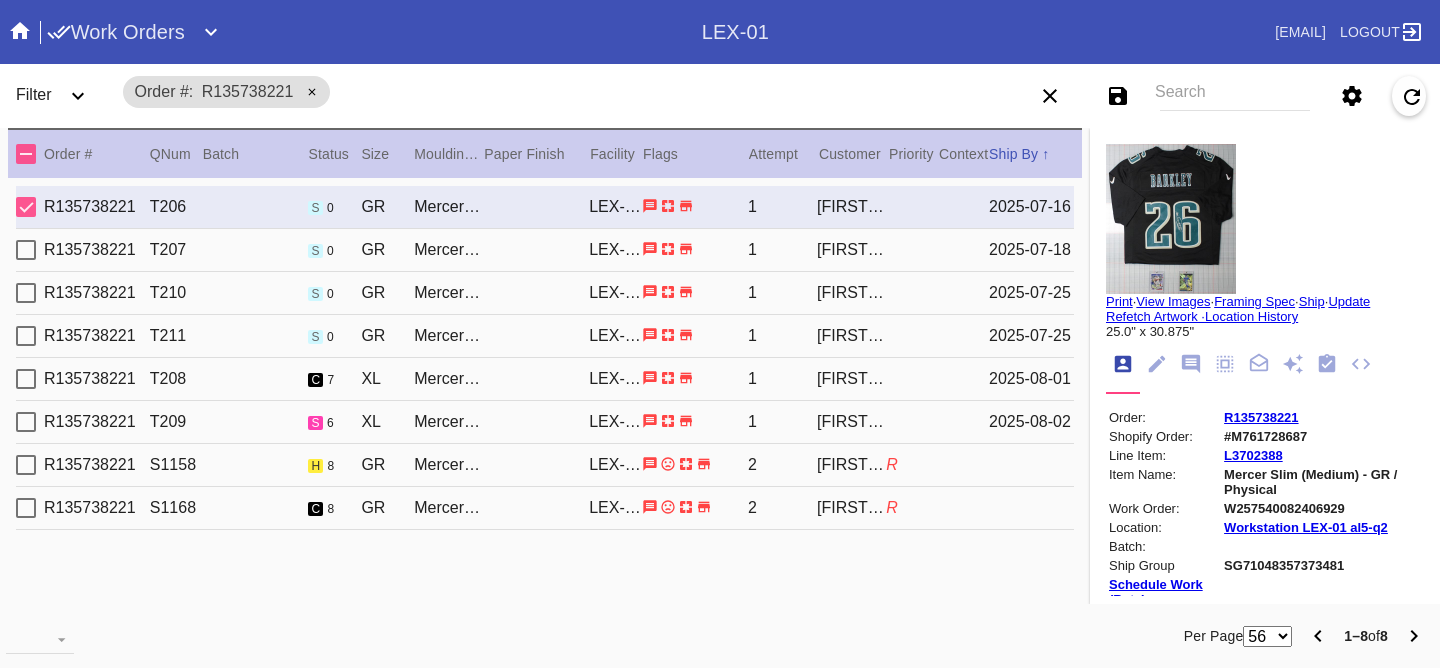 click on "[PRODUCT_CODE] [PRODUCT_CODE] s   0 [PRODUCT_NAME] / White [PRODUCT_CODE] 1 [PERSON_NAME]
[DATE]" at bounding box center (545, 250) 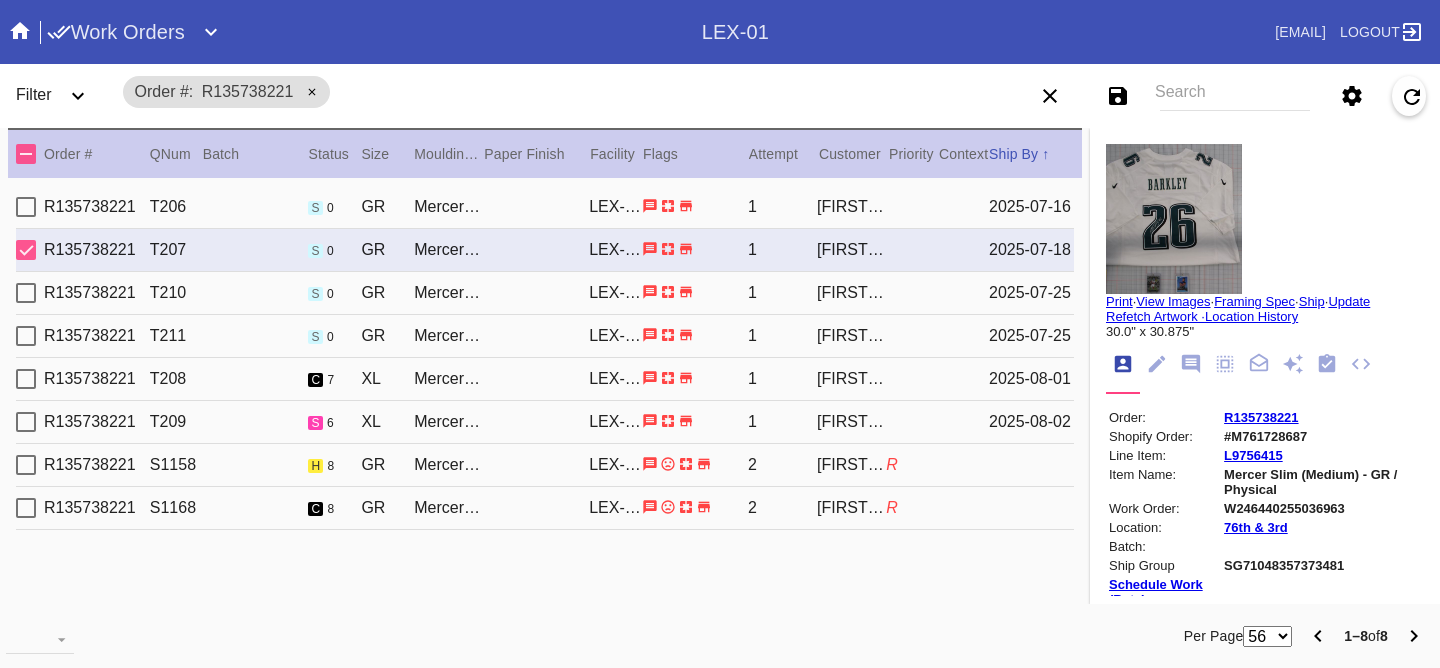 click on "[PRODUCT_CODE] [PRODUCT_CODE] s   0 [PRODUCT_NAME] / White [PRODUCT_CODE] 1 [PERSON_NAME]
[DATE]" at bounding box center (545, 293) 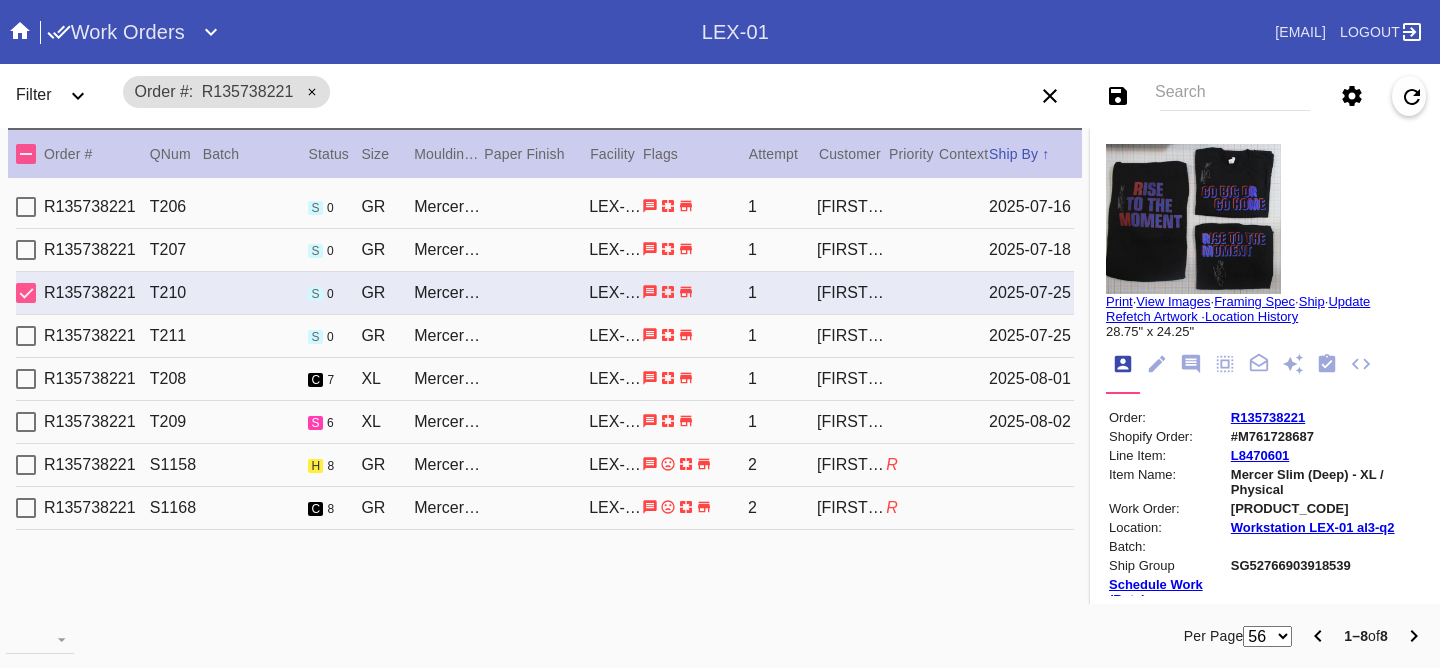 click on "R135738221 T211 s   0 GR Mercer Slim (Deep) / White LEX-01 1 [FIRST] [LAST]
[DATE]" at bounding box center [545, 336] 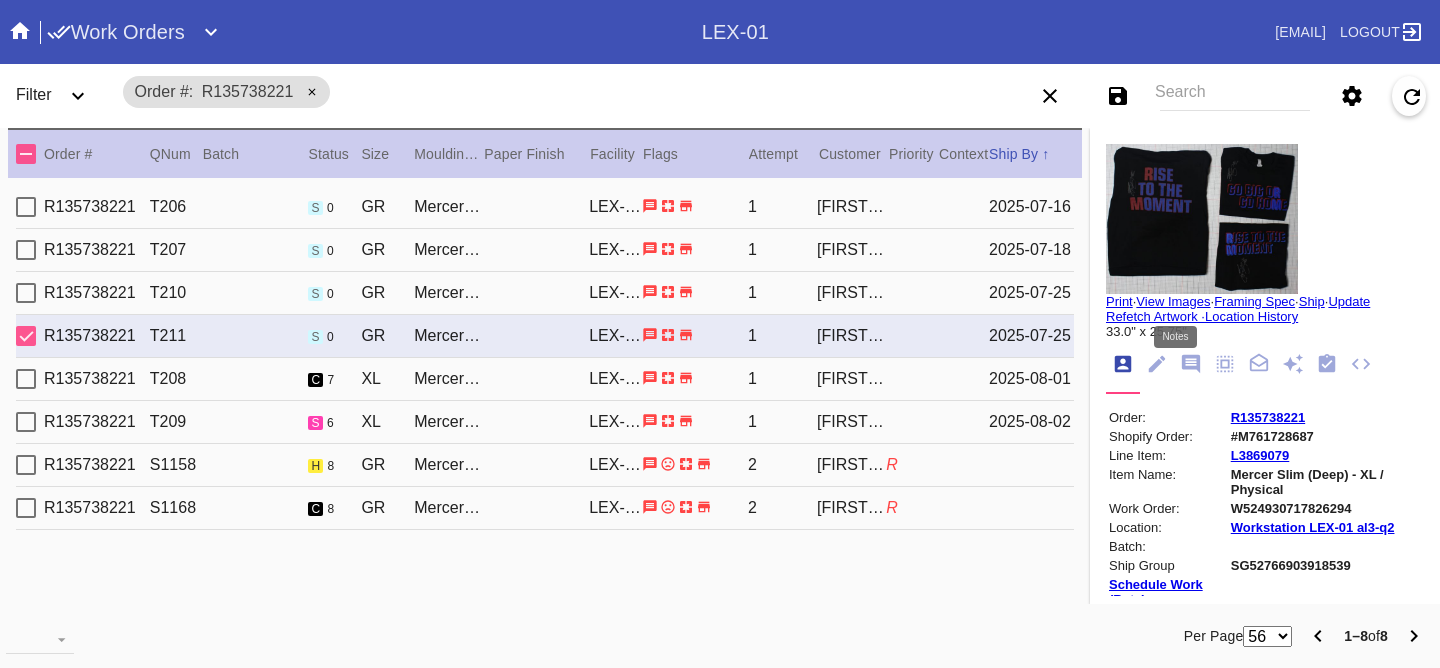 click 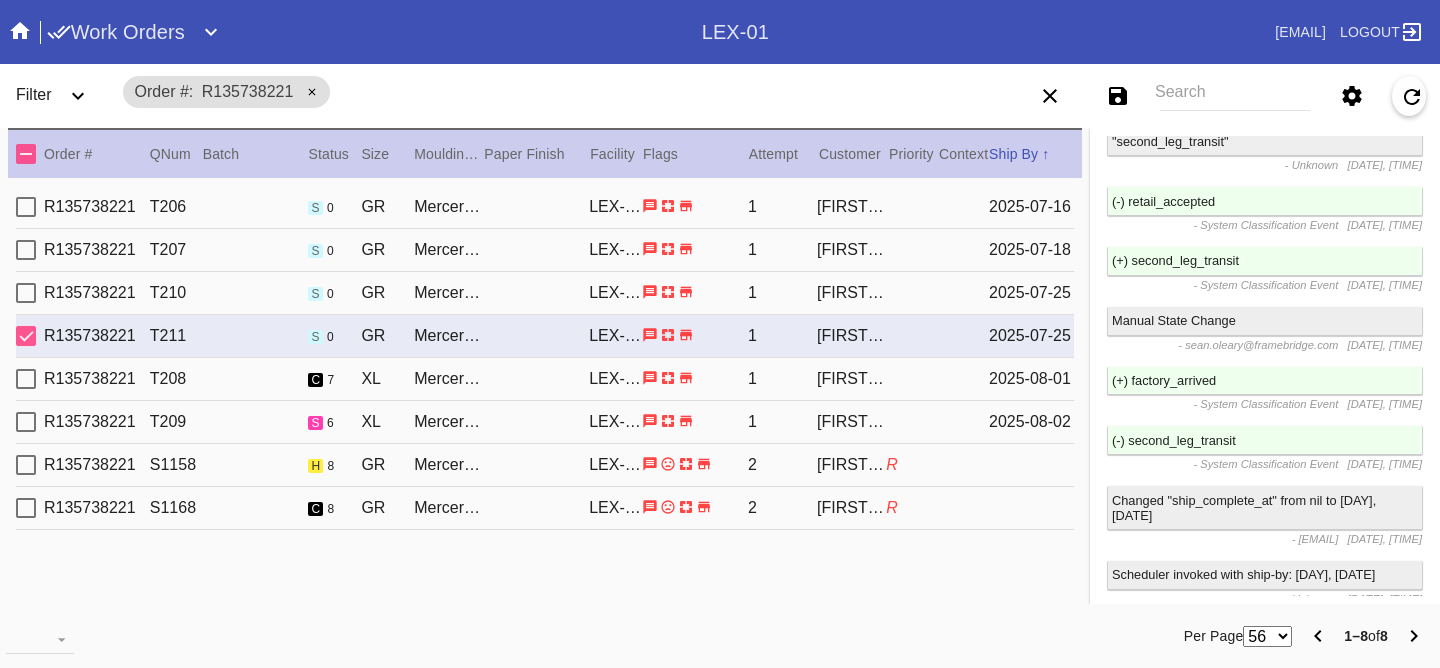 scroll, scrollTop: 0, scrollLeft: 0, axis: both 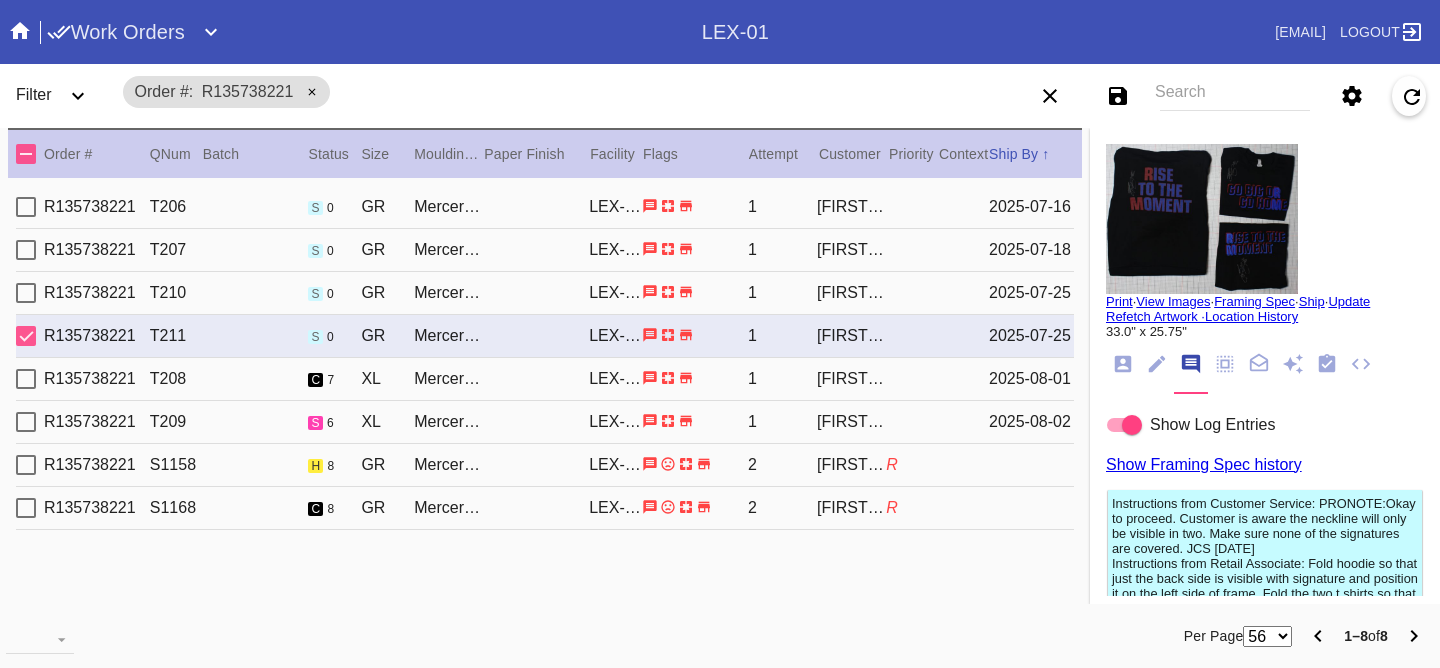click on "2025-08-01" at bounding box center [1031, 379] 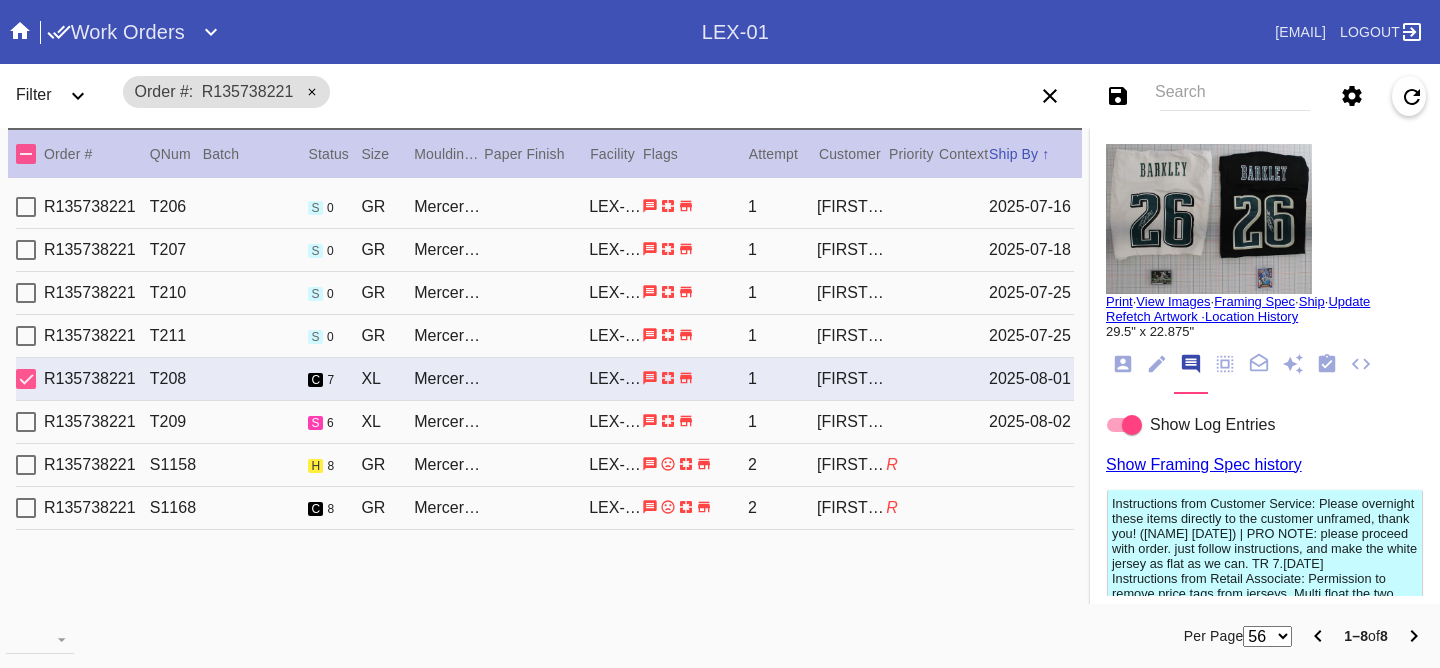 click on "R135738221 T211 s   0 GR Mercer Slim (Deep) / White LEX-01 1 [FIRST] [LAST]
[DATE]" at bounding box center (545, 336) 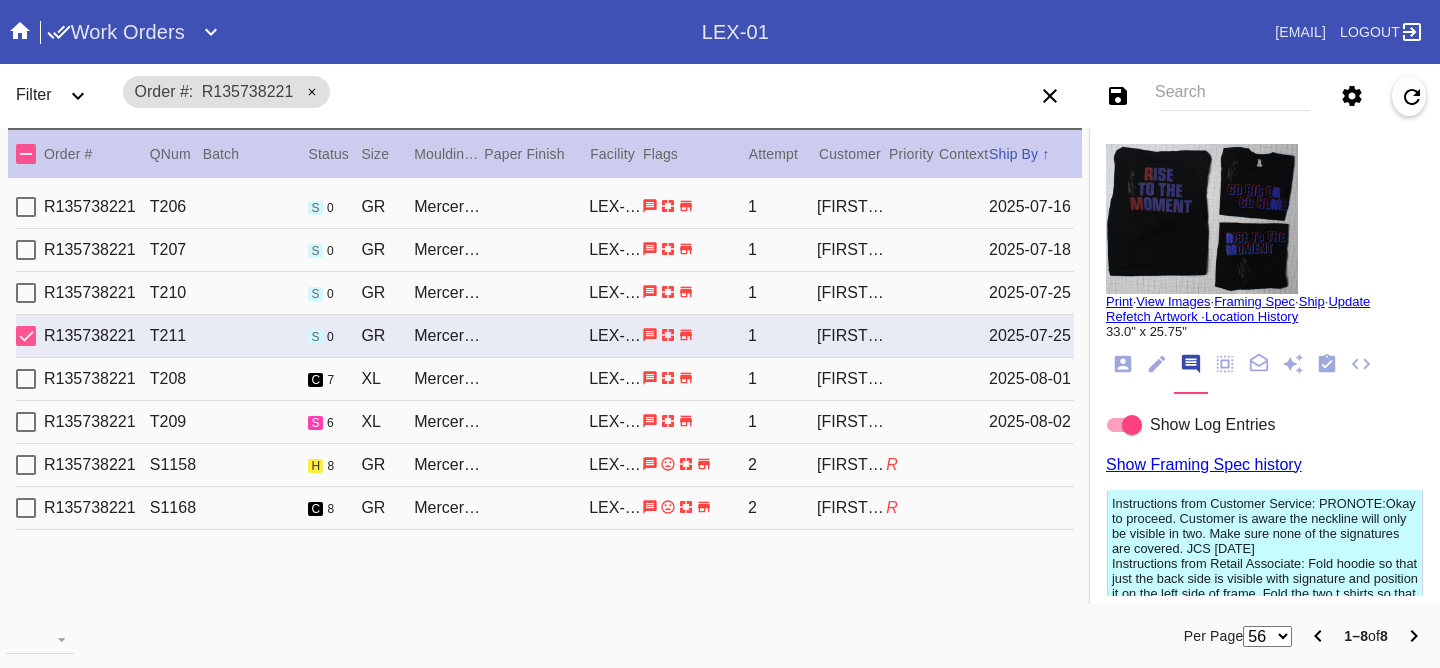 click on "2025-07-25" at bounding box center (1031, 293) 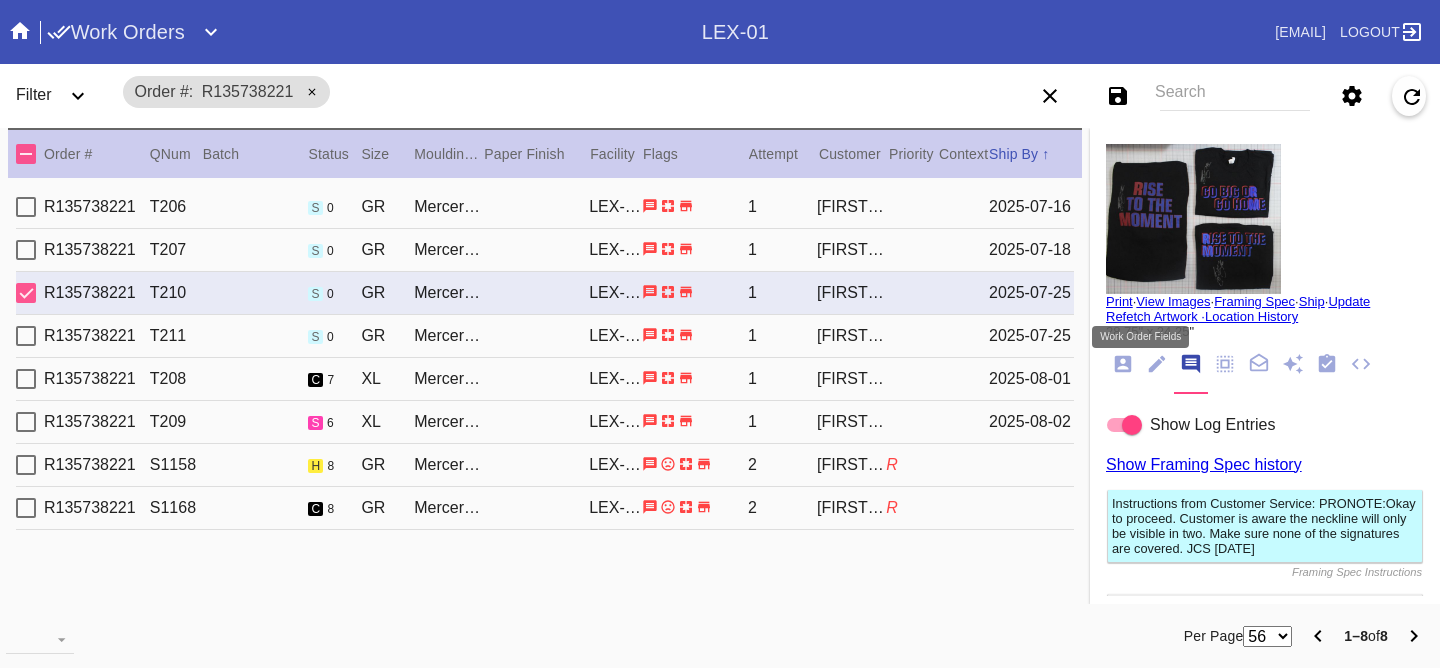 click 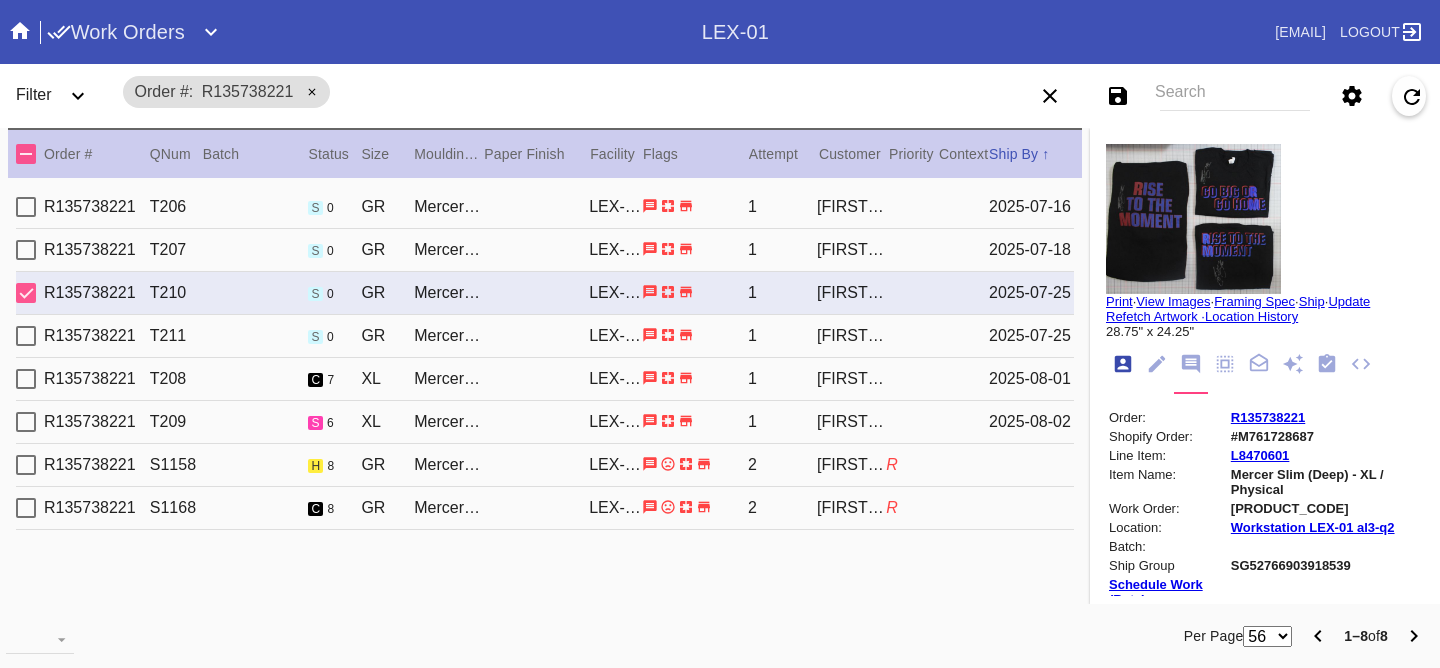 scroll, scrollTop: 24, scrollLeft: 0, axis: vertical 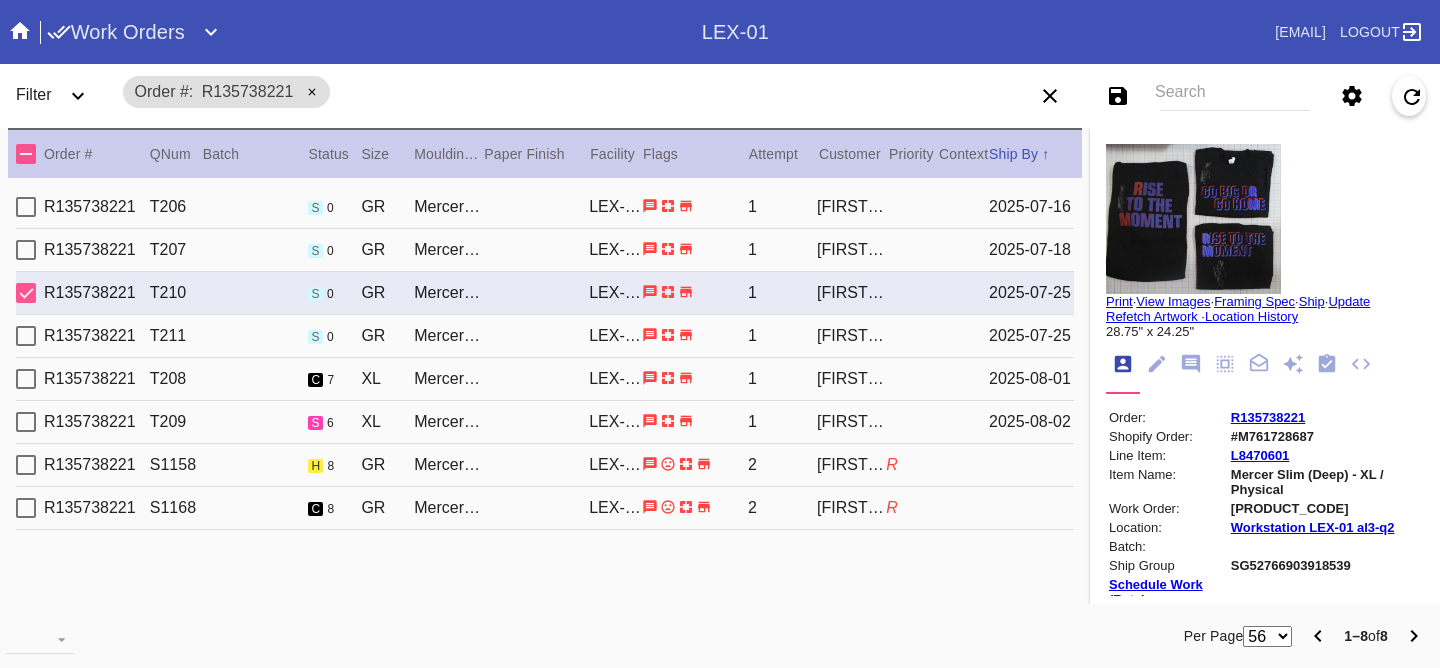 click on "2025-07-25" at bounding box center (1031, 336) 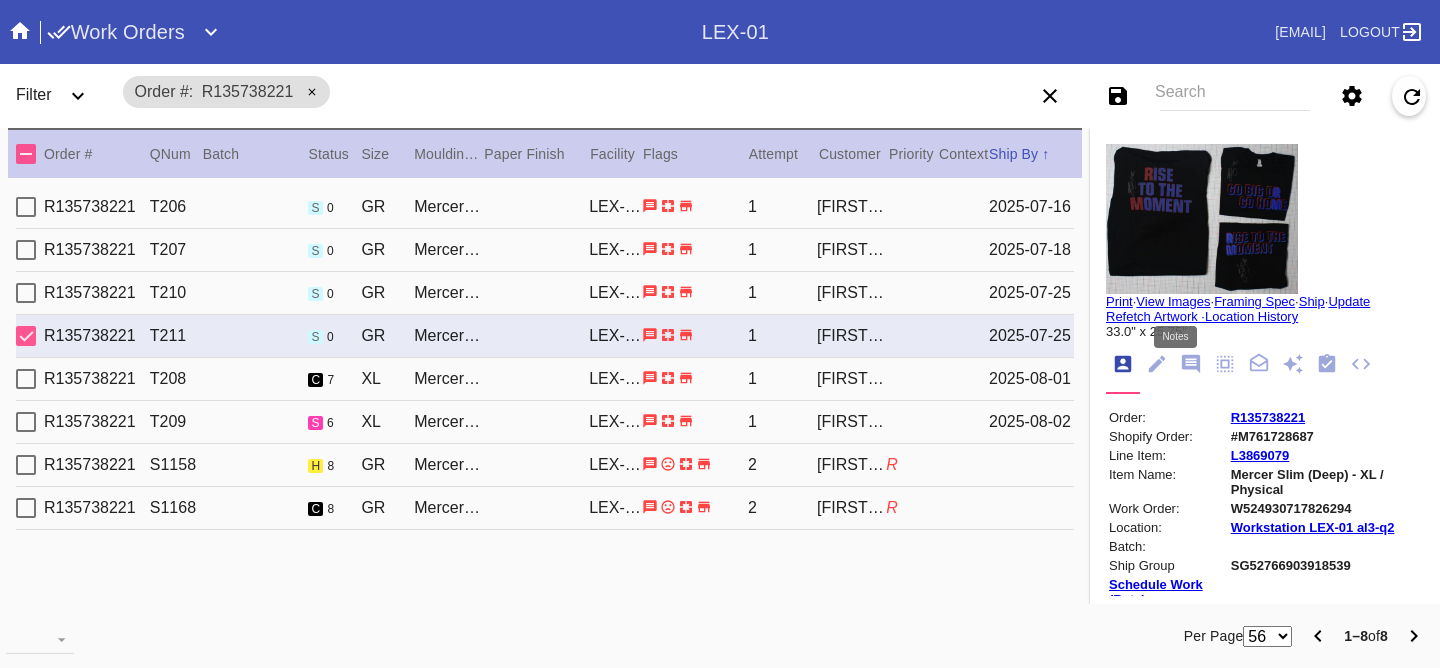 click 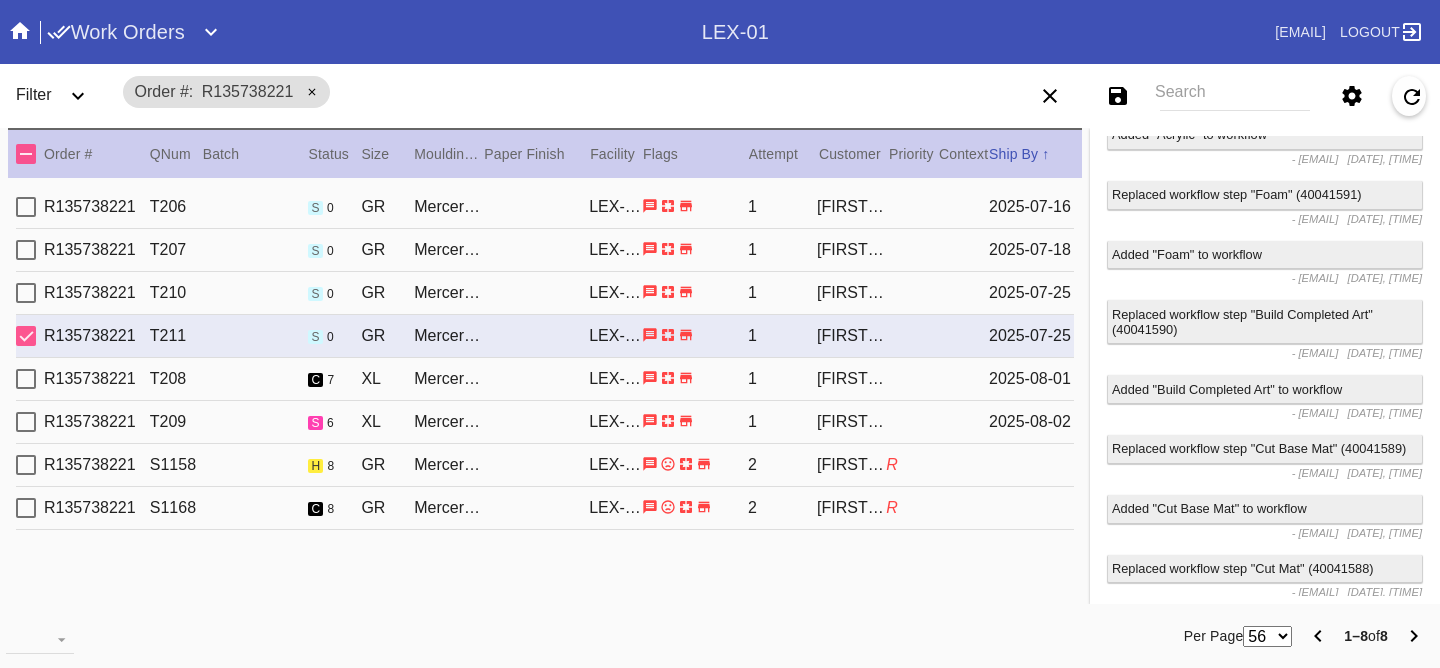 scroll, scrollTop: 0, scrollLeft: 0, axis: both 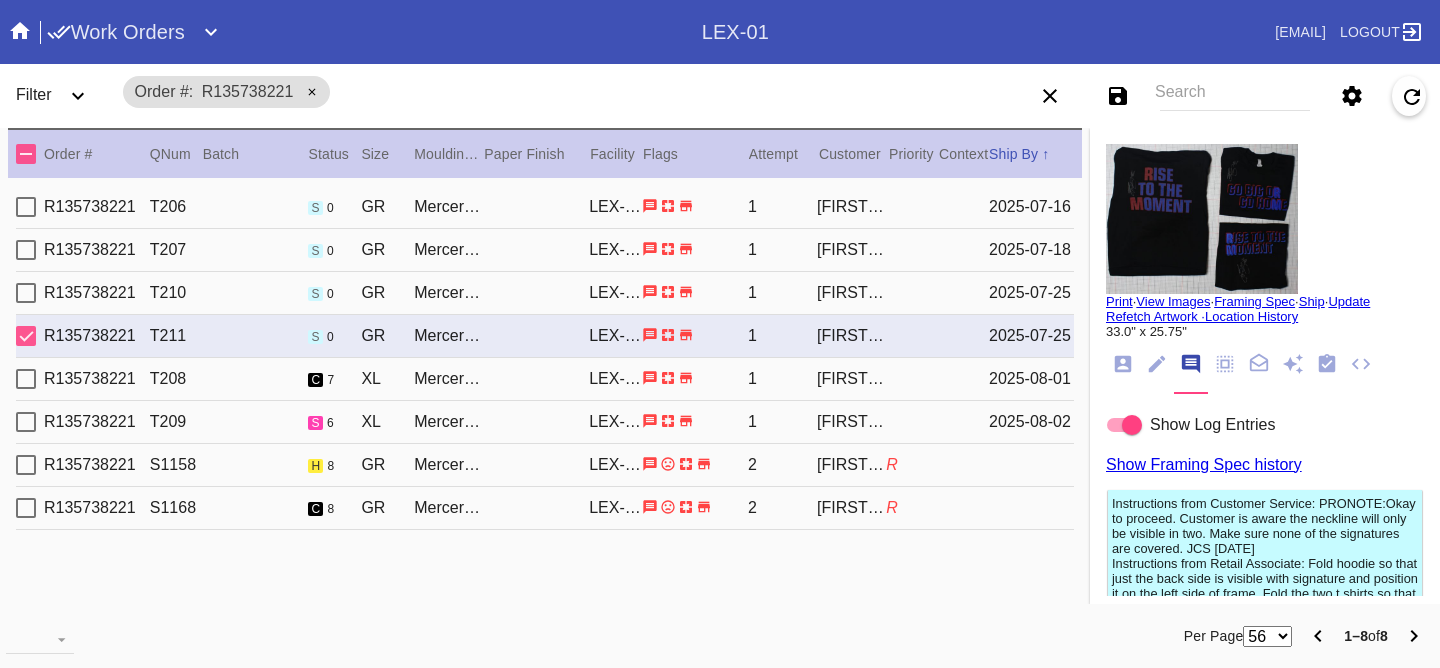 click 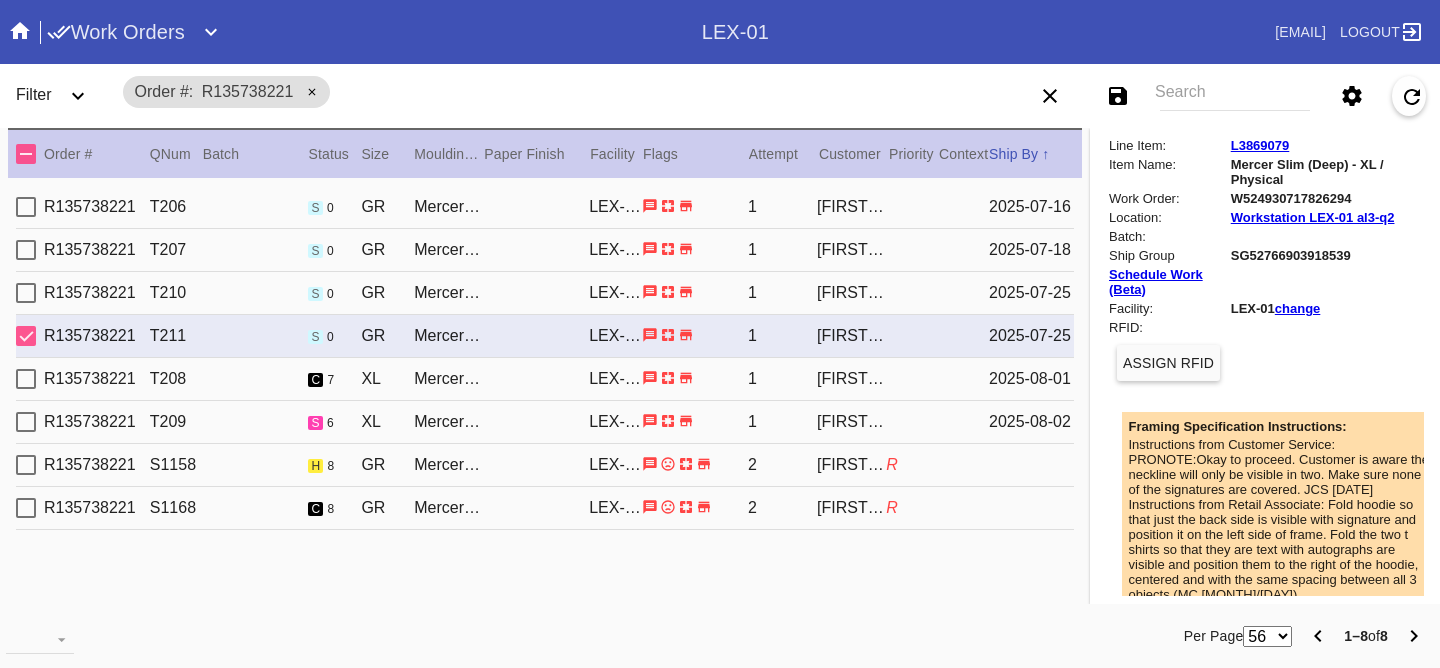 scroll, scrollTop: 0, scrollLeft: 0, axis: both 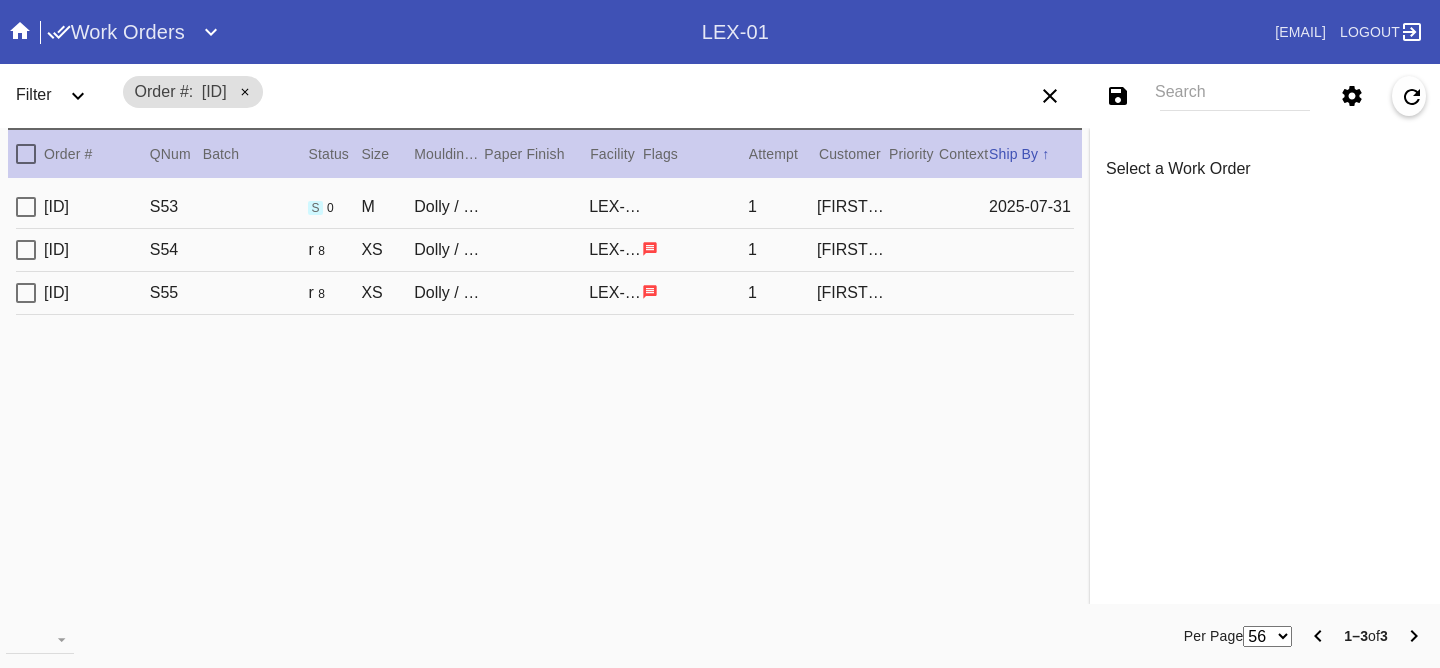 click on "[ID] S54 r   8 XS Dolly  / Dove White LEX-01 1 [FIRST] [LAST]" at bounding box center (545, 250) 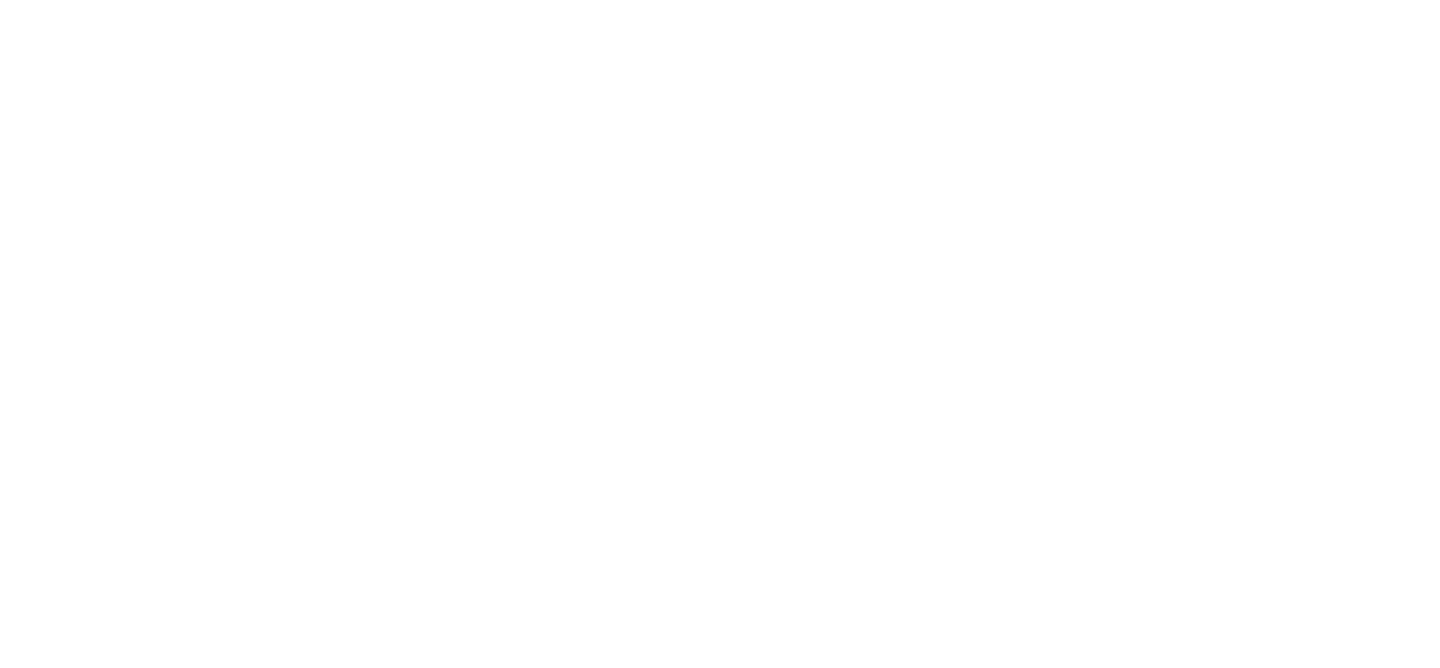 scroll, scrollTop: 0, scrollLeft: 0, axis: both 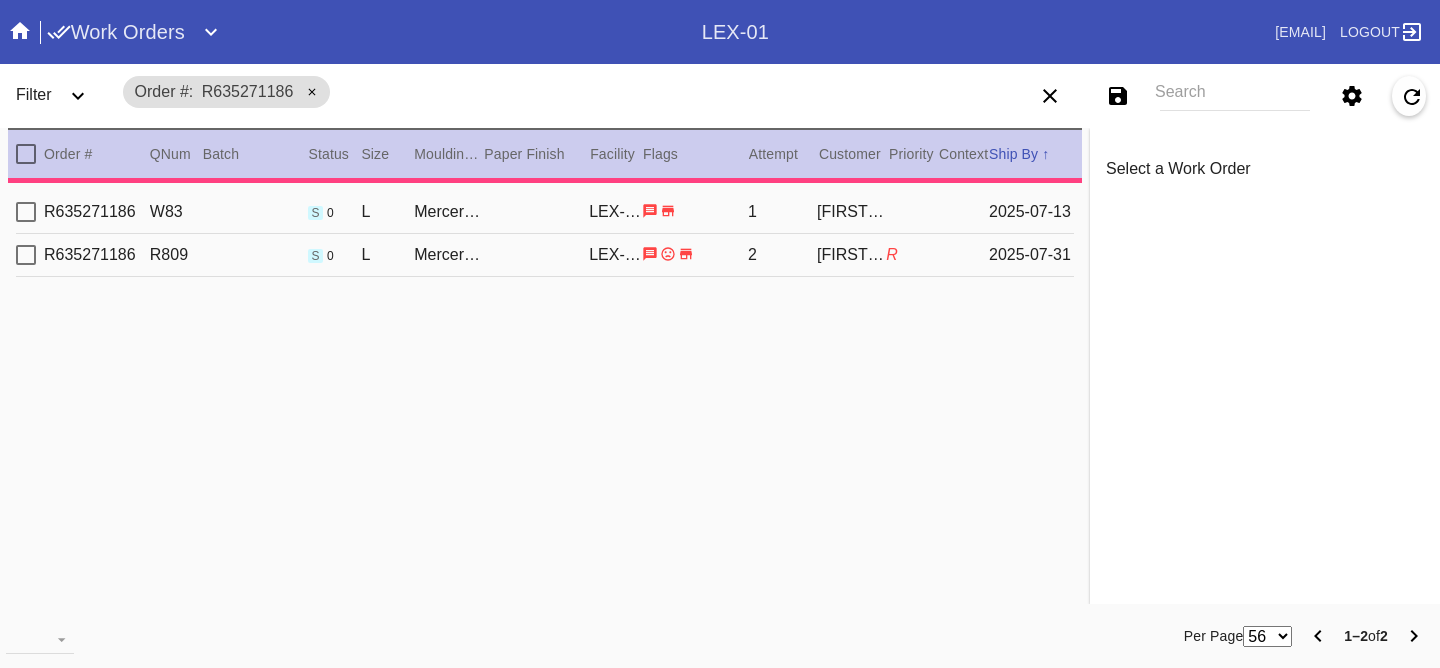 click on "R635271186 R809 s   0 L Mercer Slim / Meringue LEX-01 2 [FIRST] [LAST]
R
[DATE]" at bounding box center (545, 255) 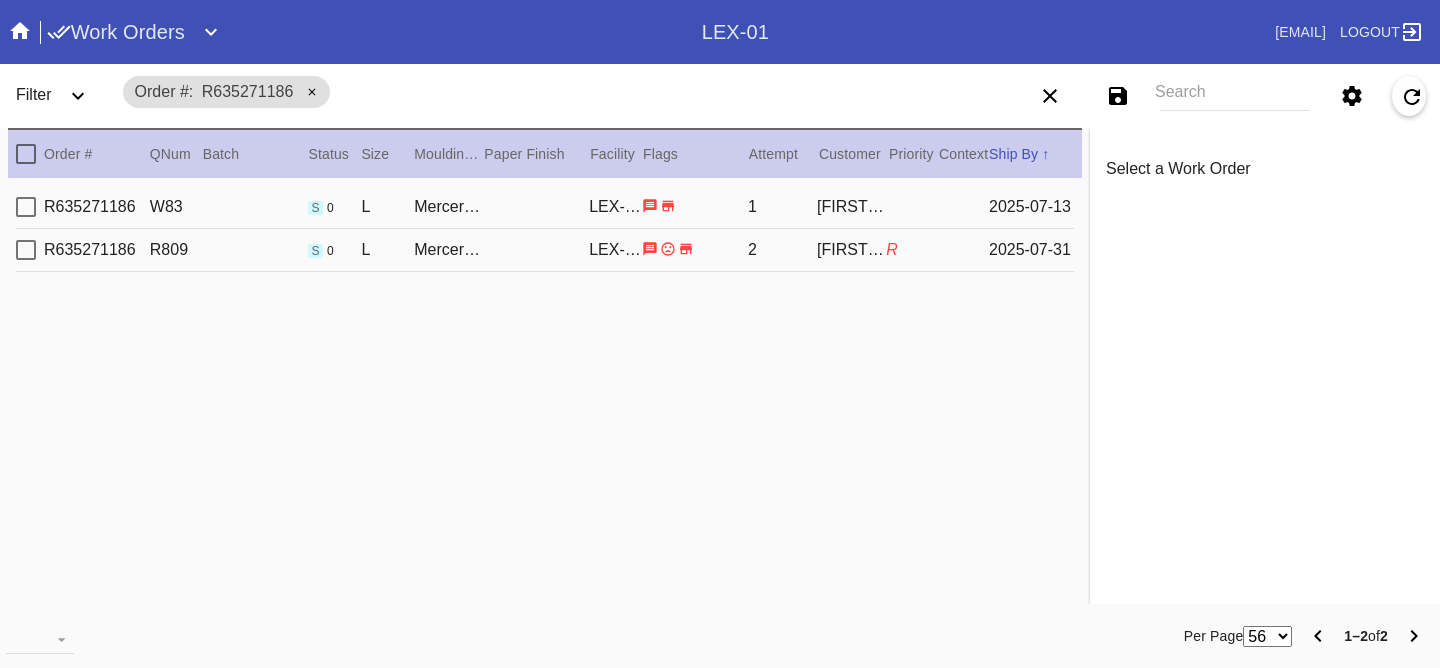 click on "R635271186 R809 s   0 L Mercer Slim / Meringue LEX-01 2 Carol Cunningham
R
2025-07-31" at bounding box center (545, 250) 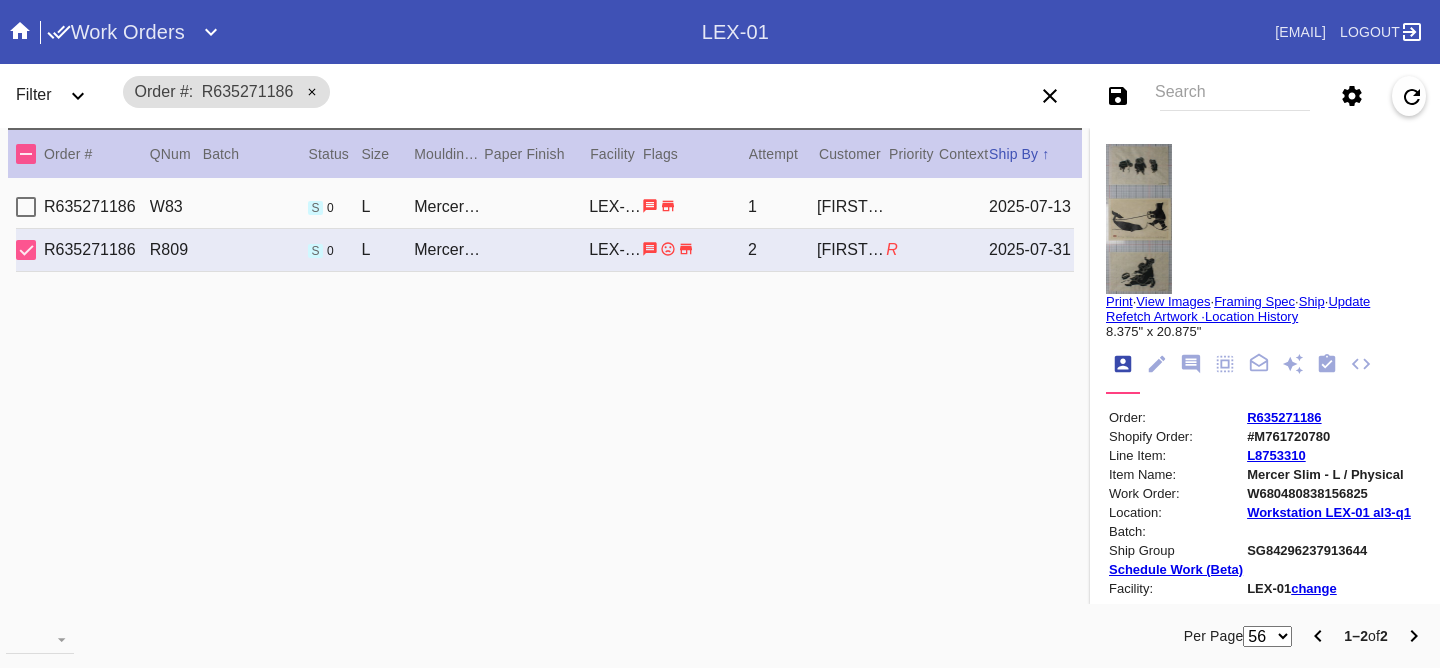 click on "2025-07-13" at bounding box center (1031, 207) 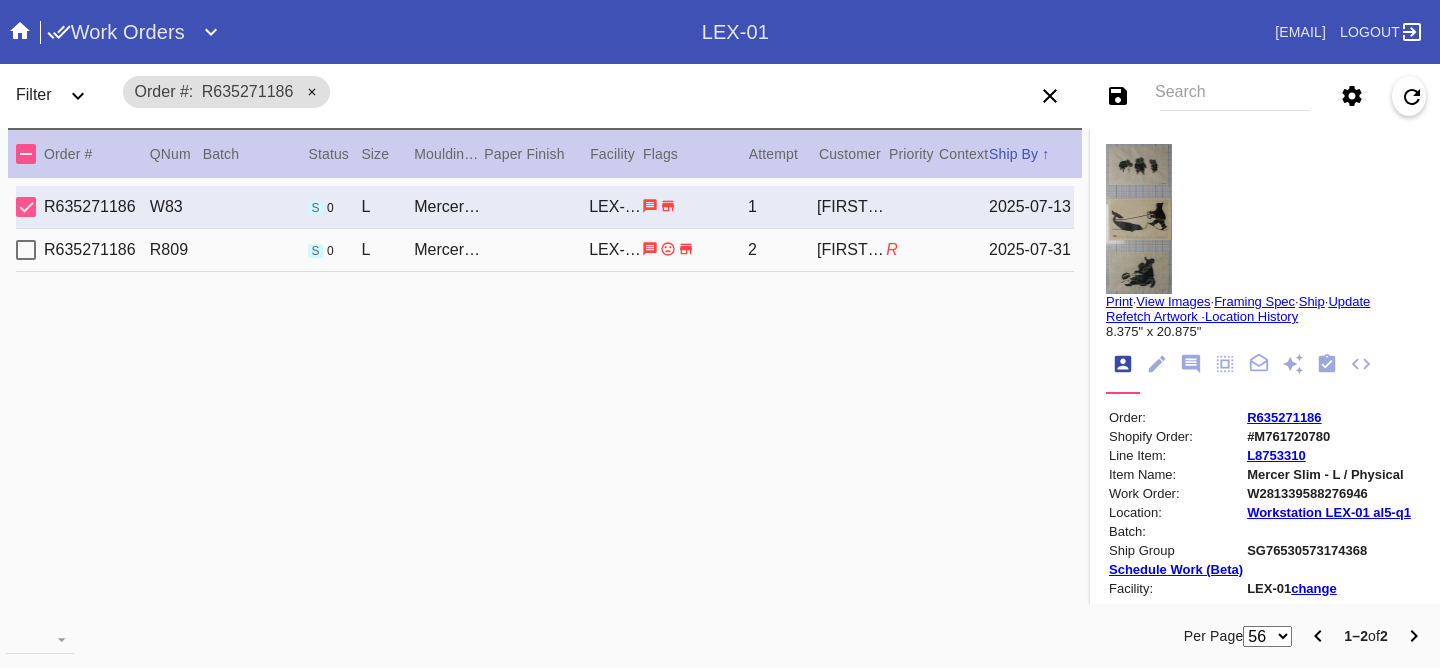 click on "View Images" at bounding box center [1173, 301] 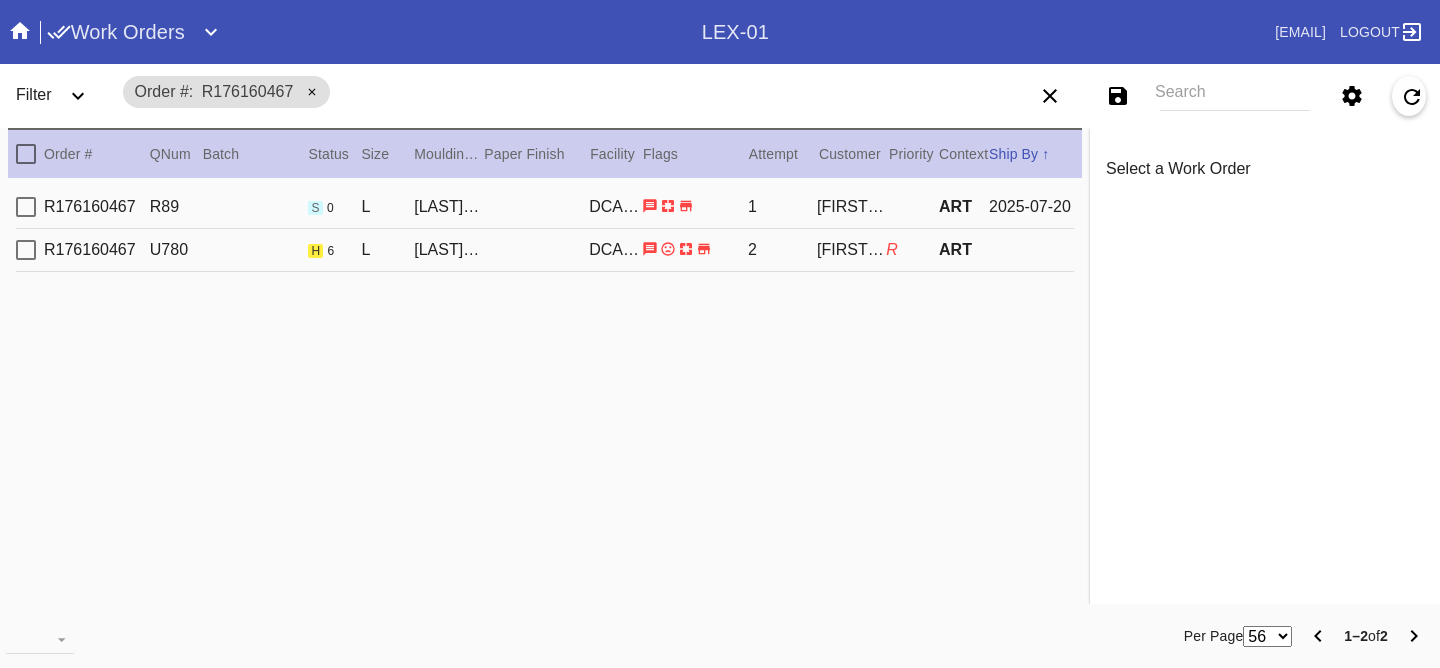 scroll, scrollTop: 0, scrollLeft: 0, axis: both 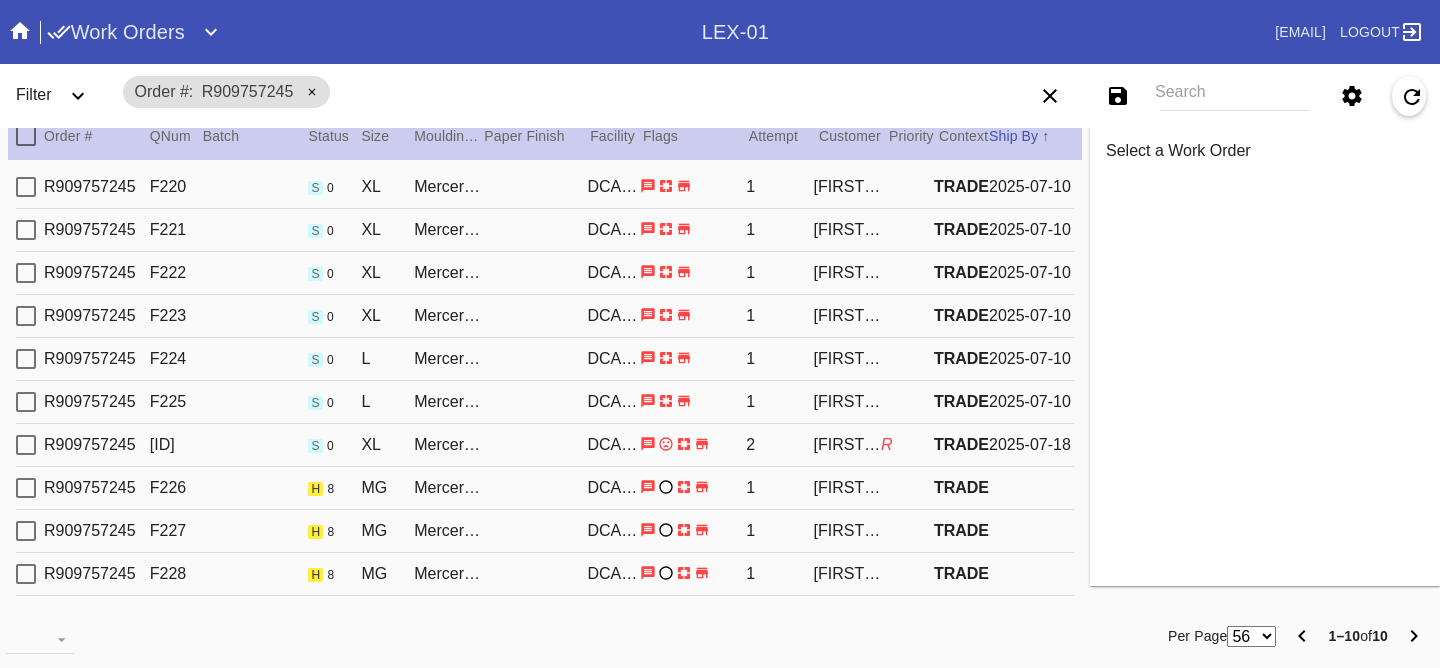 click on "[ID] F226 h   8 MG Mercer Slim (Medium) / White Oversized DCA-05 1 [FIRST] [LAST]
TRADE" at bounding box center [545, 488] 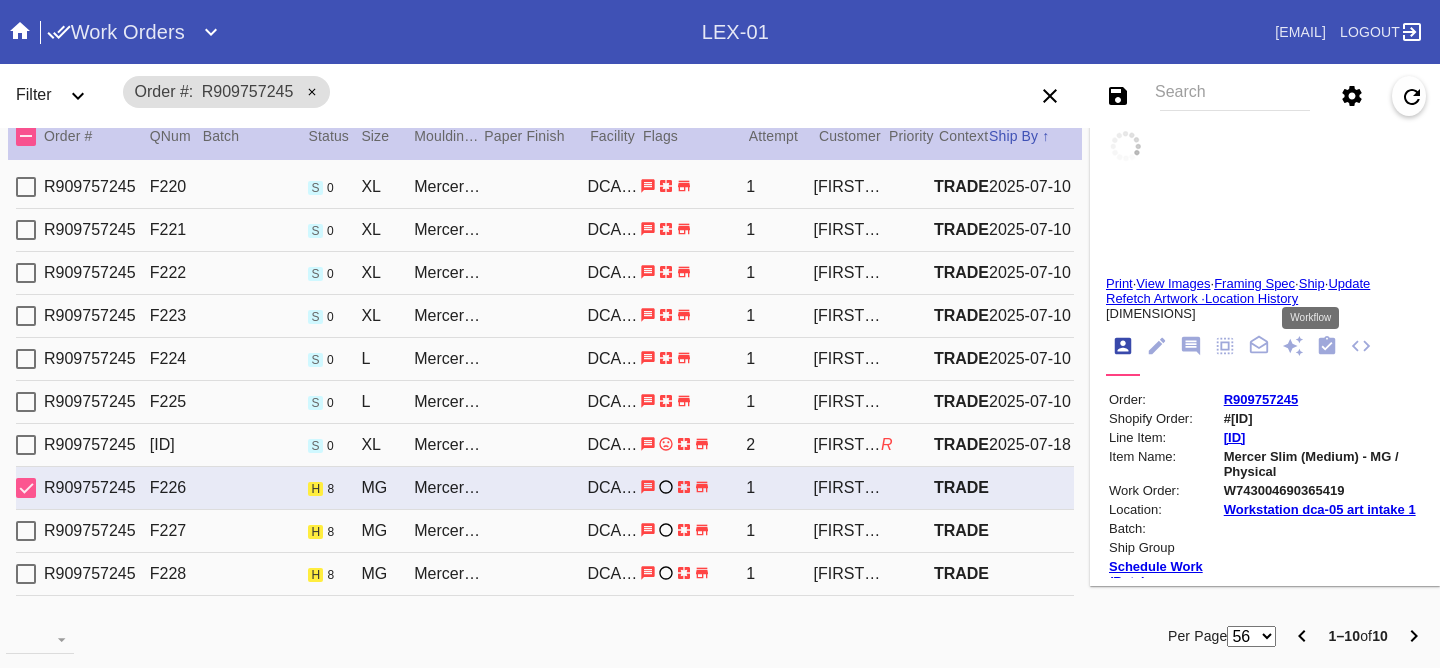 click 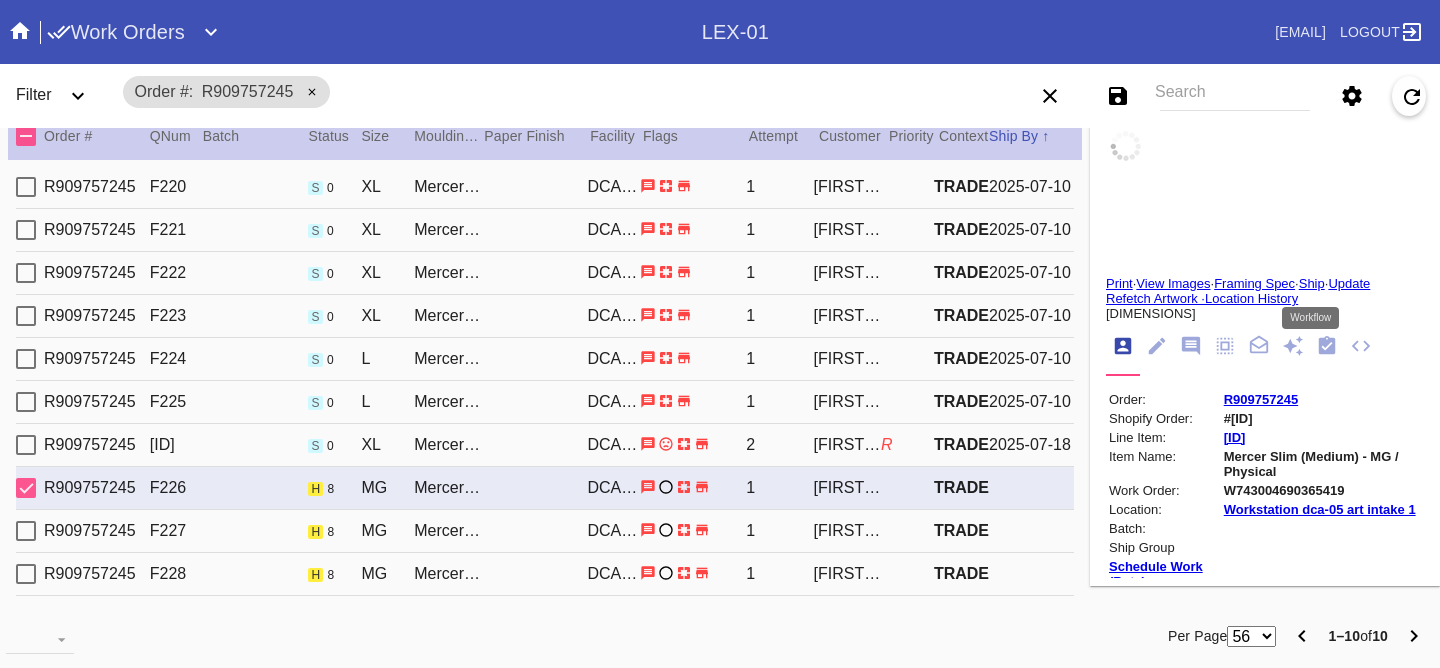 scroll, scrollTop: 320, scrollLeft: 0, axis: vertical 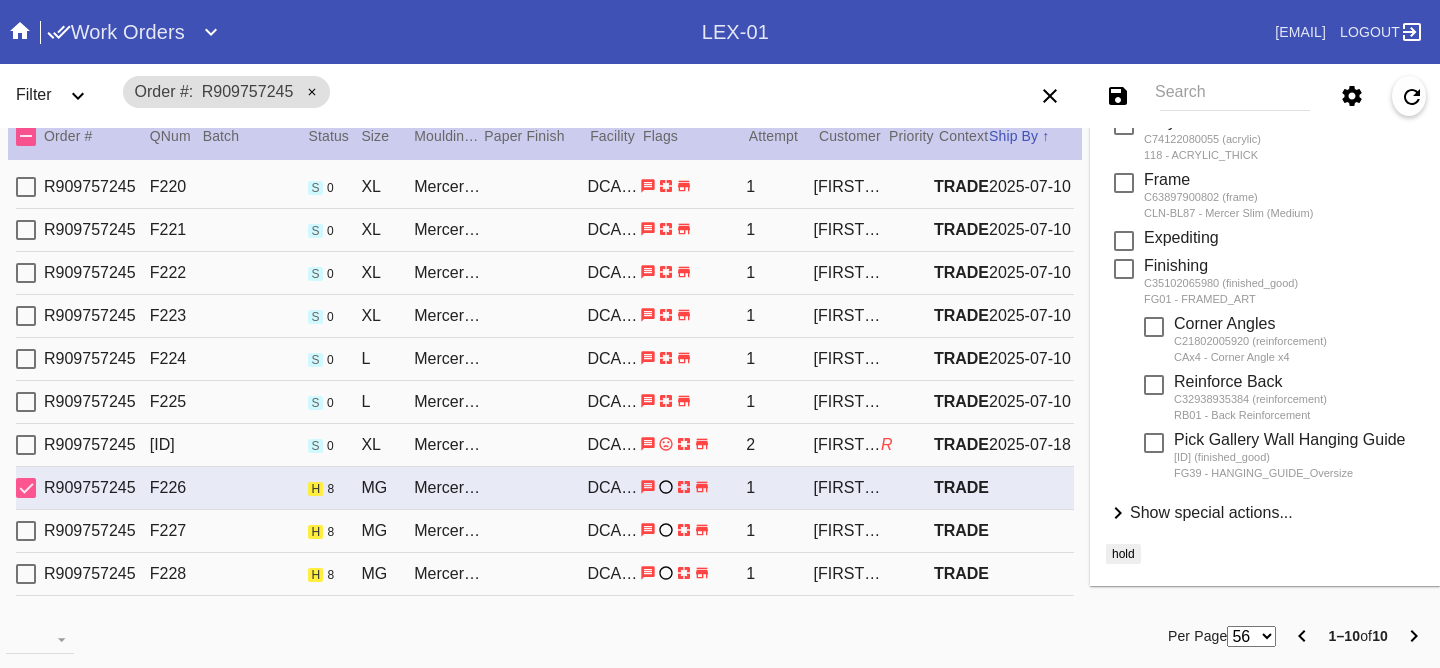 click on "Show special actions..." at bounding box center [1211, 512] 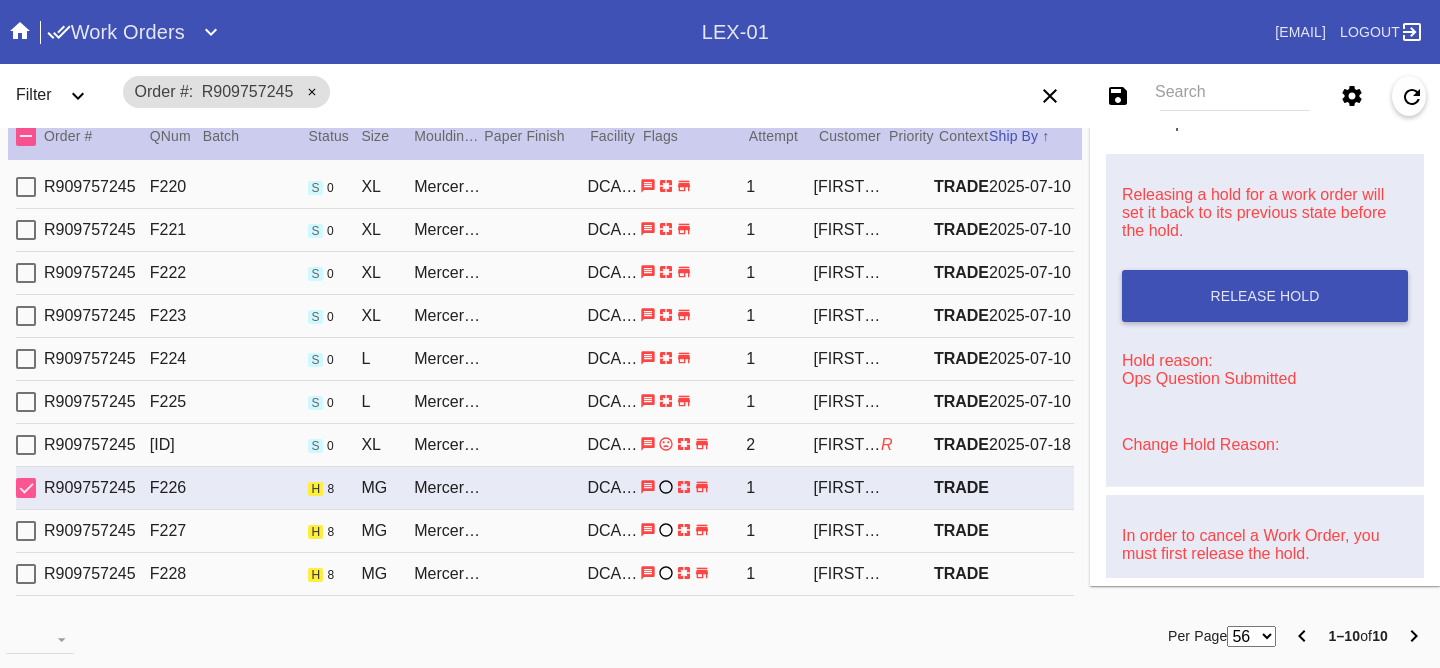 scroll, scrollTop: 1145, scrollLeft: 0, axis: vertical 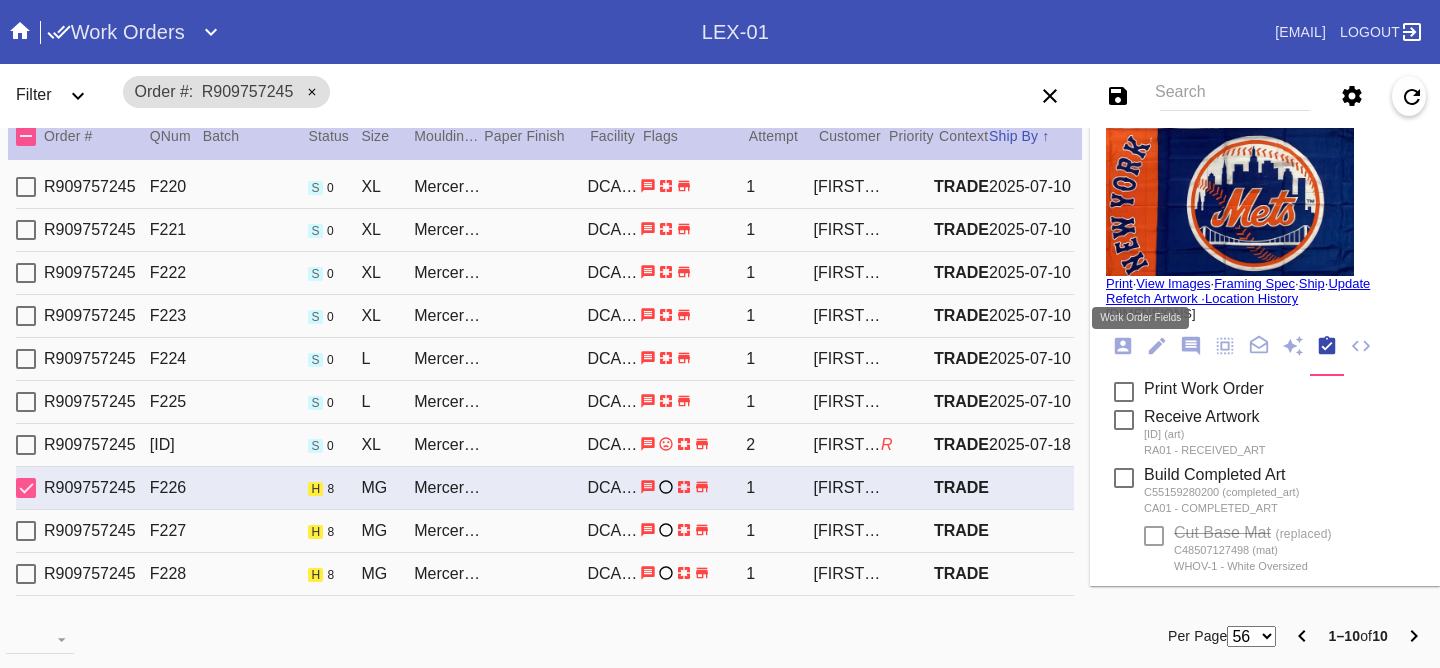 click at bounding box center [1157, 347] 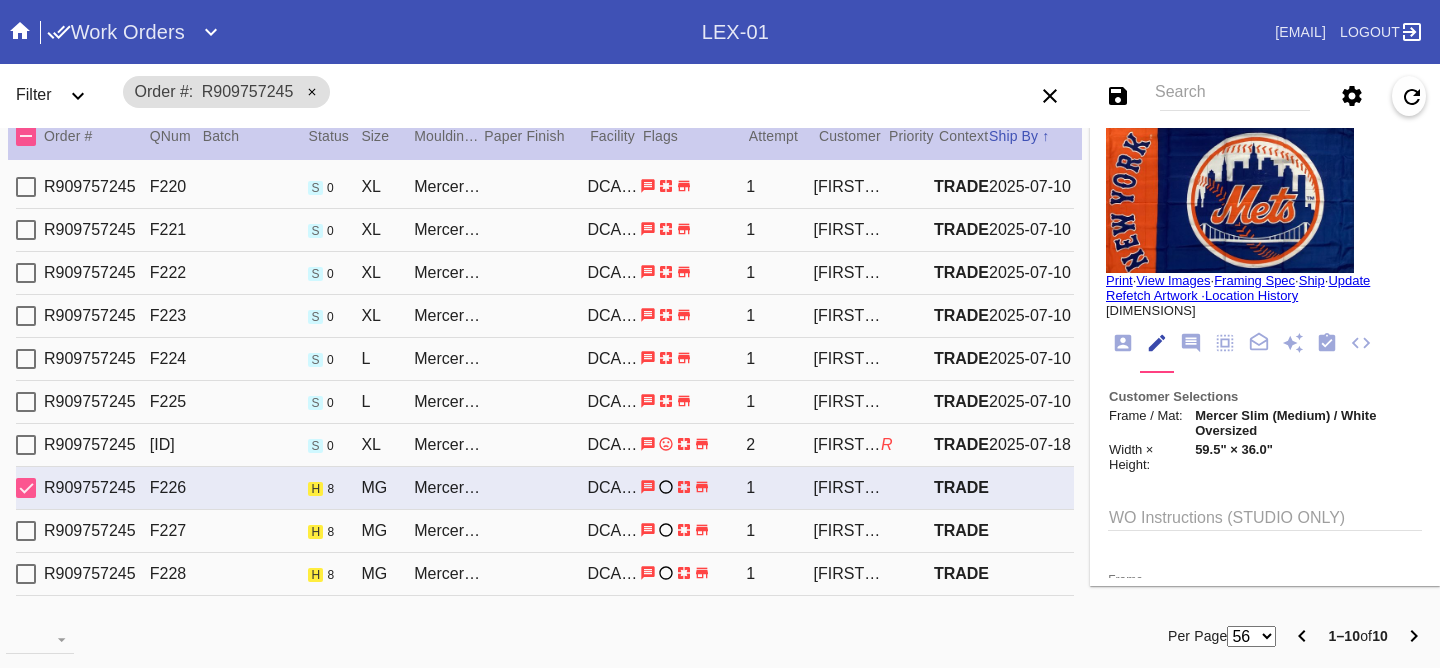 scroll, scrollTop: 4, scrollLeft: 0, axis: vertical 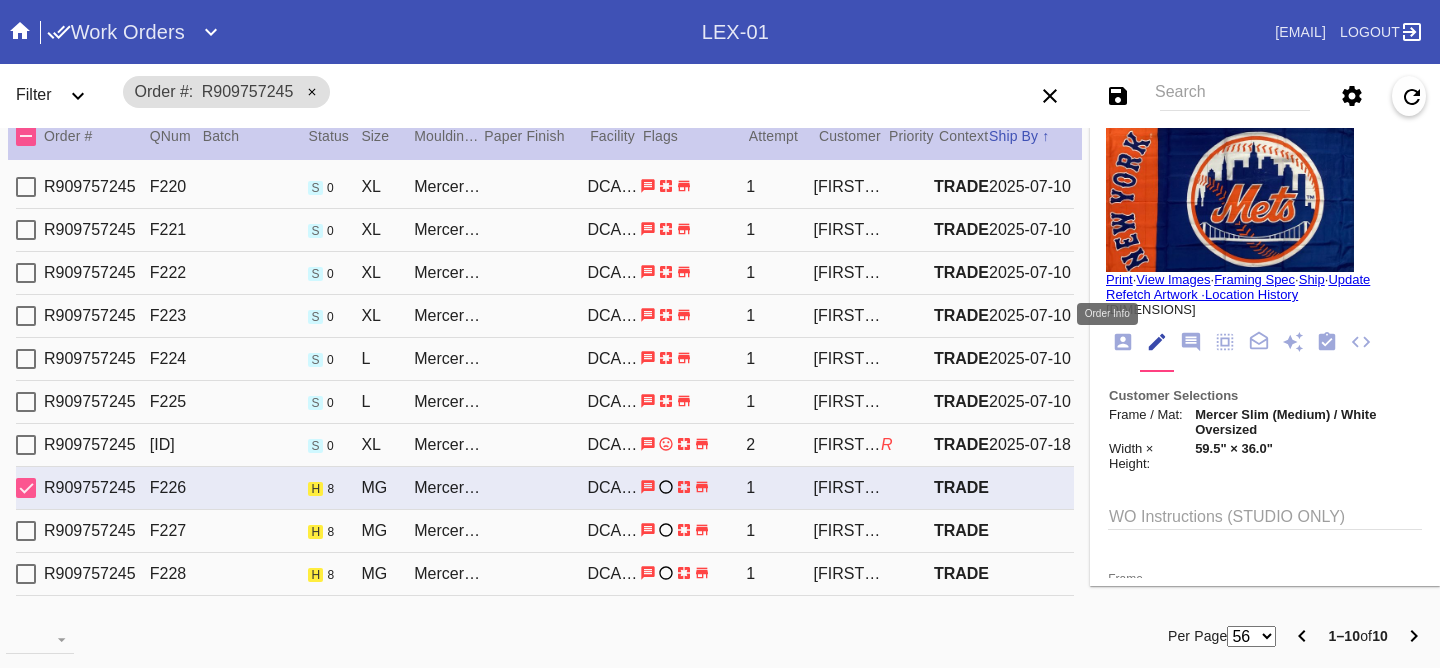 click 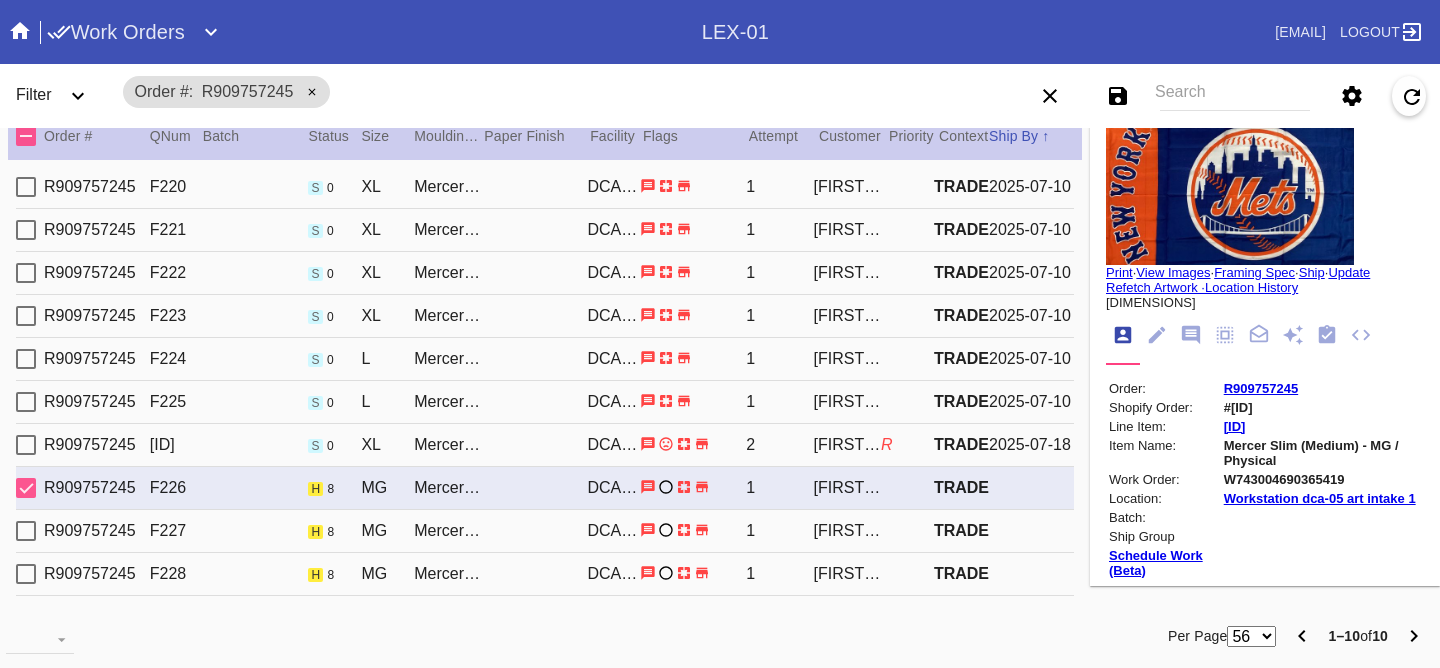 scroll, scrollTop: 12, scrollLeft: 0, axis: vertical 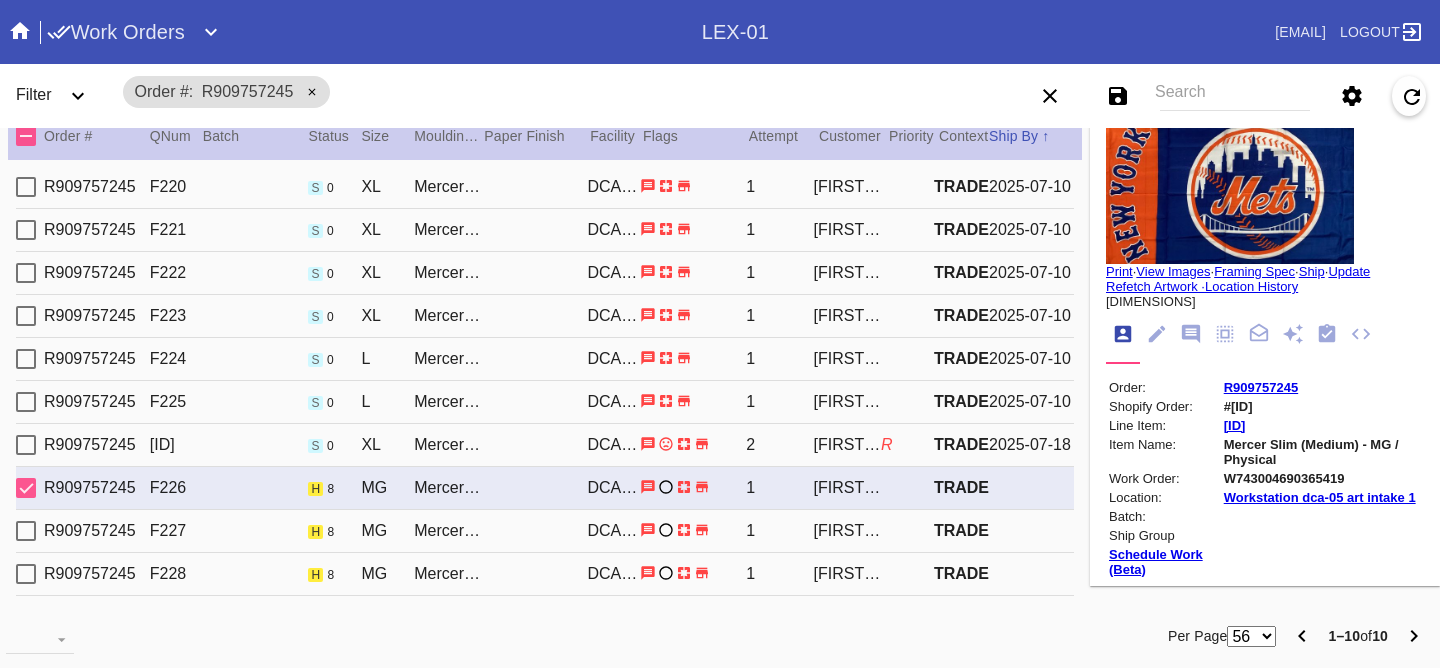 click on "R909757245 F227 h   8 MG Mercer Slim (Medium) / White Oversized DCA-05 1 Samantha Dittler
TRADE" at bounding box center [545, 531] 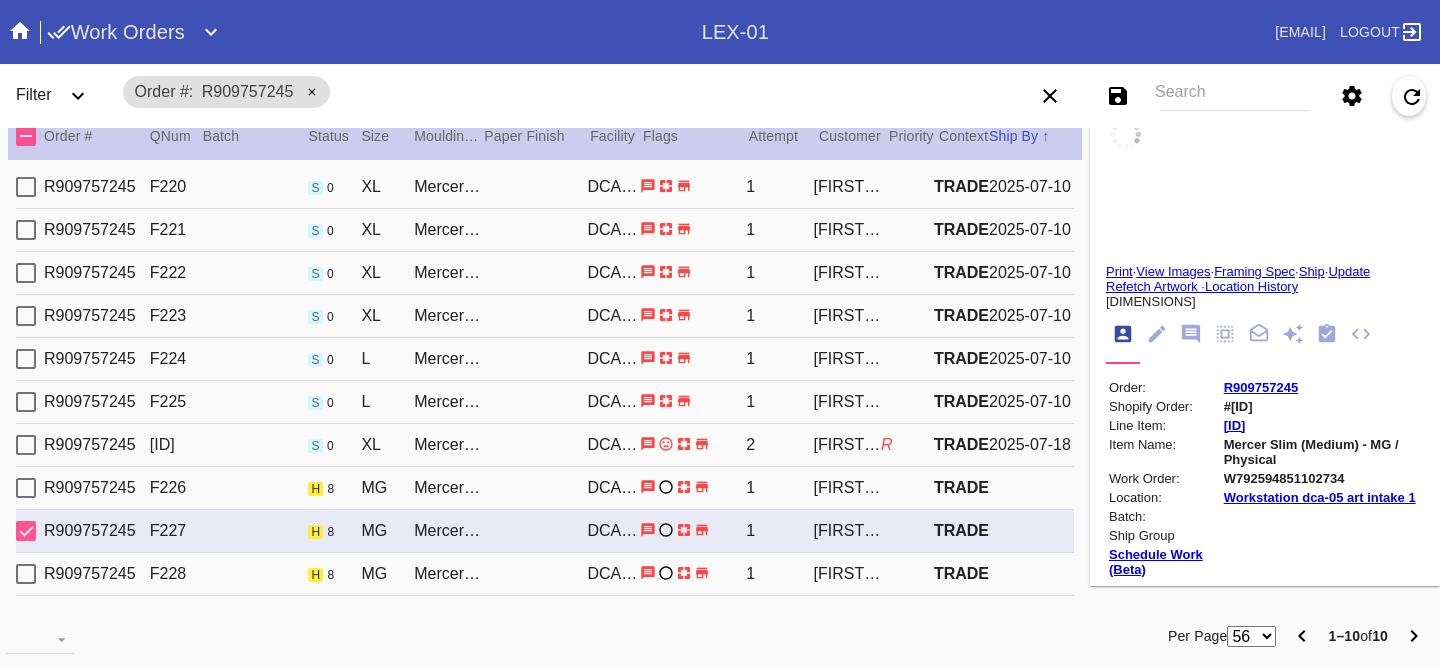 click on "R909757245 F228 h   8 MG Mercer Slim (Medium) / White DCA-05 1 Samantha Dittler
TRADE" at bounding box center [545, 574] 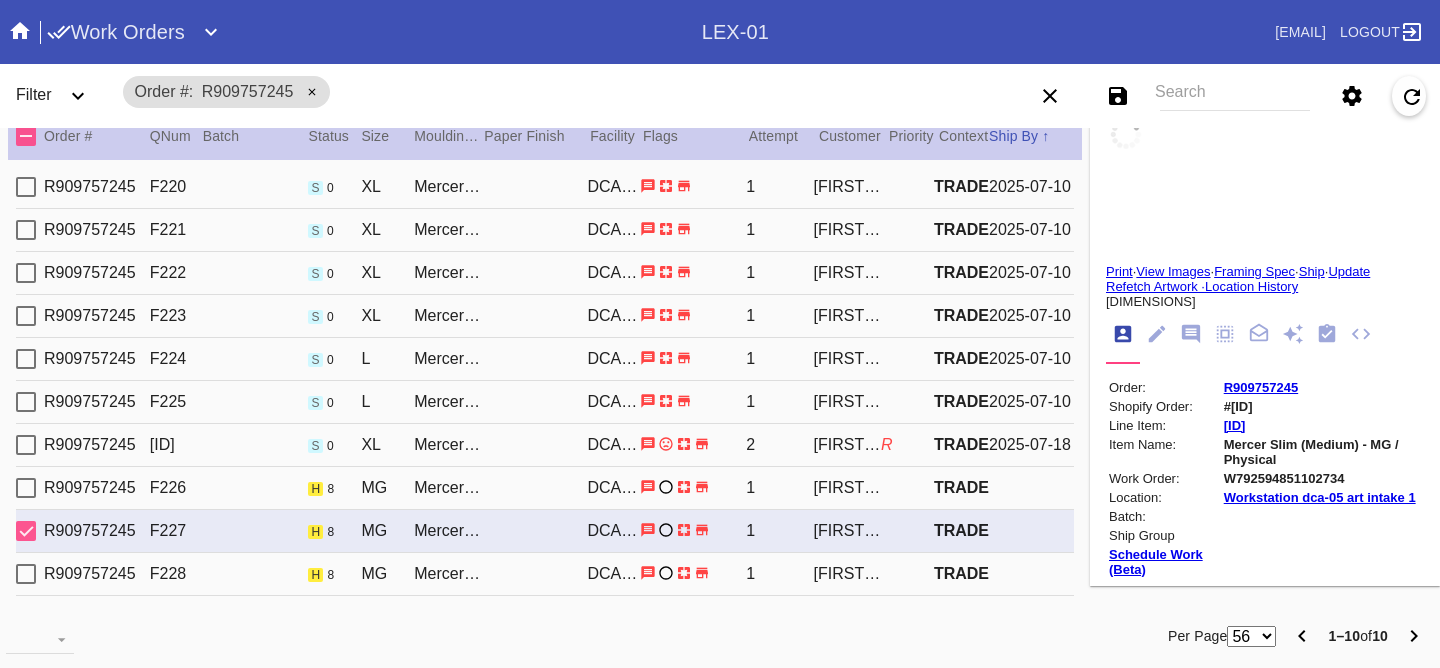 type on "very wrinkled and creased from folding. NOT SQUARE, loose threads. white strip is roughly cut. very uneven, not straight" 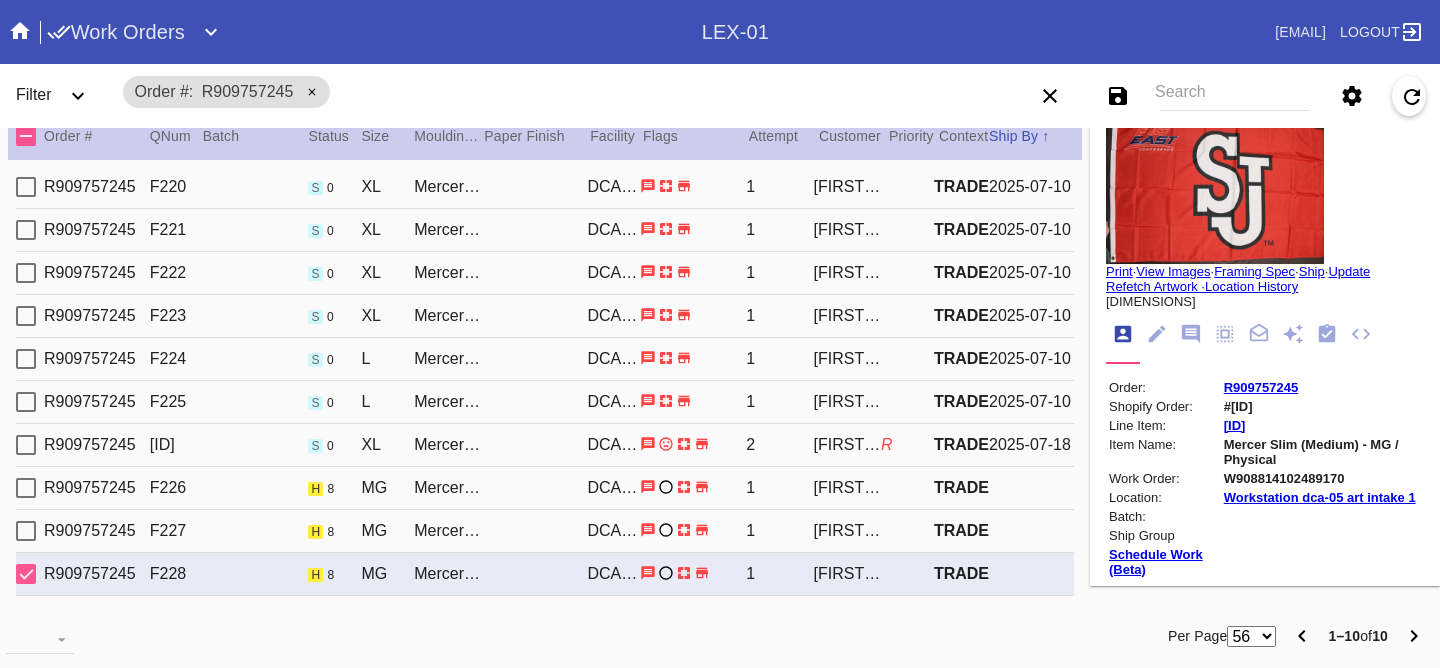 click on "R909757245 F227 h   8 MG Mercer Slim (Medium) / White Oversized DCA-05 1 Samantha Dittler
TRADE" at bounding box center (545, 531) 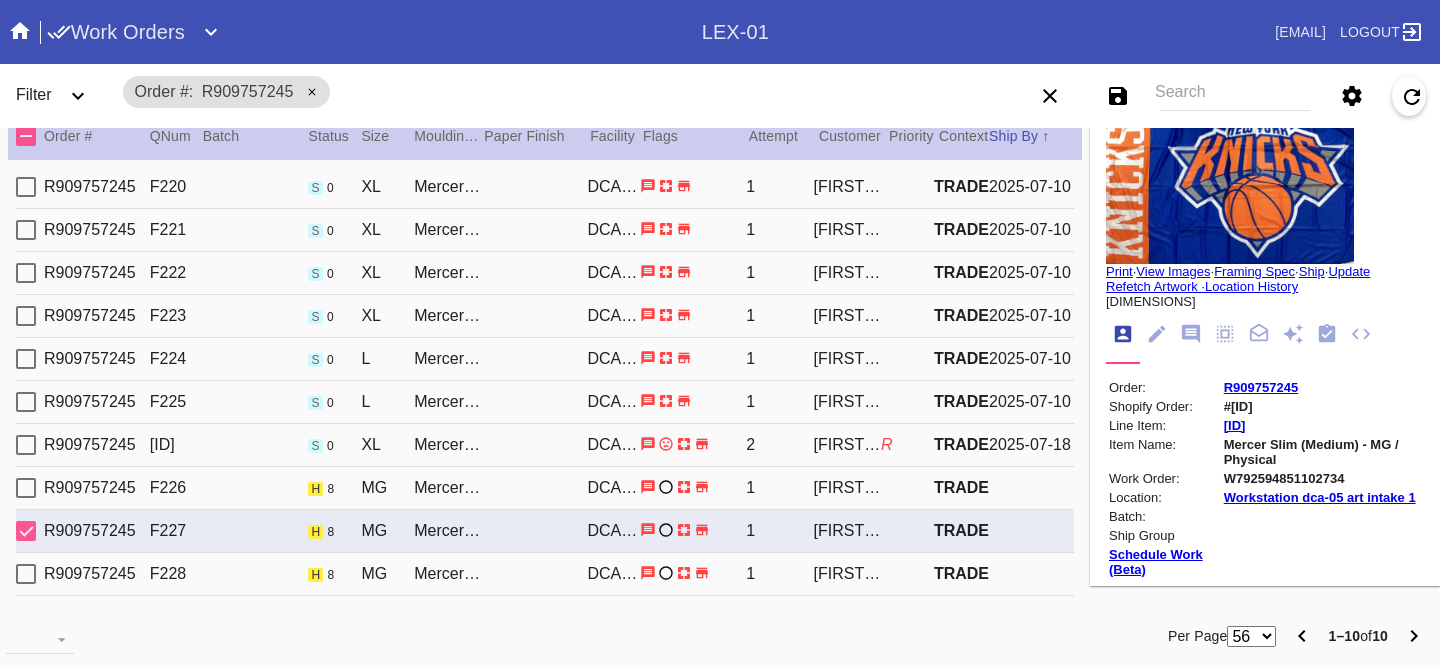 click on "R909757245 F226 h   8 MG Mercer Slim (Medium) / White Oversized DCA-05 1 Samantha Dittler
TRADE" at bounding box center (545, 488) 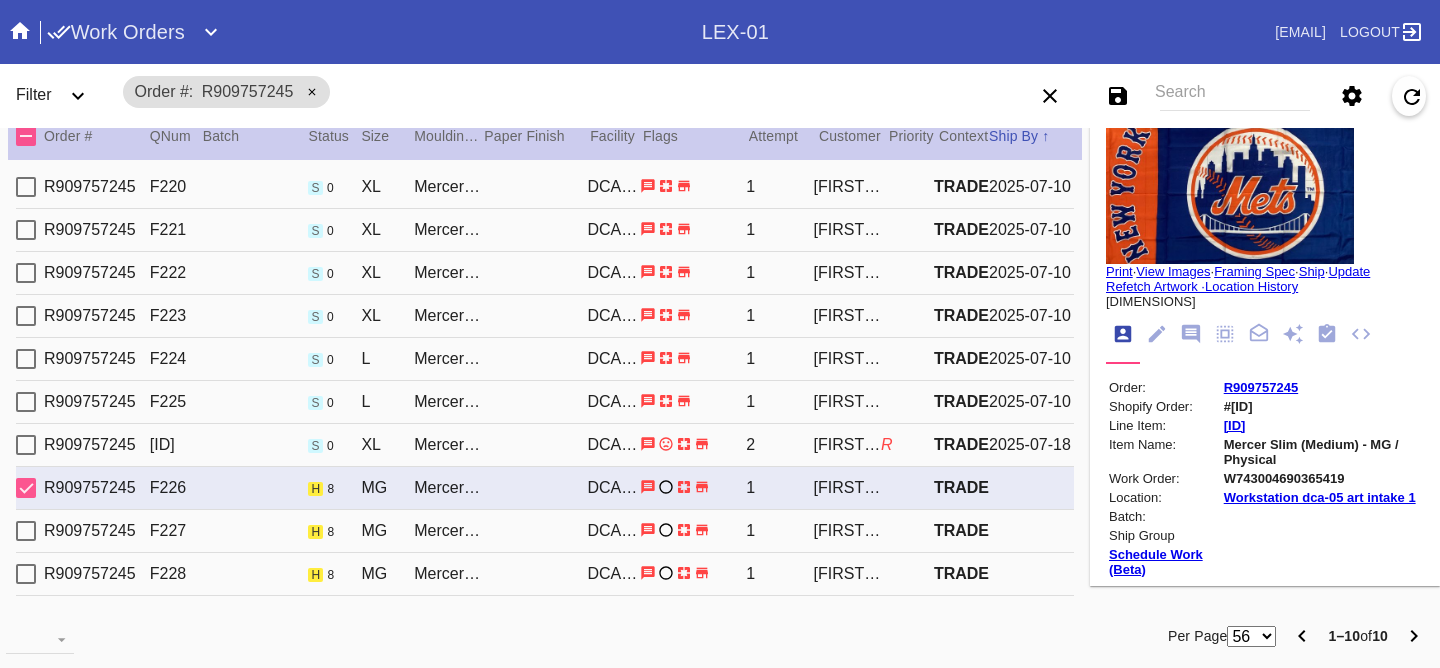 click on "R909757245 F227 h   8 MG Mercer Slim (Medium) / White Oversized DCA-05 1 Samantha Dittler
TRADE" at bounding box center [545, 531] 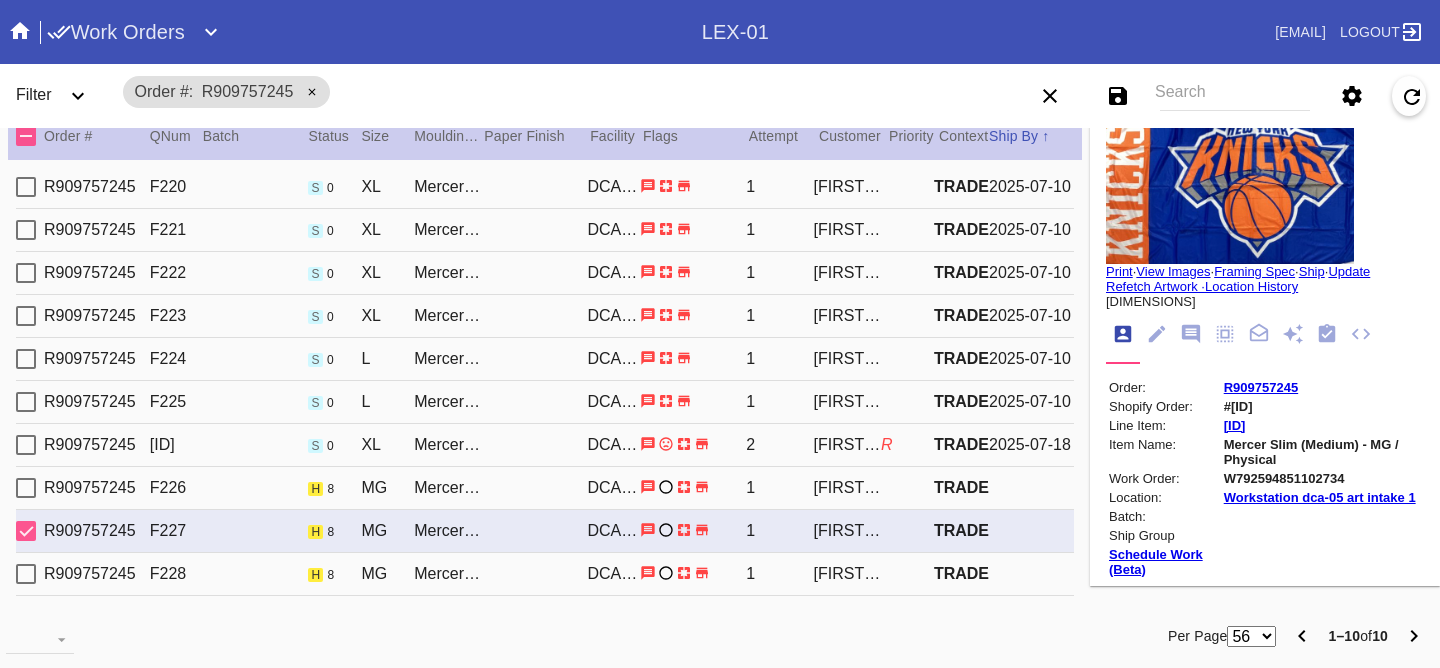 click on "R909757245 F228 h   8 MG Mercer Slim (Medium) / White DCA-05 1 Samantha Dittler
TRADE" at bounding box center [545, 574] 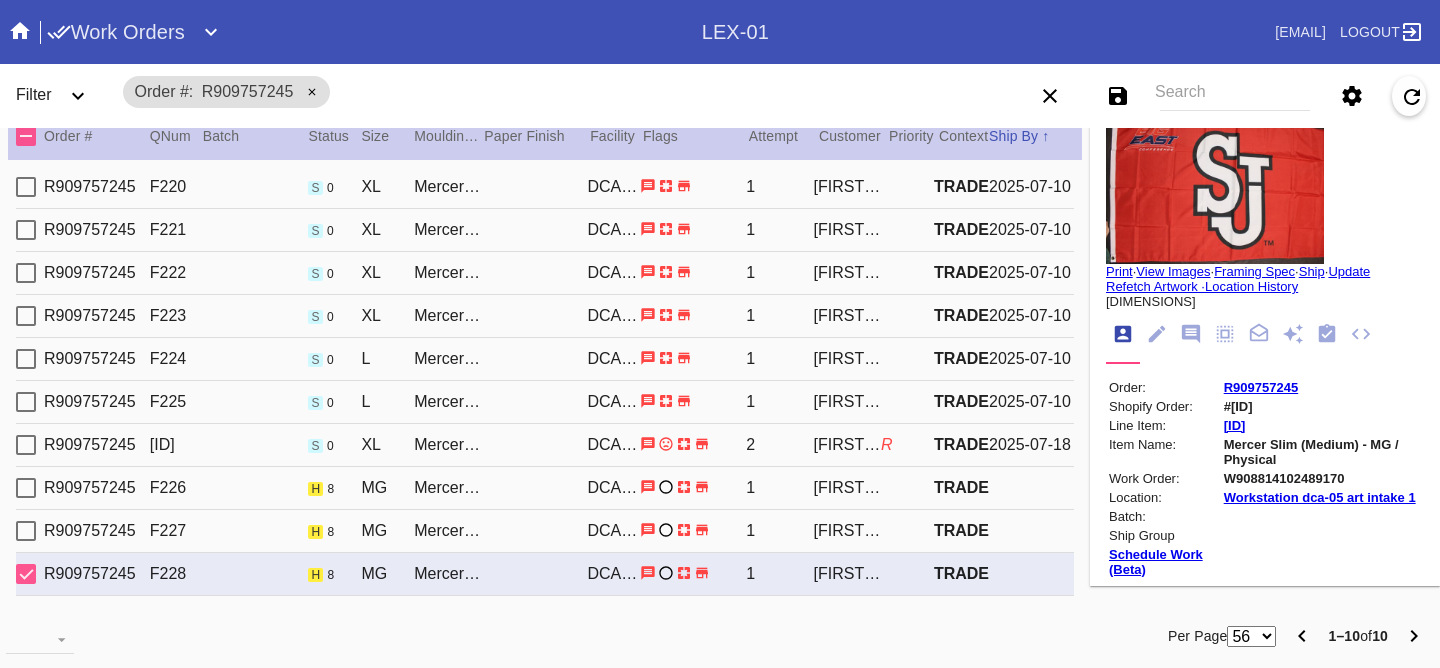 click on "R909757245 F226 h   8 MG Mercer Slim (Medium) / White Oversized DCA-05 1 Samantha Dittler
TRADE" at bounding box center (545, 488) 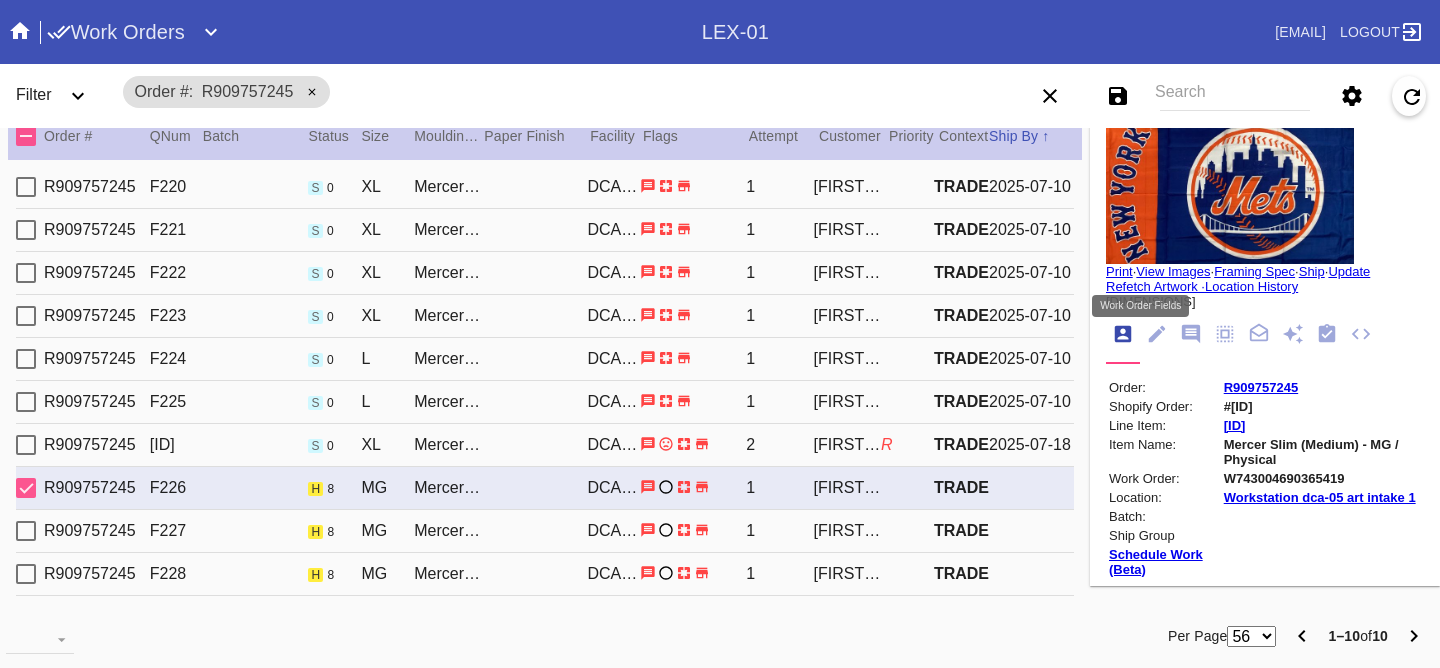 click 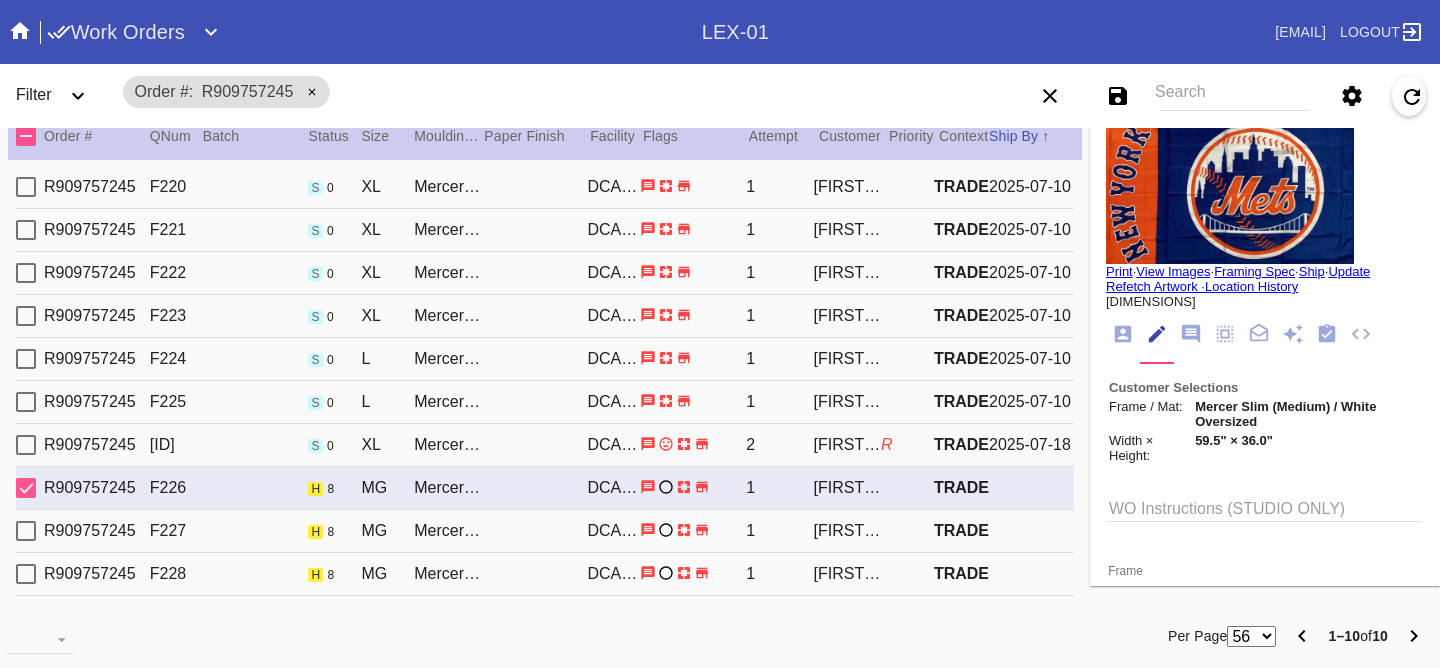 click on "WO Instructions (STUDIO ONLY)" at bounding box center (1265, 507) 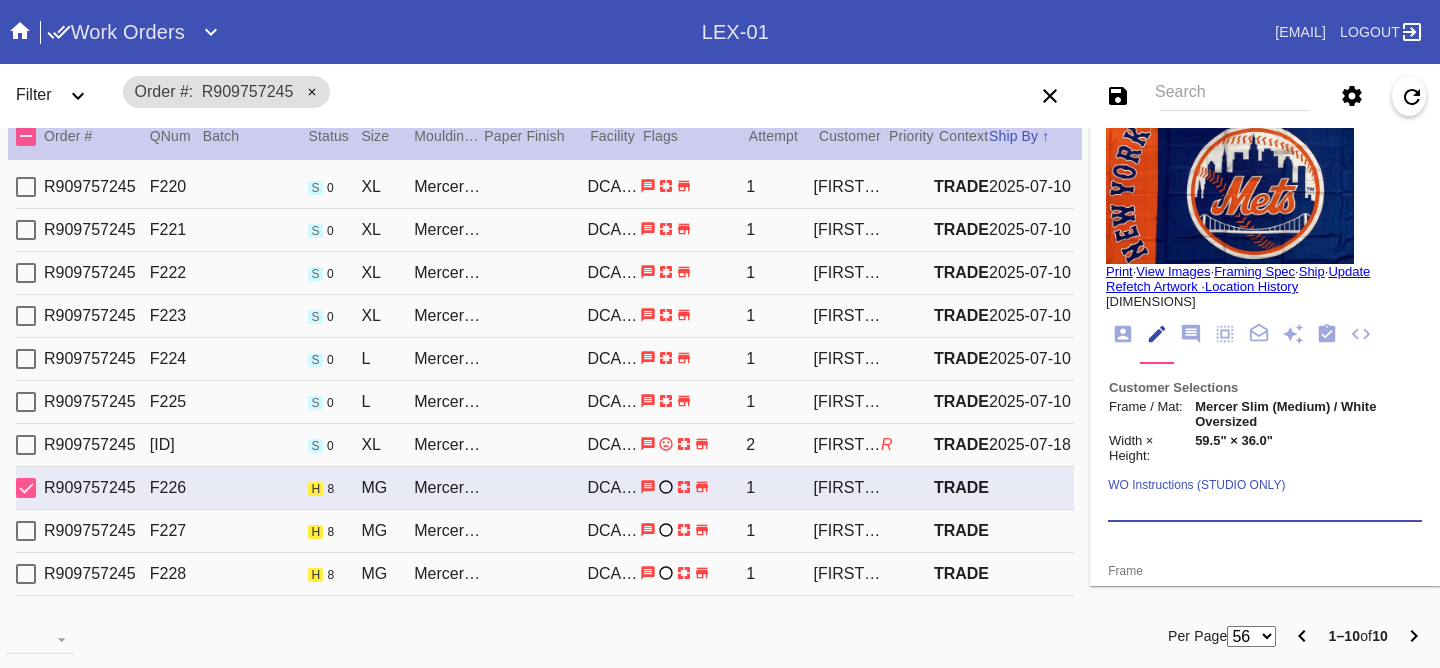 paste on "Please float the flags as is, sewn in. The SI were primarily listed as an emphasis to make the frame size the same with all three line items. Permission to adjust FFS to accommodate the size, just so long as they are all the same.​" 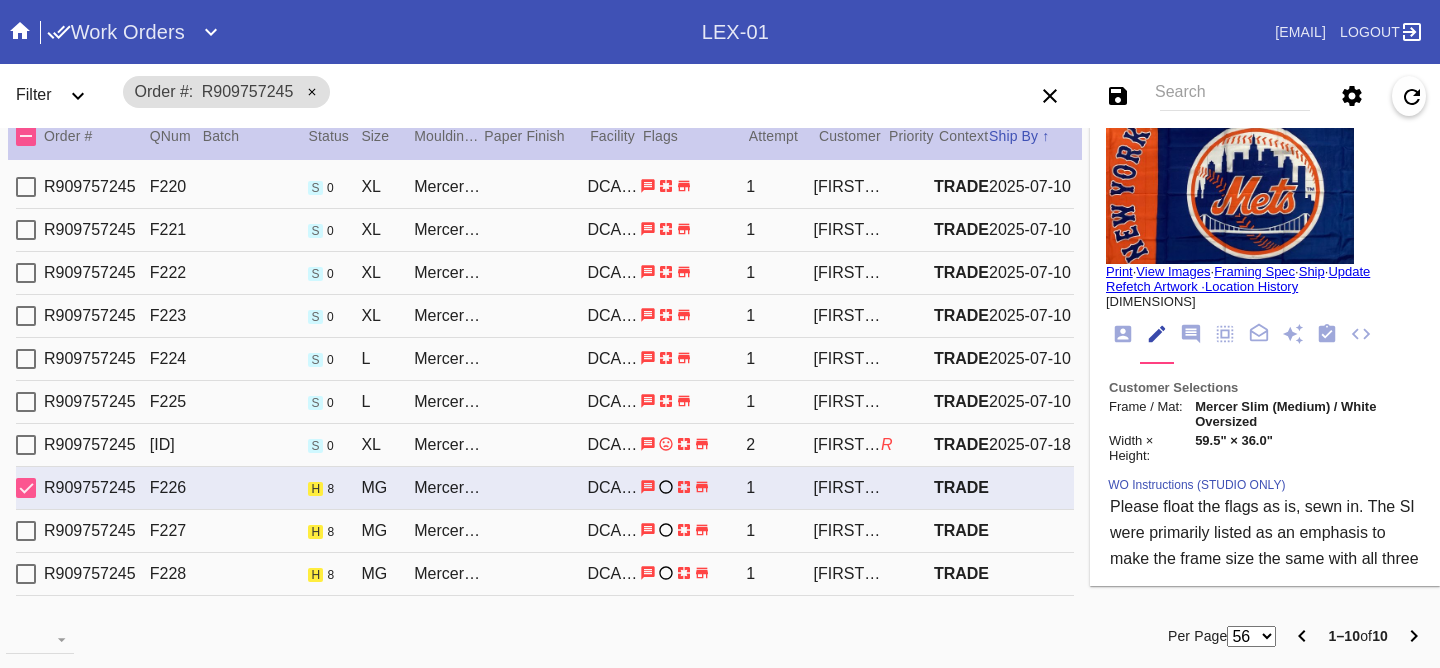 scroll, scrollTop: 88, scrollLeft: 0, axis: vertical 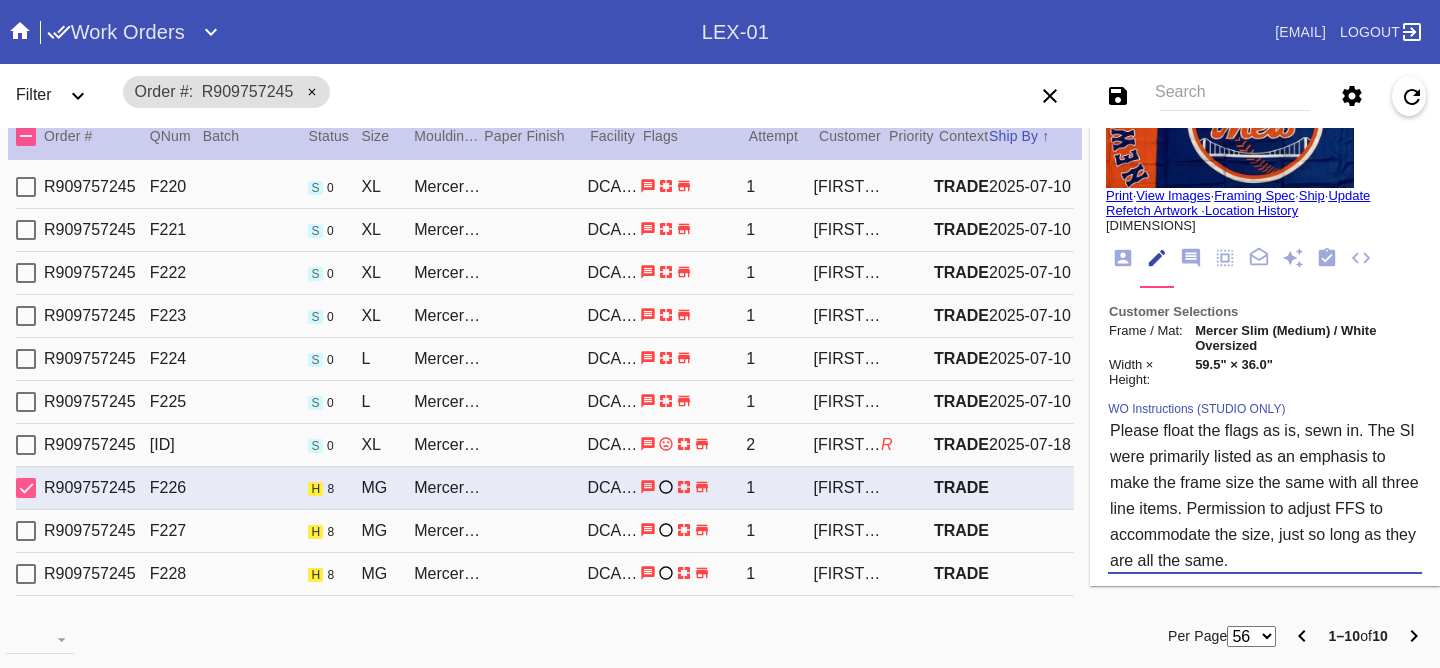 click on "Please float the flags as is, sewn in. The SI were primarily listed as an emphasis to make the frame size the same with all three line items. Permission to adjust FFS to accommodate the size, just so long as they are all the same.​" at bounding box center (1265, 495) 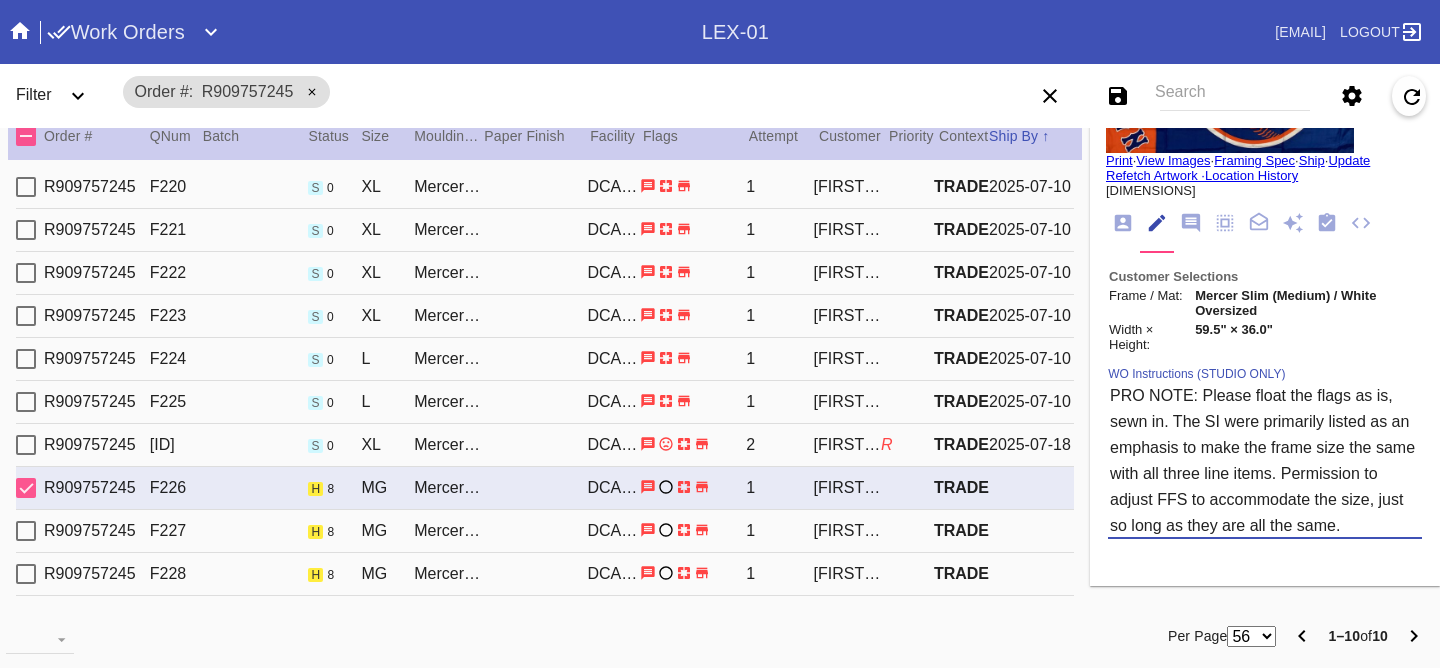 scroll, scrollTop: 126, scrollLeft: 0, axis: vertical 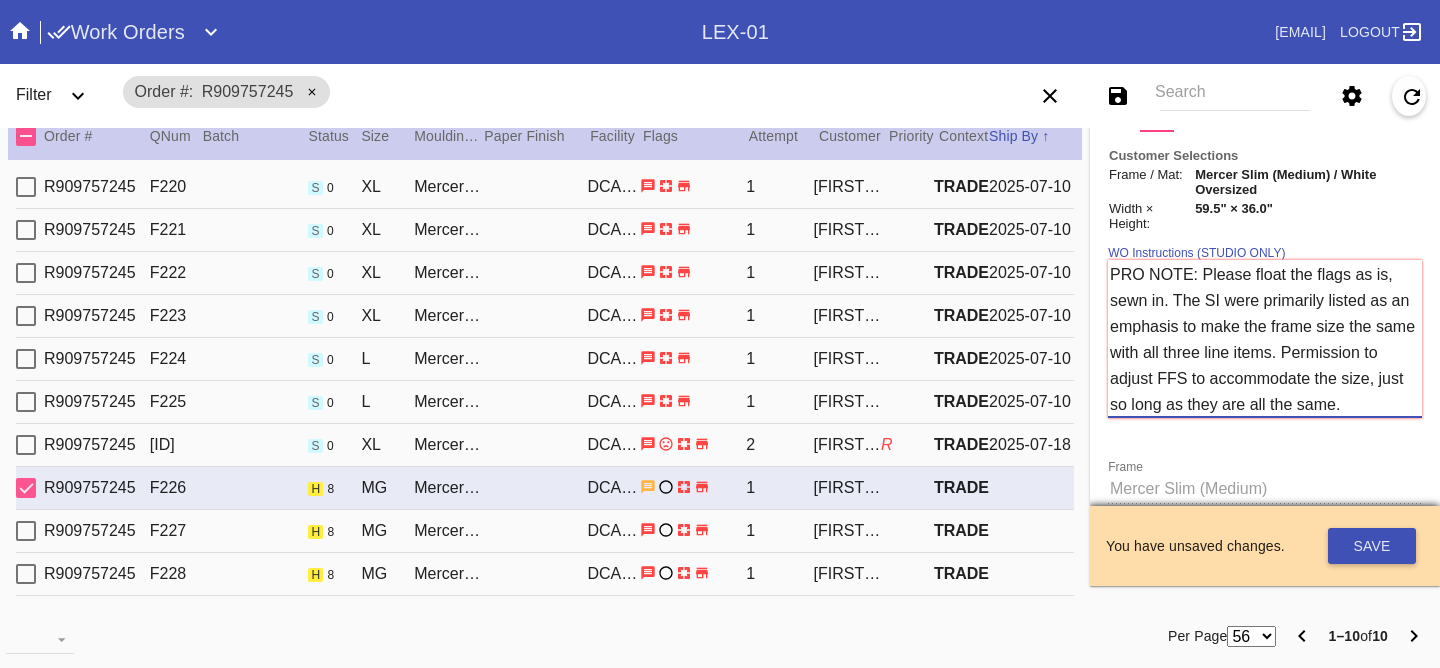 drag, startPoint x: 1306, startPoint y: 353, endPoint x: 1160, endPoint y: 316, distance: 150.6154 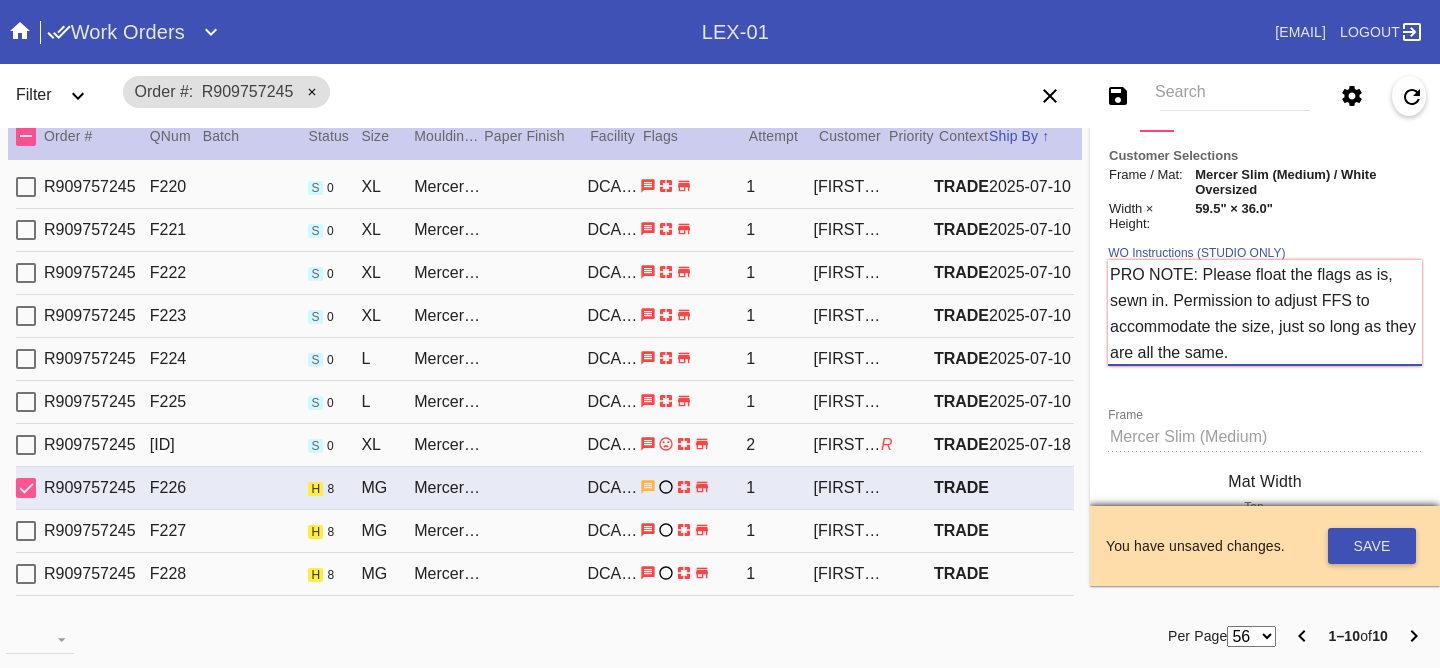 click on "PRO NOTE: Please float the flags as is, sewn in. Permission to adjust FFS to accommodate the size, just so long as they are all the same.​" at bounding box center (1265, 313) 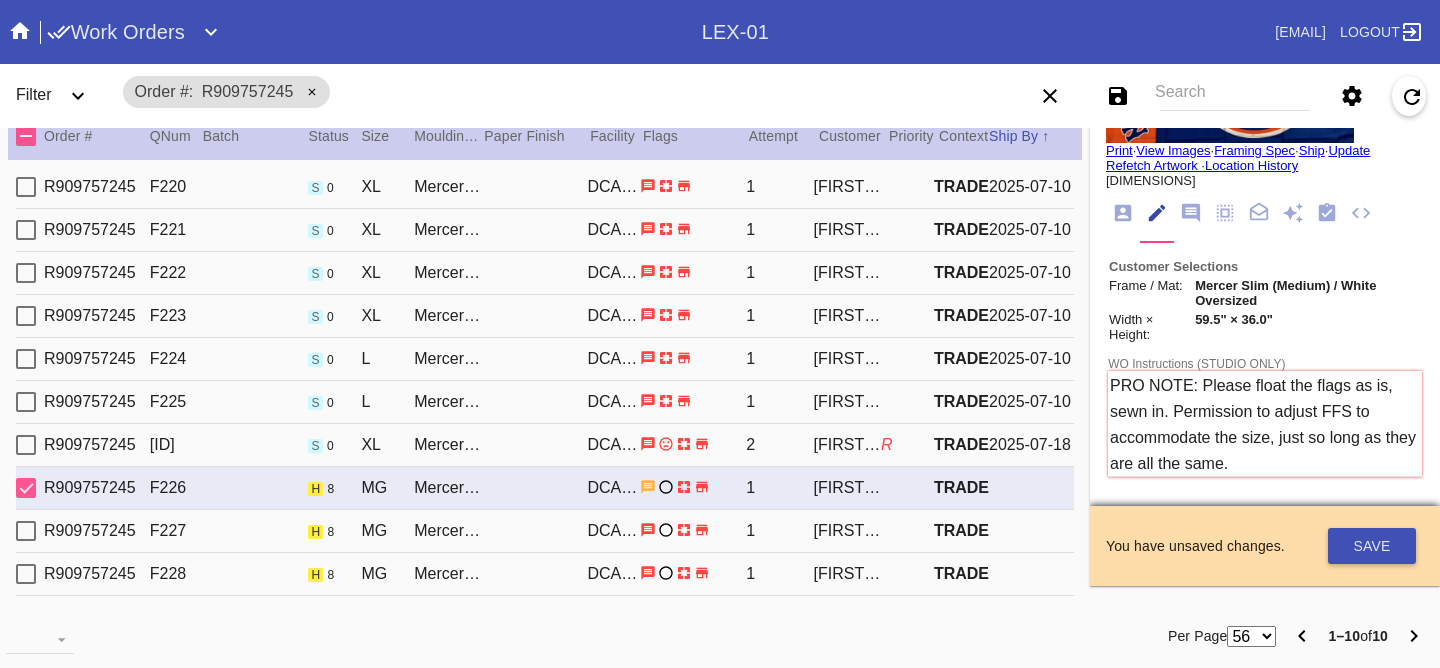 scroll, scrollTop: 126, scrollLeft: 0, axis: vertical 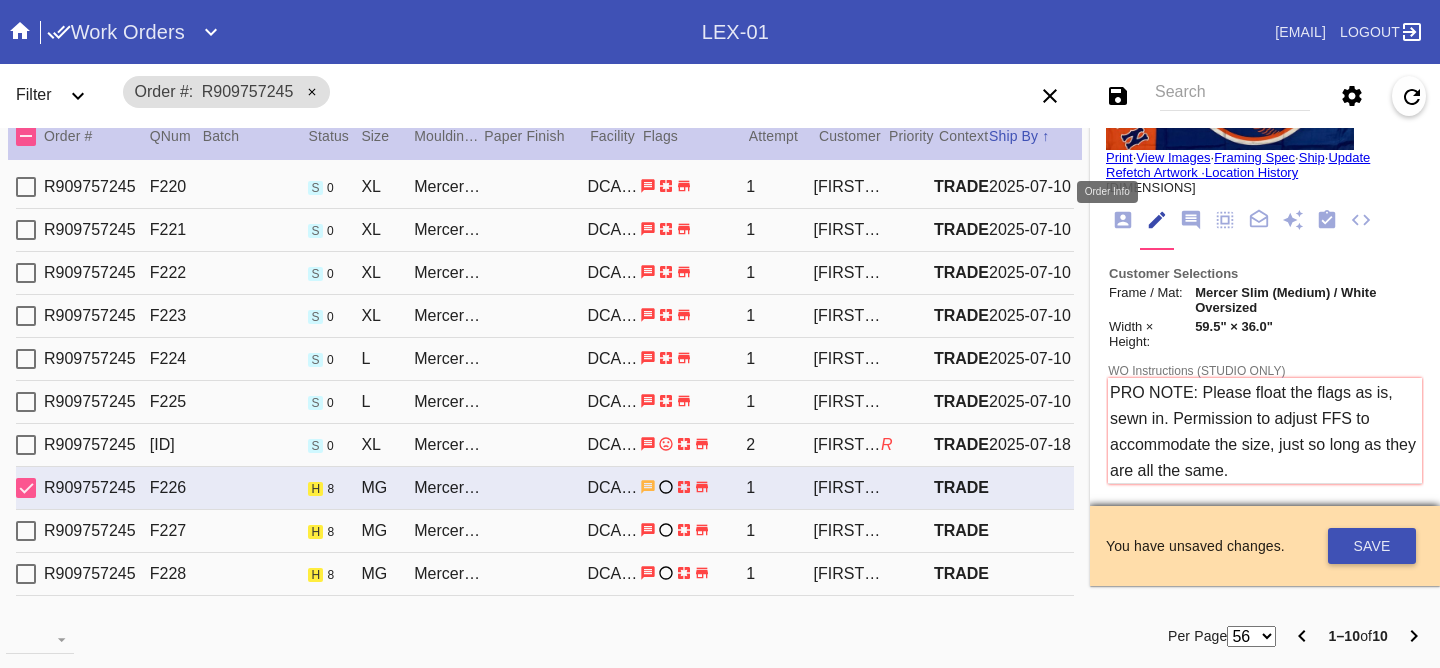 click 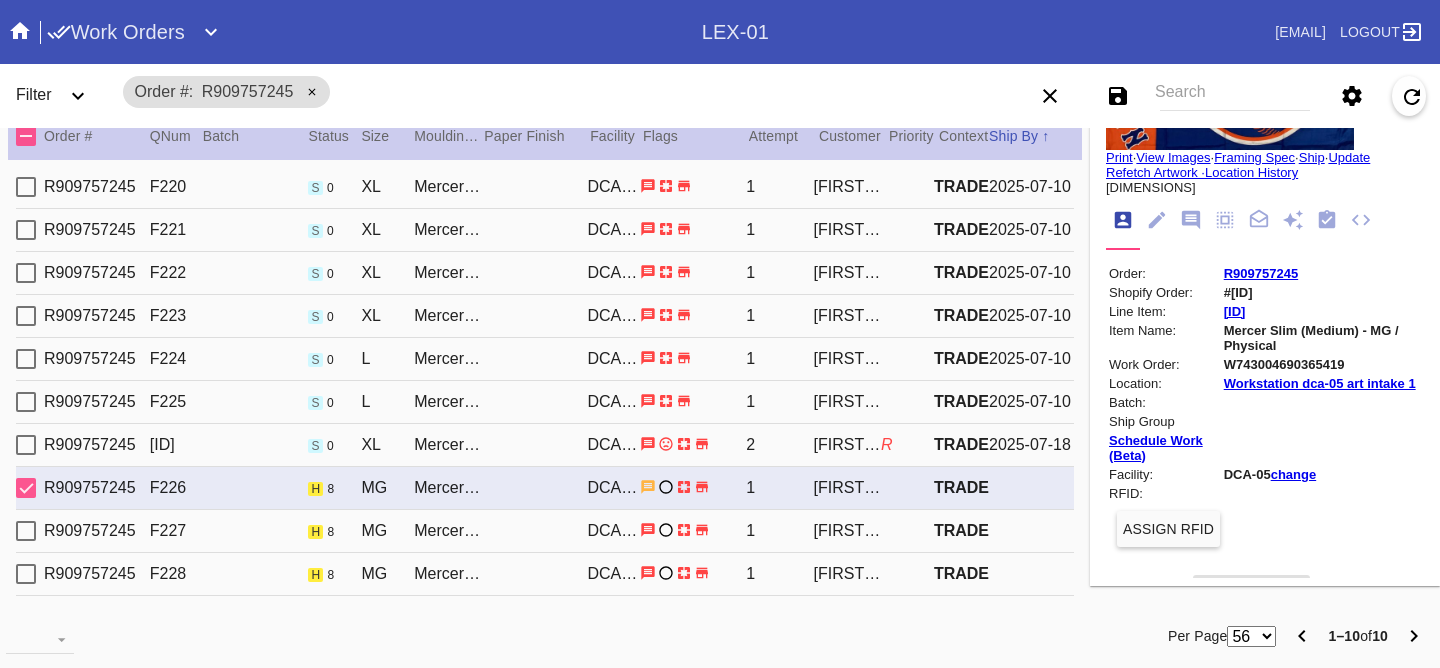 click 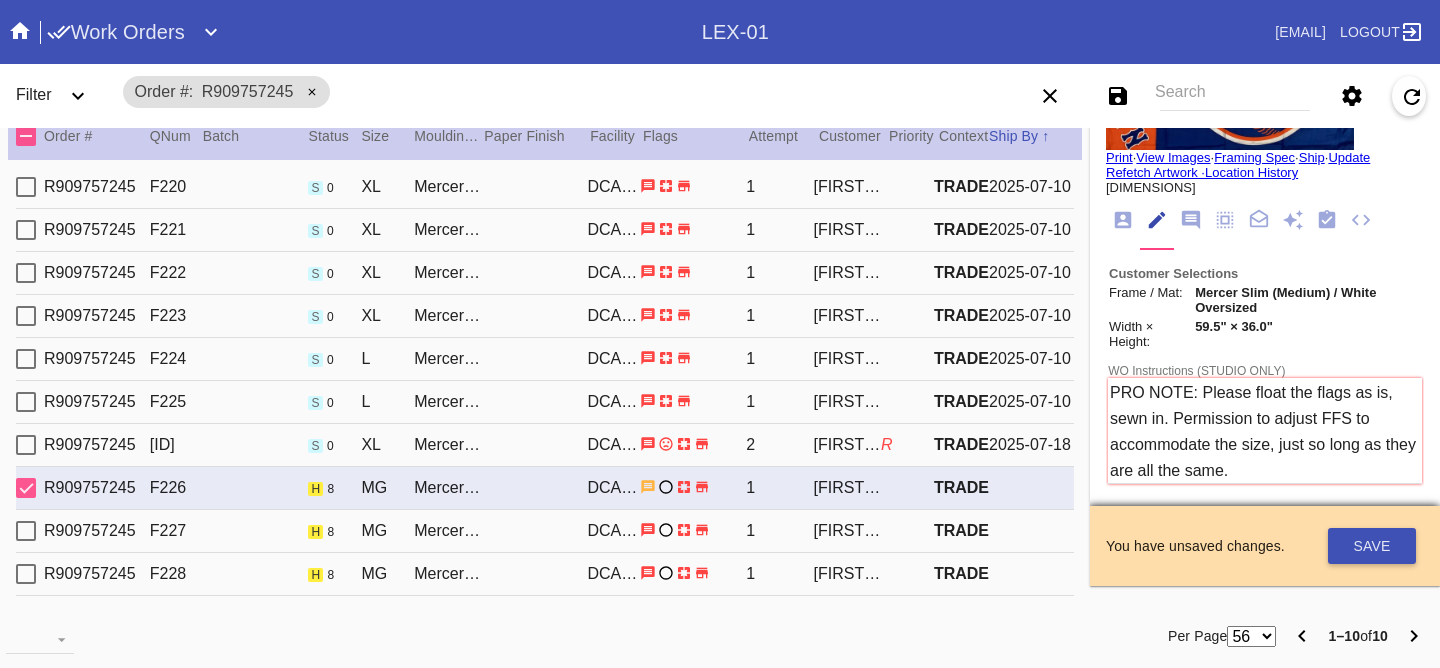 scroll, scrollTop: 73, scrollLeft: 0, axis: vertical 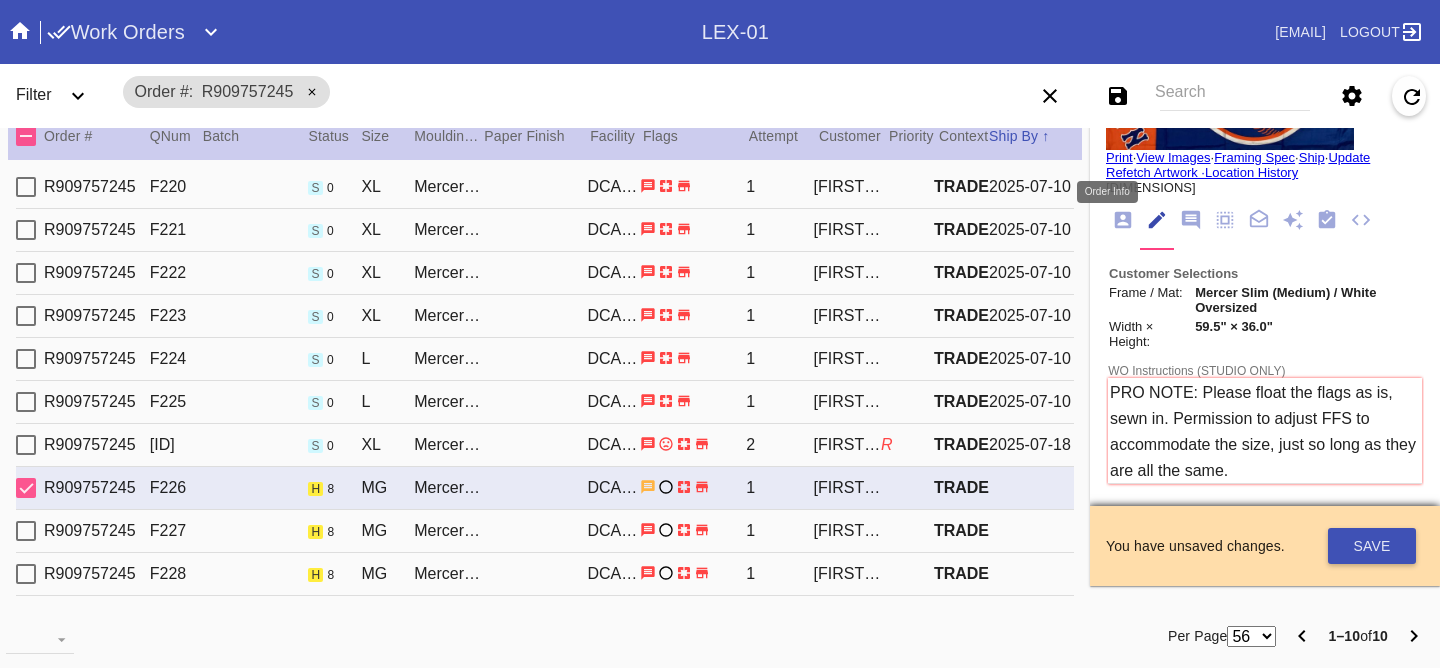 click 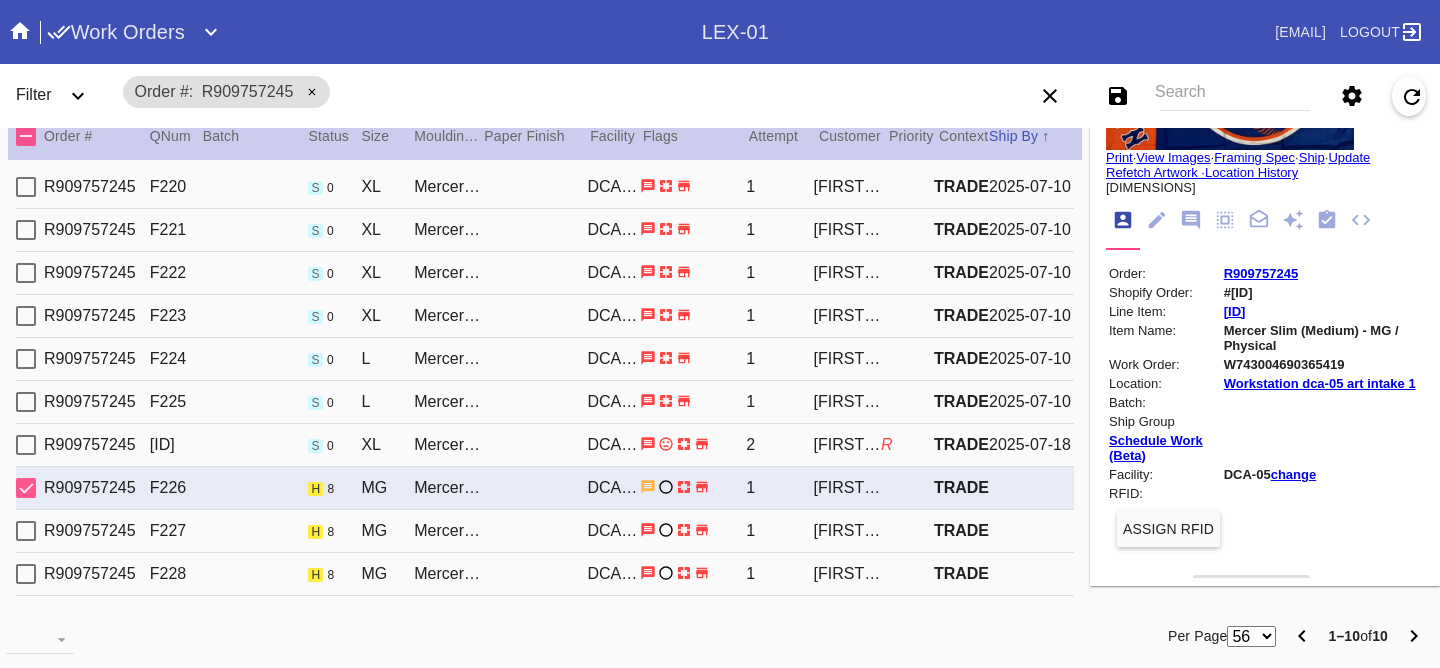 drag, startPoint x: 1282, startPoint y: 307, endPoint x: 1263, endPoint y: 313, distance: 19.924858 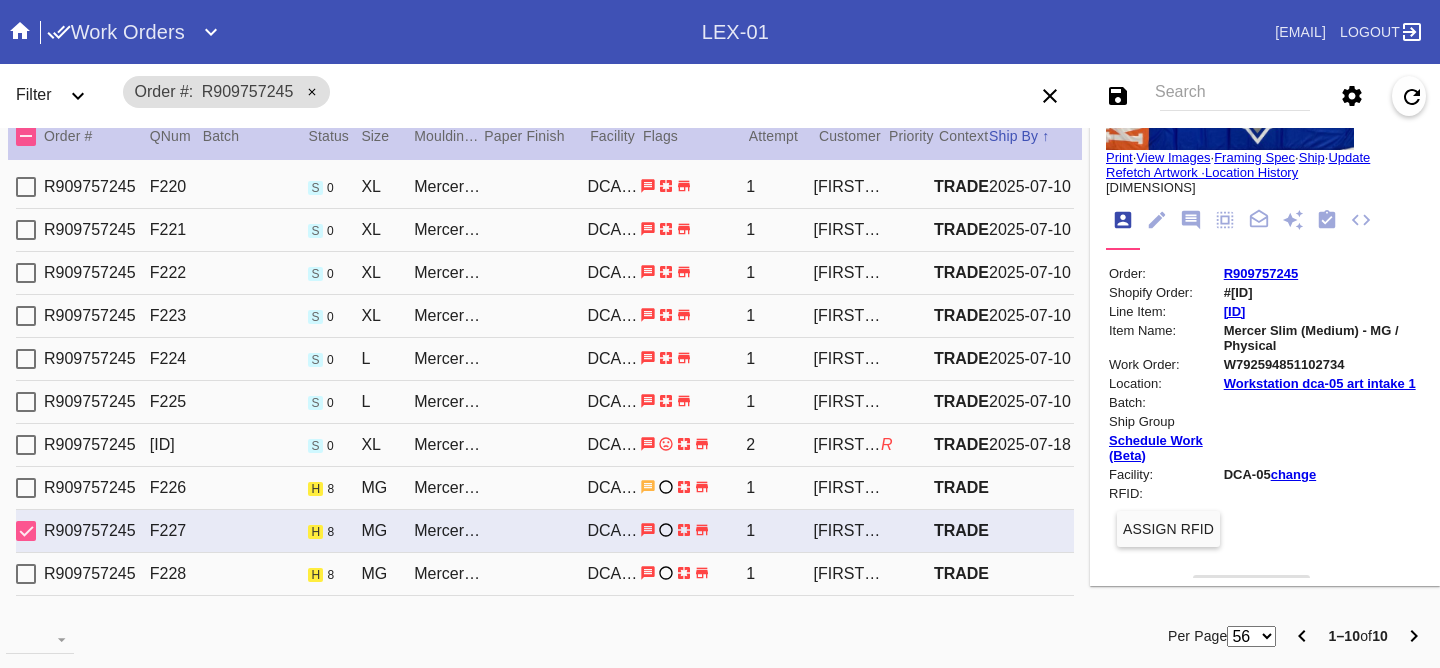 drag, startPoint x: 1278, startPoint y: 321, endPoint x: 1203, endPoint y: 320, distance: 75.00667 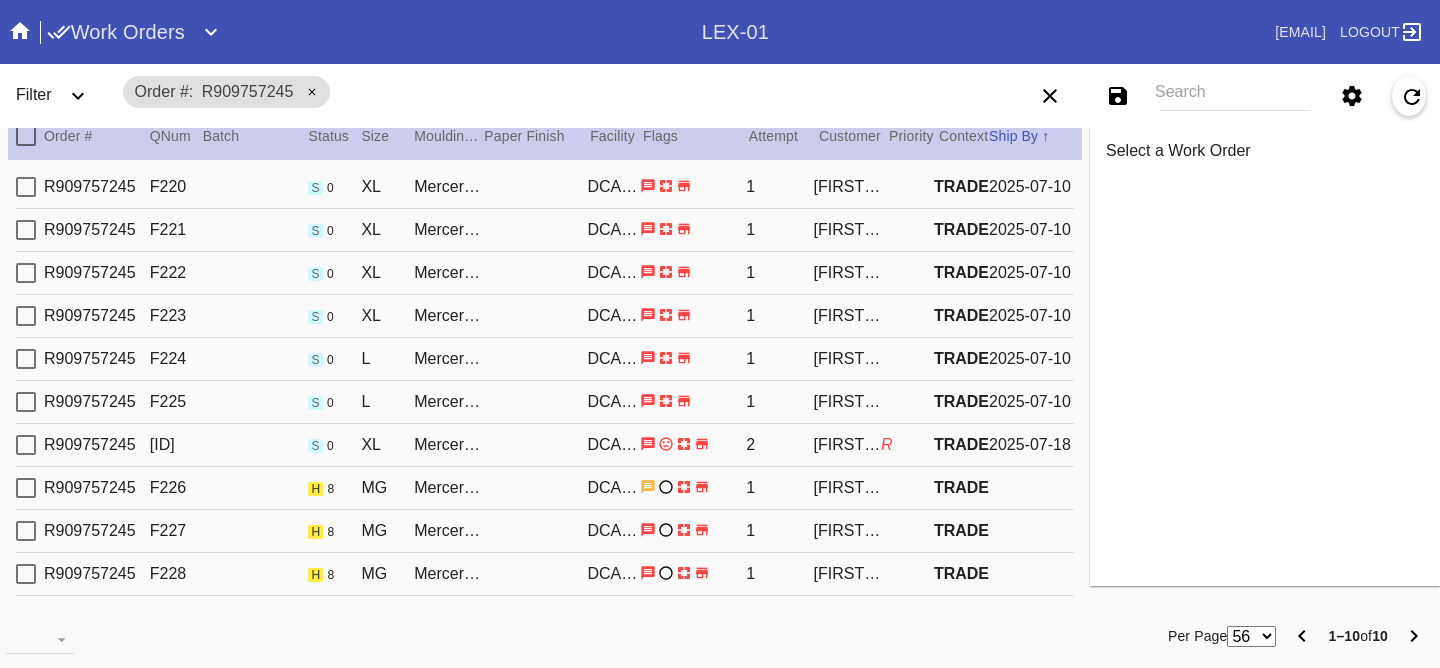 scroll, scrollTop: 0, scrollLeft: 0, axis: both 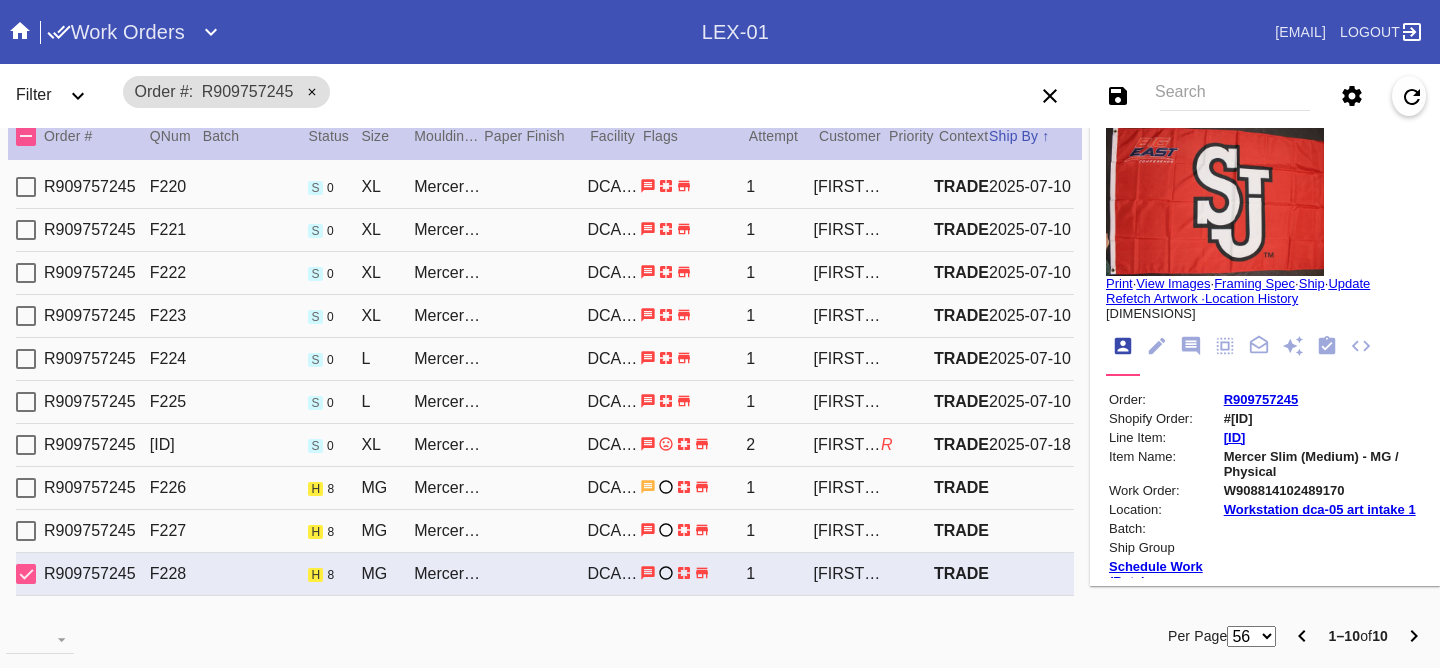 drag, startPoint x: 1274, startPoint y: 439, endPoint x: 1201, endPoint y: 449, distance: 73.68175 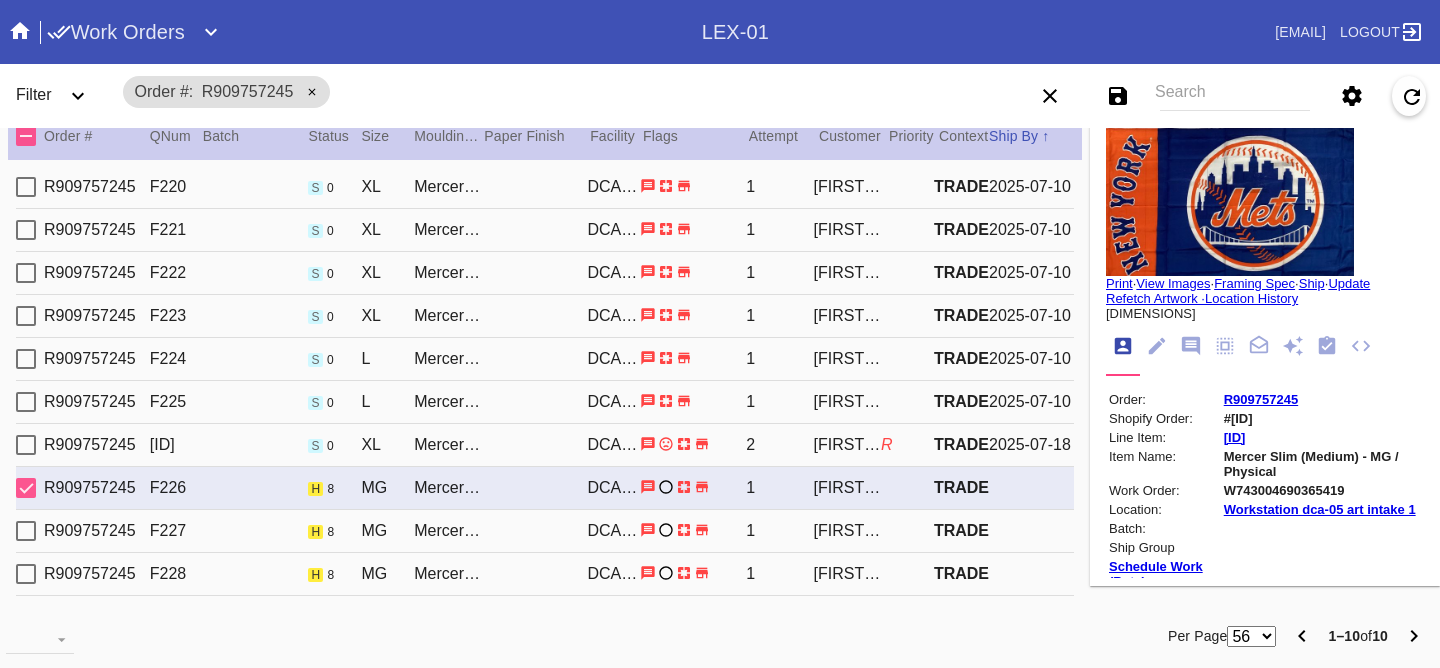 click 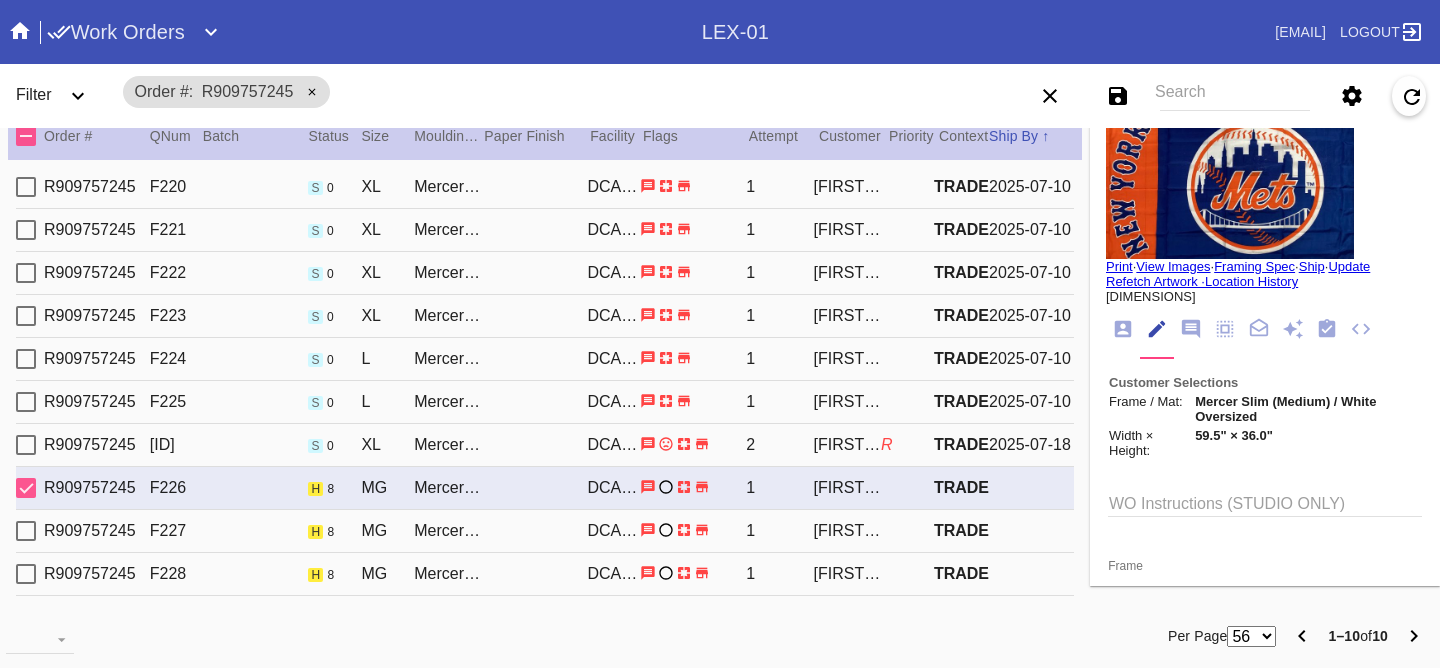 scroll, scrollTop: 32, scrollLeft: 0, axis: vertical 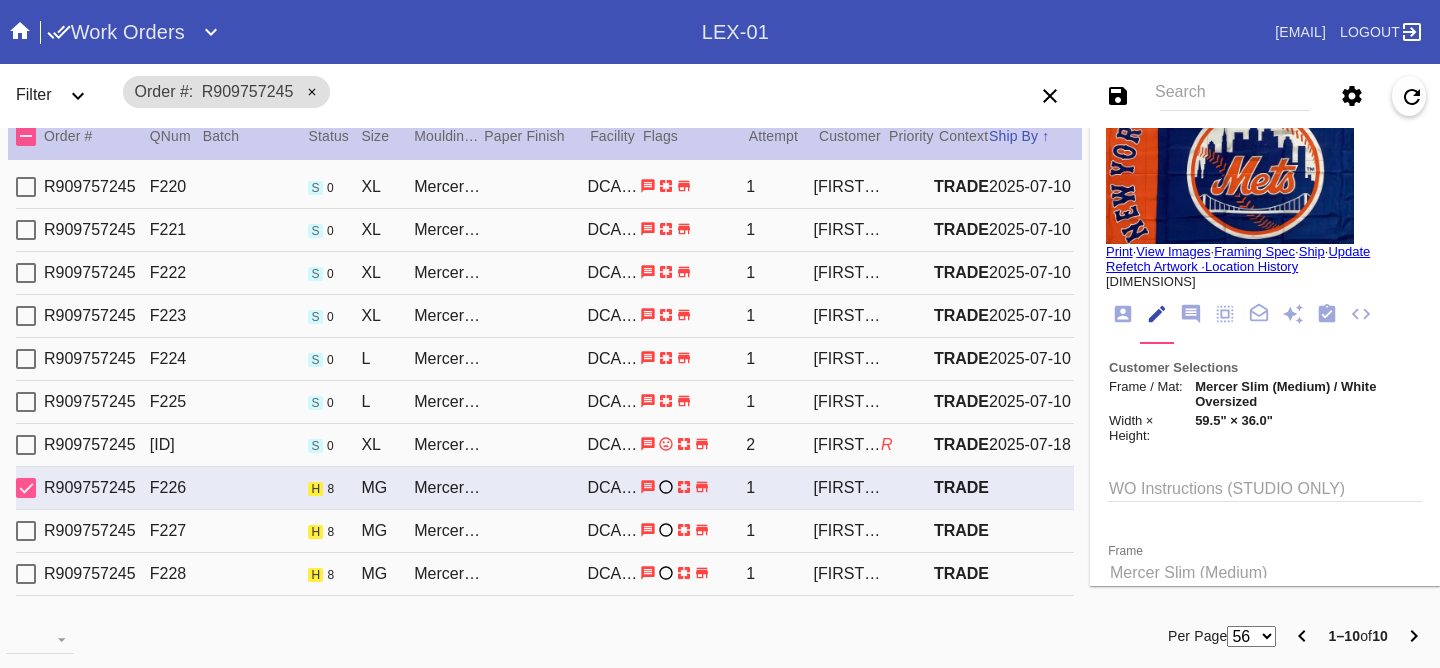 click 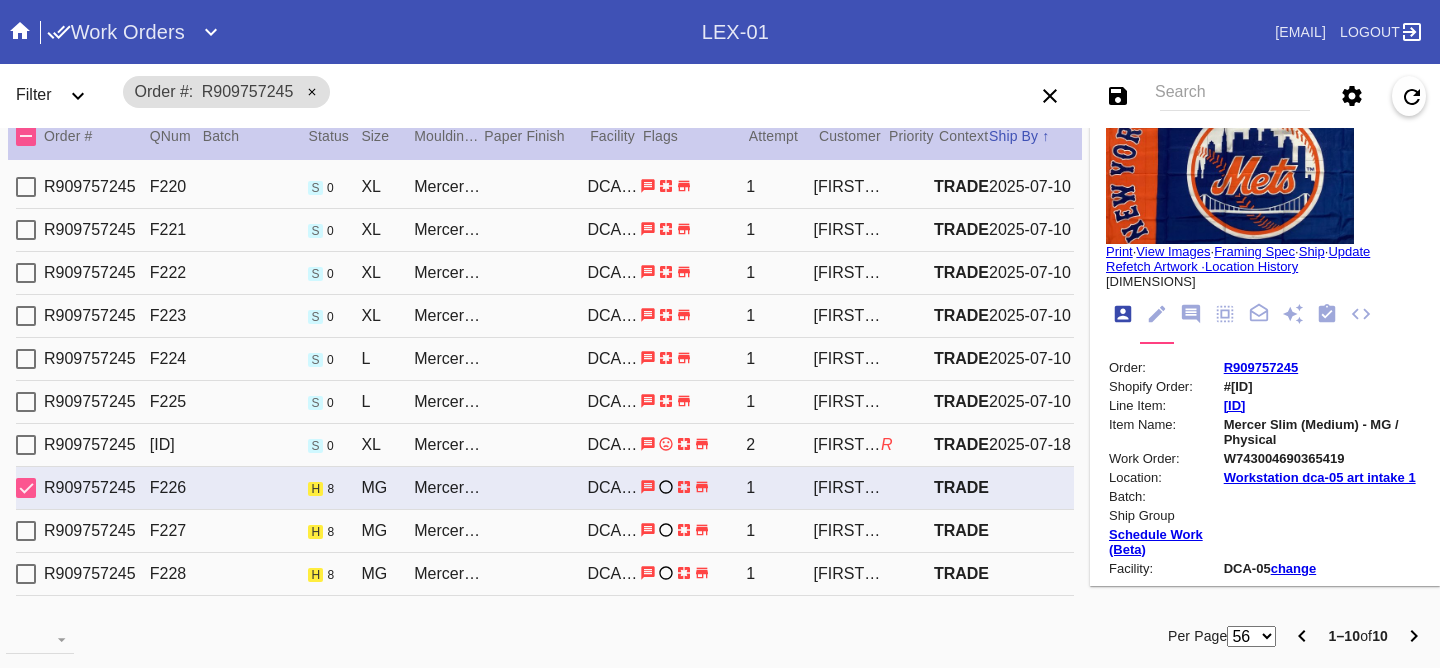 scroll, scrollTop: 24, scrollLeft: 0, axis: vertical 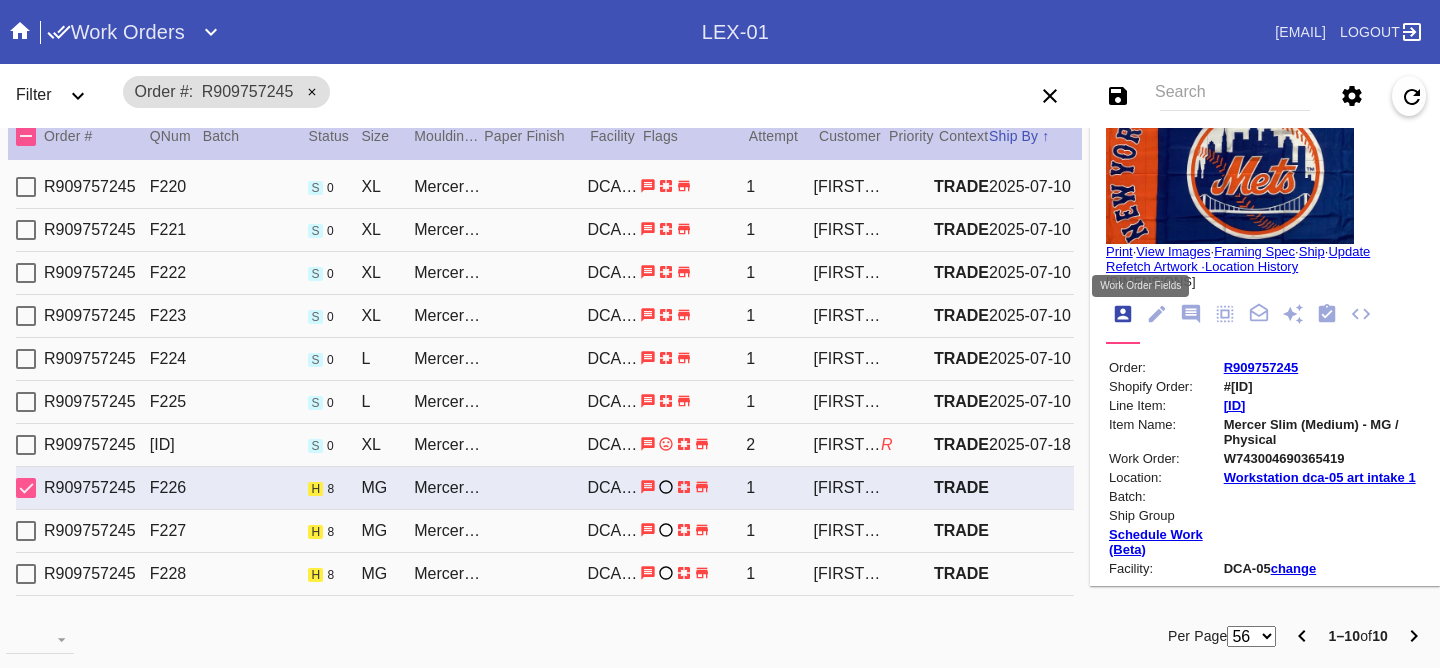 click 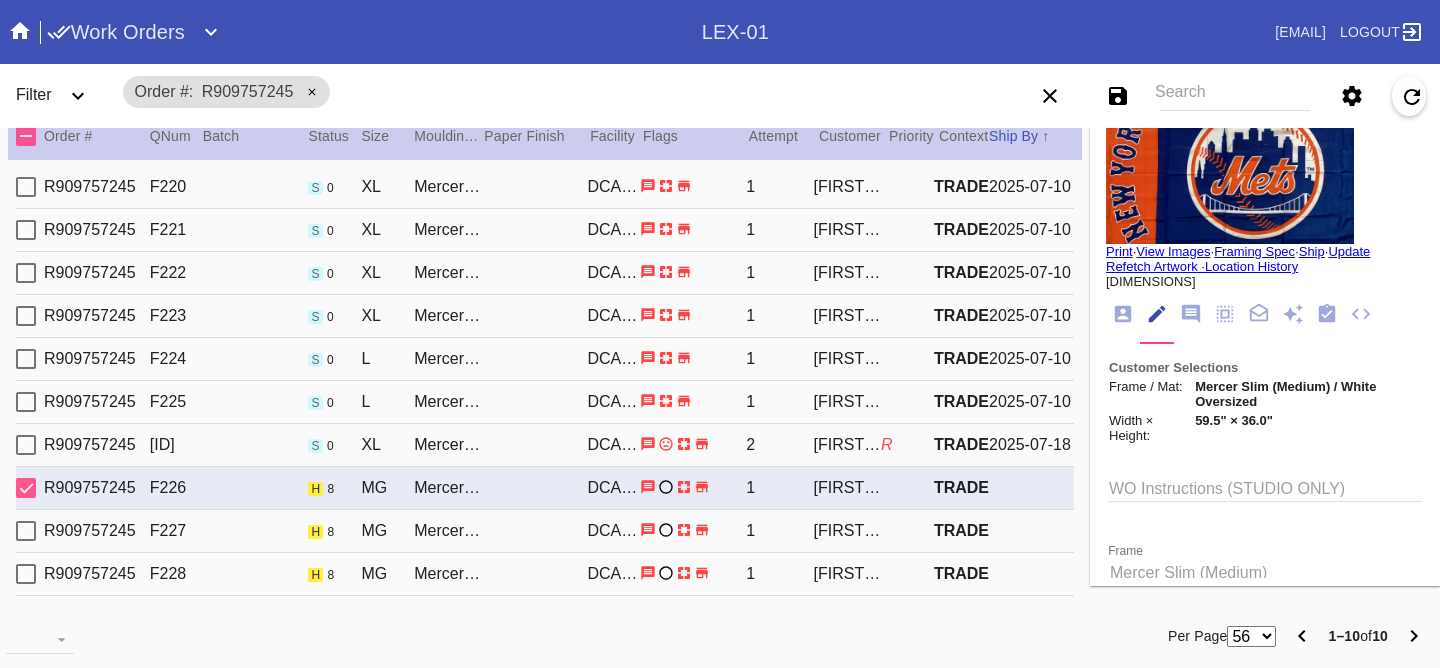 click on "WO Instructions (STUDIO ONLY)" at bounding box center [1265, 487] 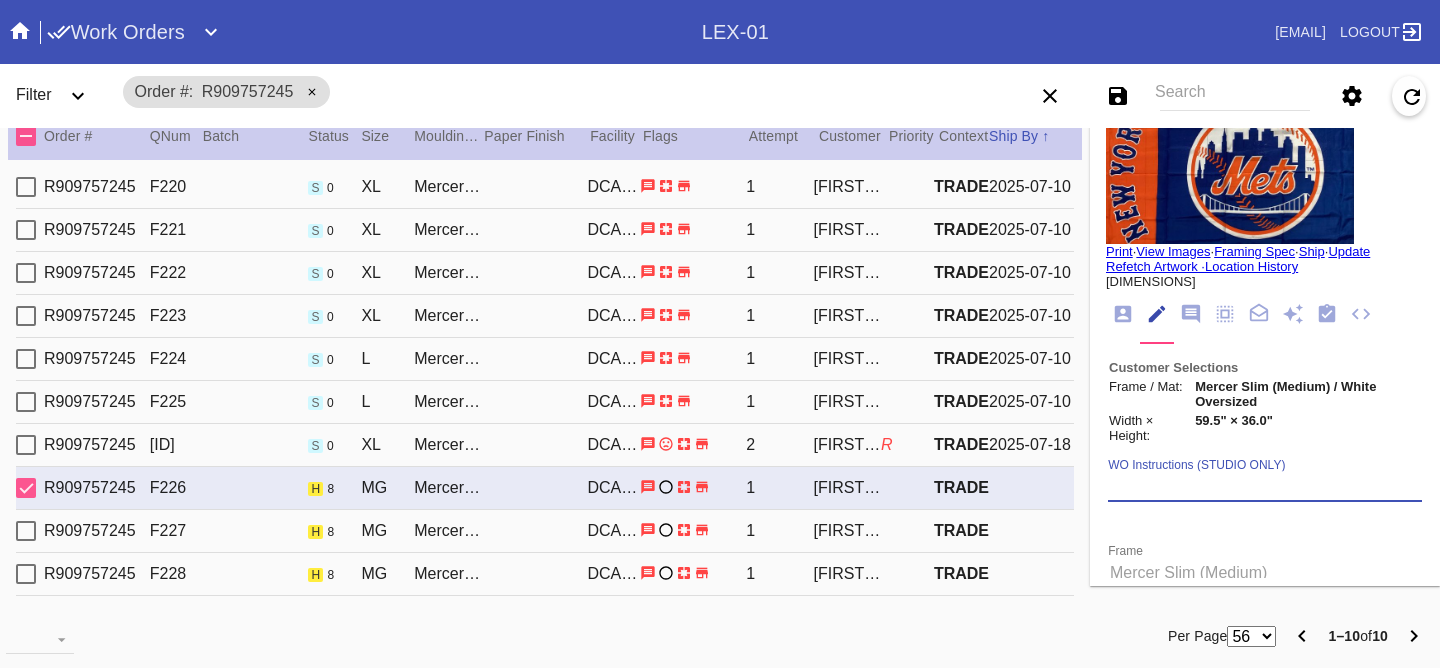 paste on "PRO NOTE: Please float the flags as is, sewn in. Permission to adjust FFS to accommodate the size, just so long as they are all the same.​" 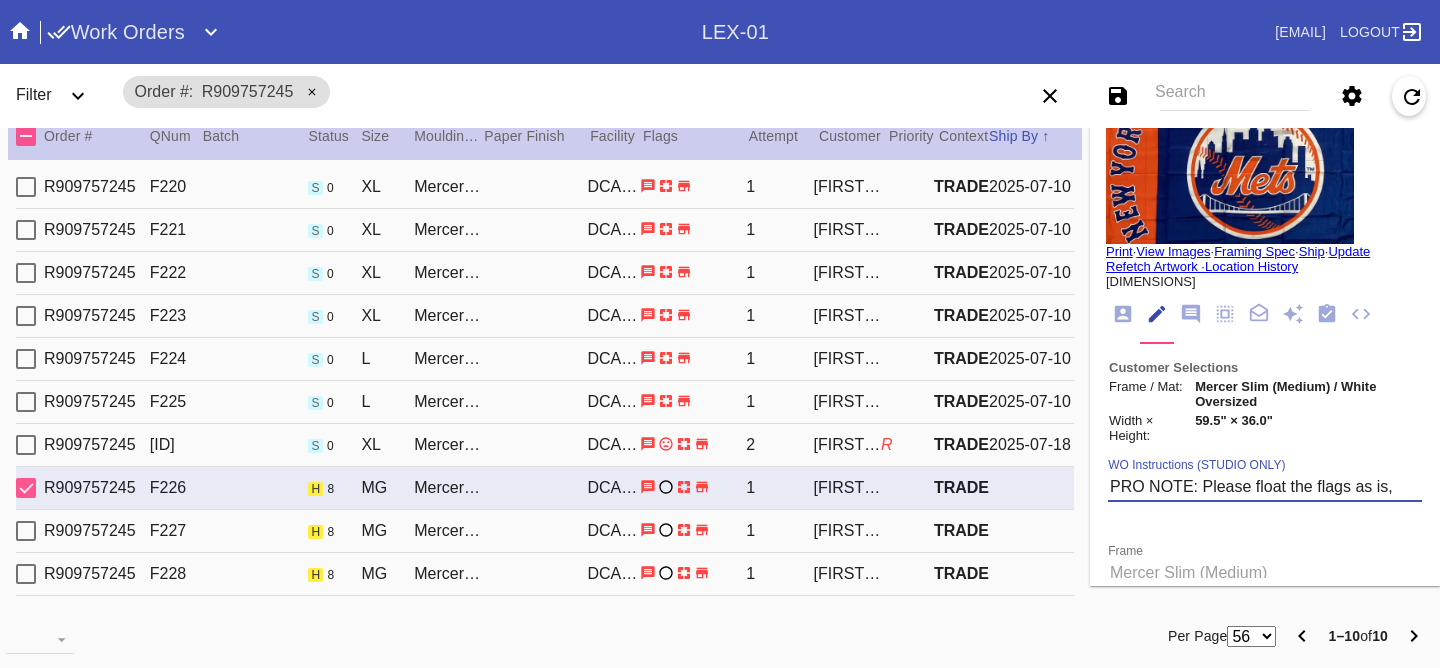 scroll, scrollTop: 36, scrollLeft: 0, axis: vertical 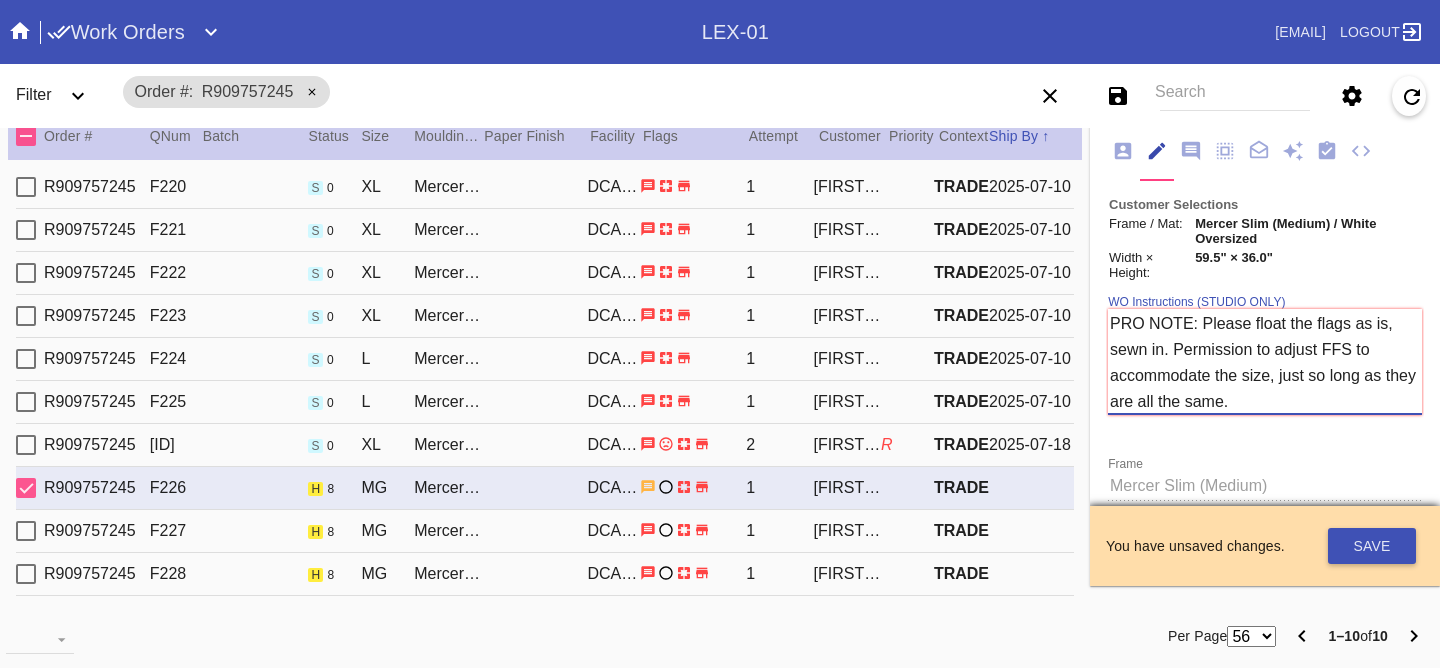 click on "PRO NOTE: Please float the flags as is, sewn in. Permission to adjust FFS to accommodate the size, just so long as they are all the same.​" at bounding box center (1265, 362) 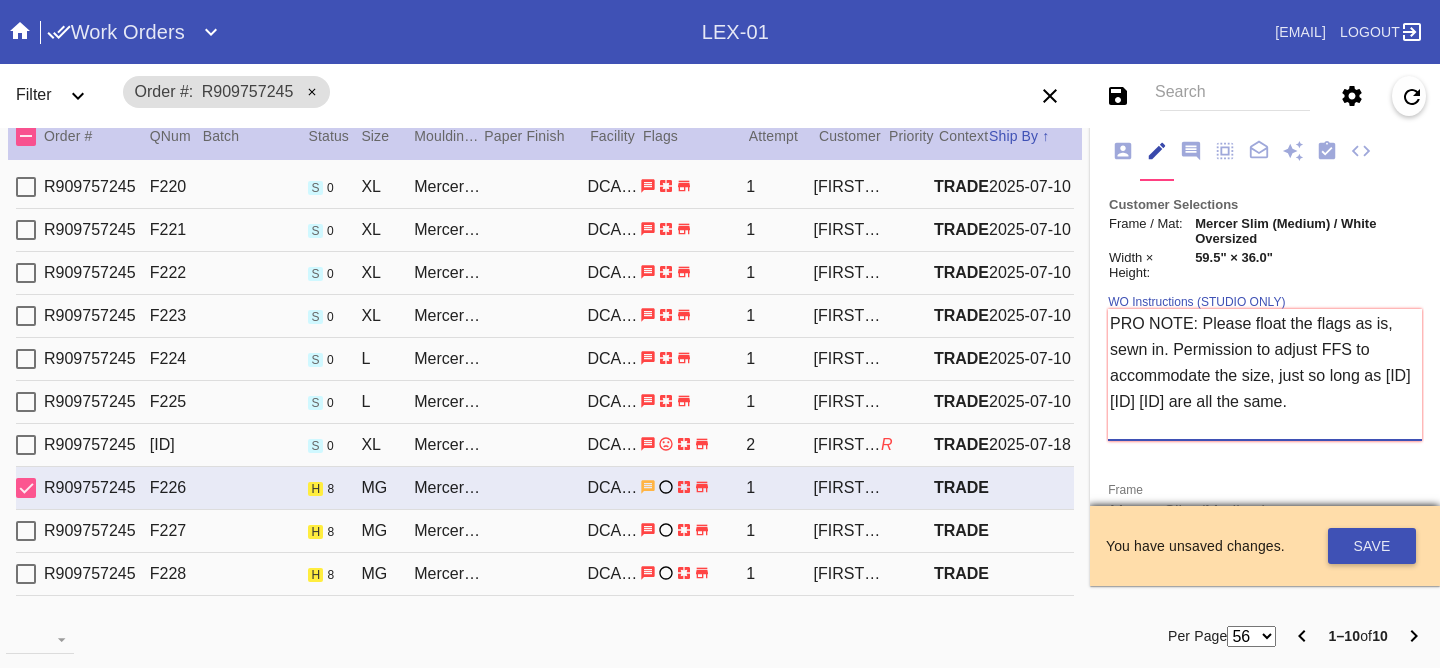 click on "PRO NOTE: Please float the flags as is, sewn in. Permission to adjust FFS to accommodate the size, just so long as L1532137 L4484437 L6332899 are all the same.​" at bounding box center (1265, 375) 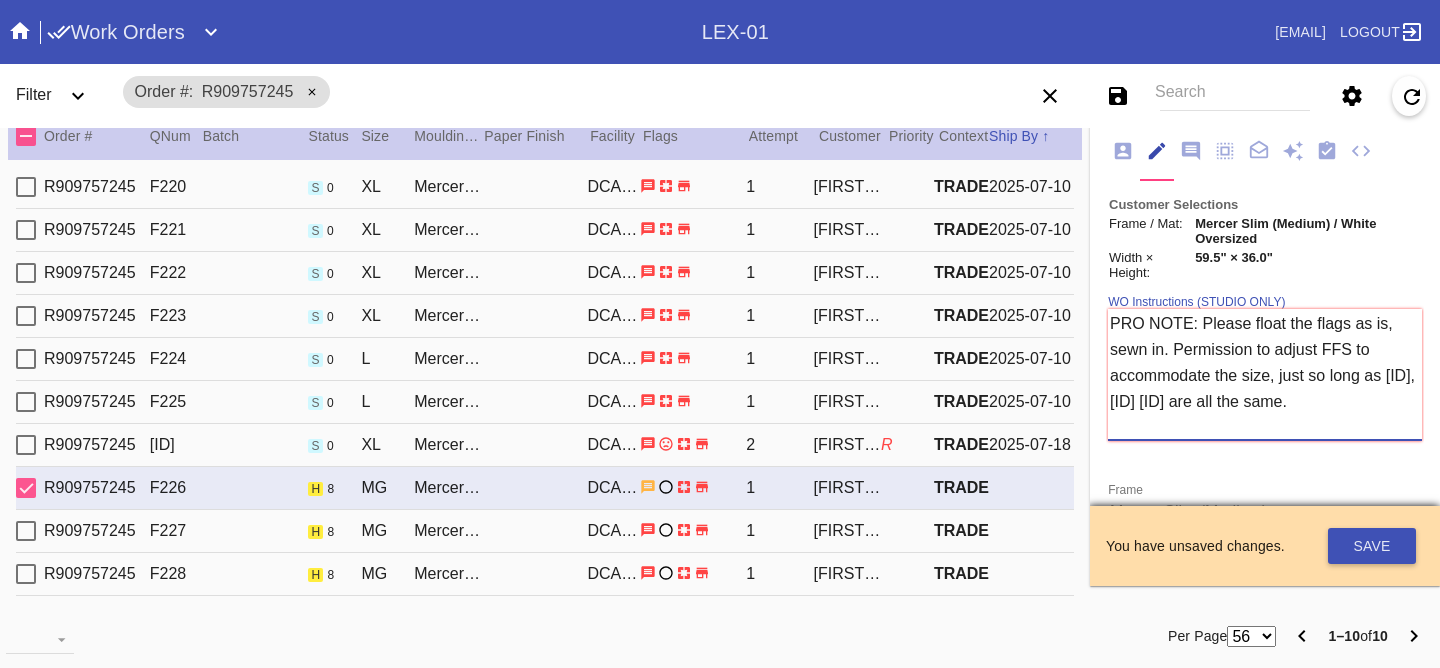 click on "PRO NOTE: Please float the flags as is, sewn in. Permission to adjust FFS to accommodate the size, just so long as L1532137, L4484437 L6332899 are all the same.​" at bounding box center [1265, 375] 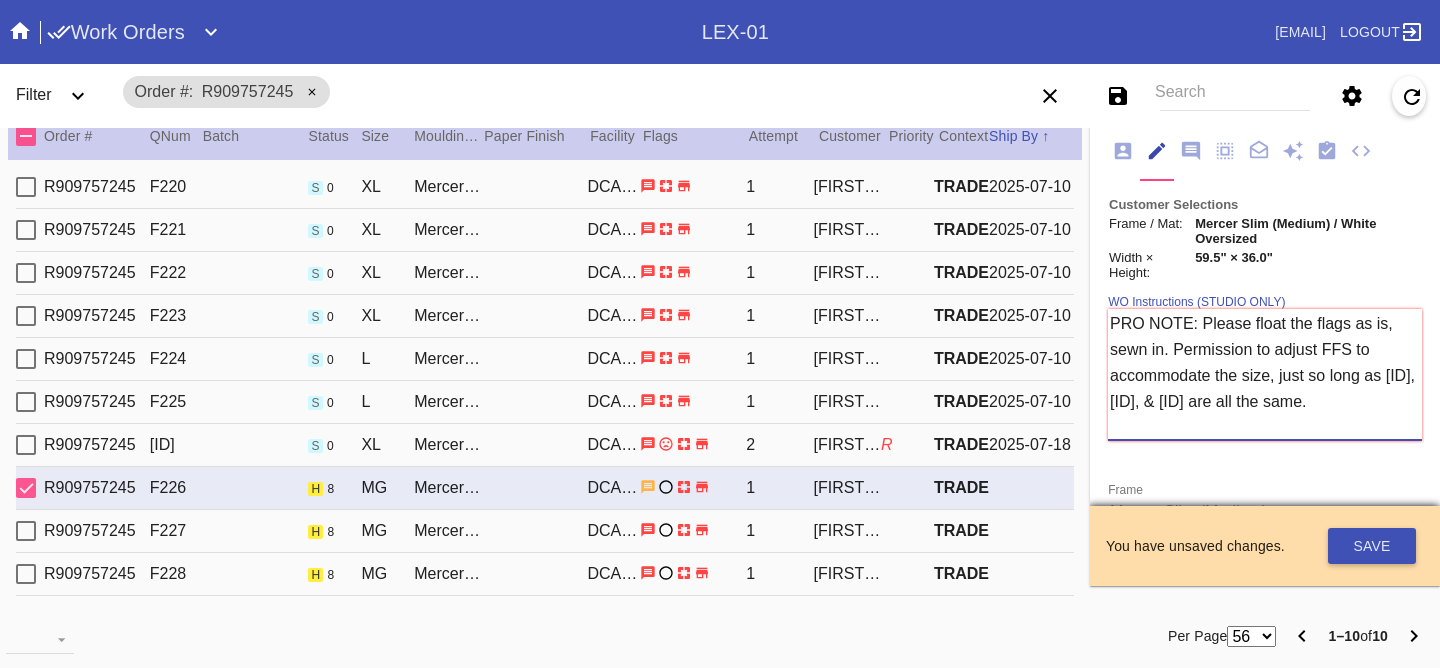 click on "PRO NOTE: Please float the flags as is, sewn in. Permission to adjust FFS to accommodate the size, just so long as L1532137, L4484437, & L6332899 are all the same.​" at bounding box center [1265, 375] 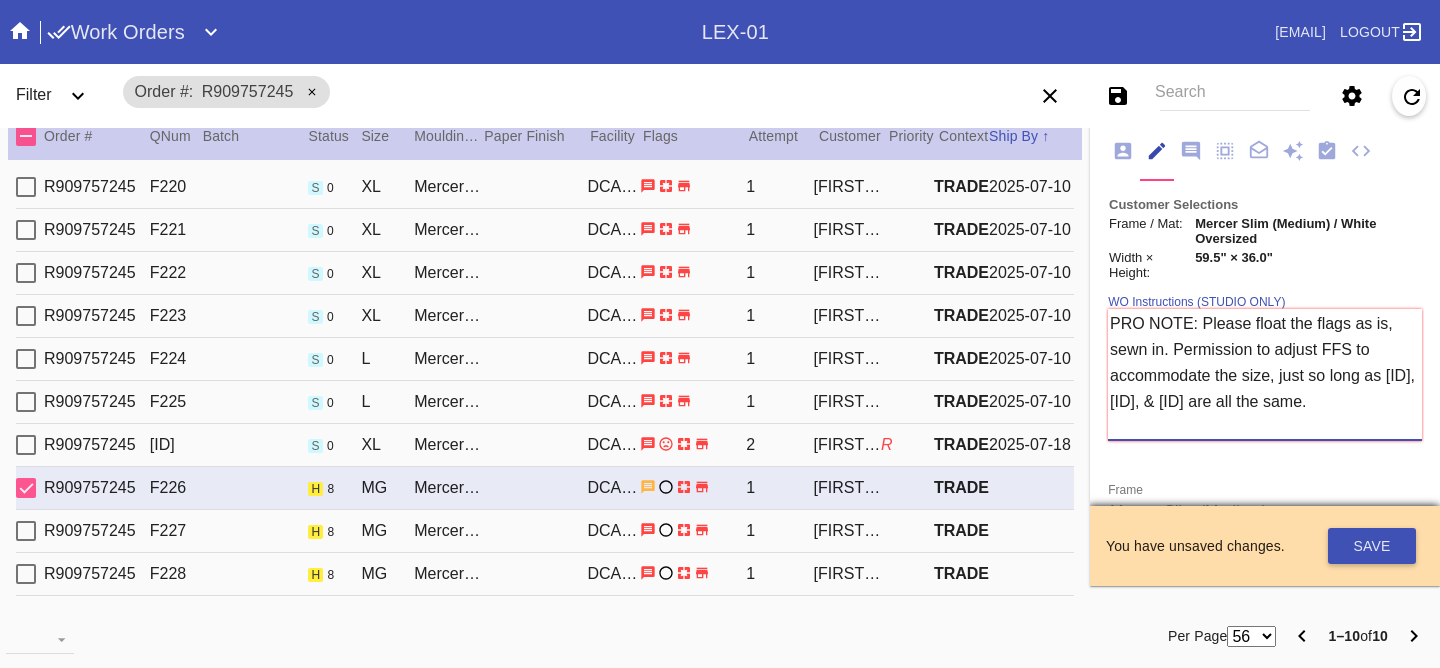click on "PRO NOTE: Please float the flags as is, sewn in. Permission to adjust FFS to accommodate the size, just so long as L1532137, L4484437, & L6332899 are all the same." at bounding box center [1265, 375] 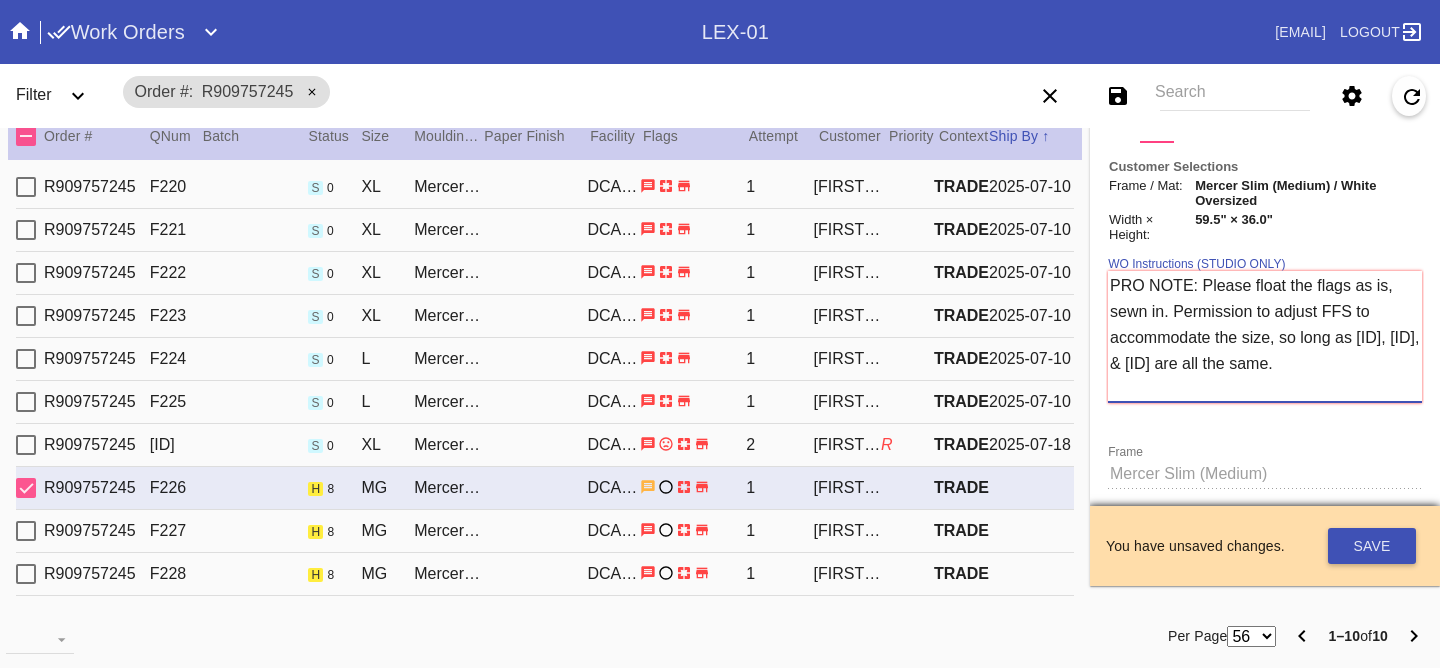 scroll, scrollTop: 239, scrollLeft: 0, axis: vertical 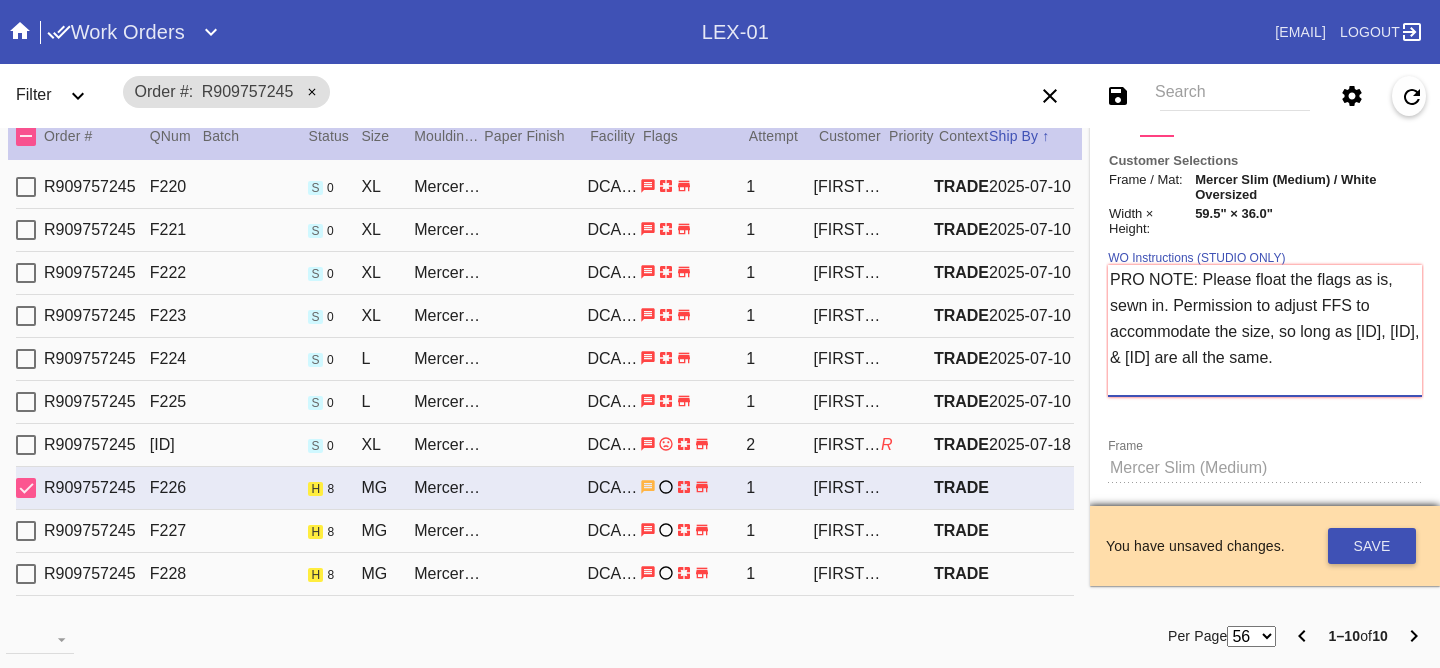 click on "PRO NOTE: Please float the flags as is, sewn in. Permission to adjust FFS to accommodate the size, so long as L1532137, L4484437, & L6332899 are all the same." at bounding box center [1265, 331] 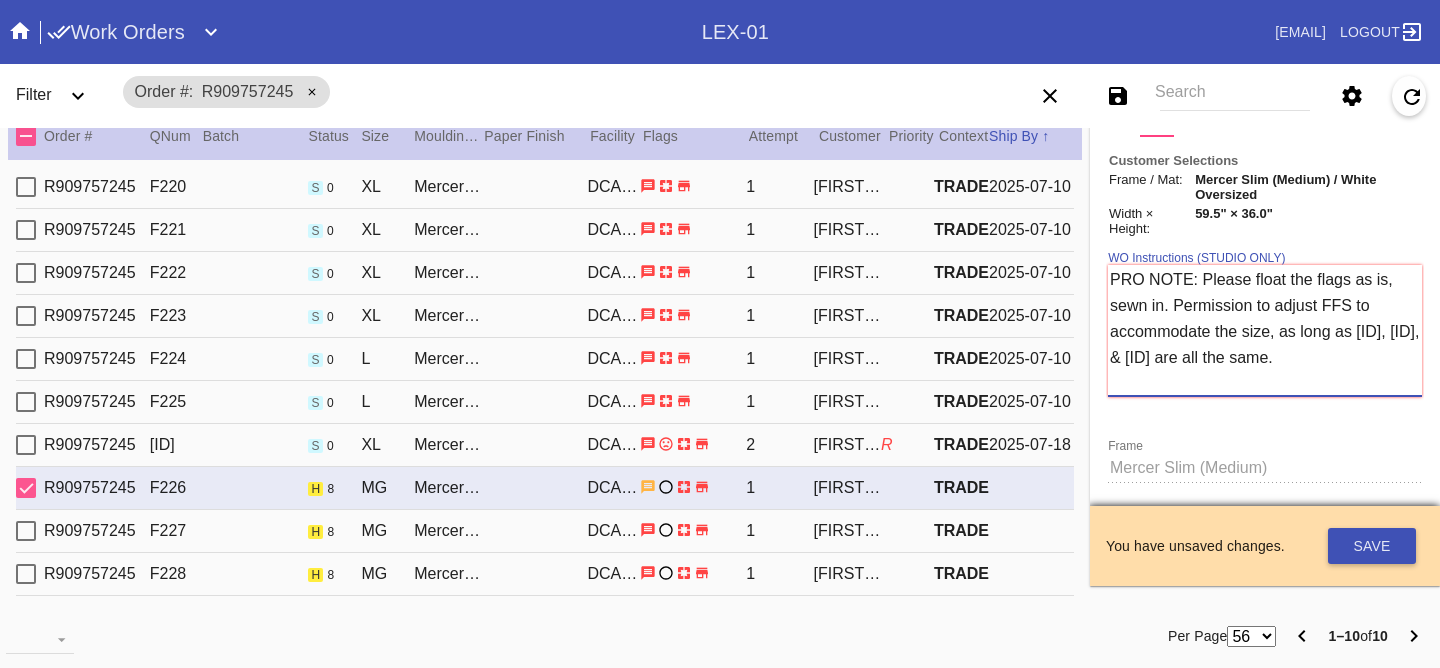 click on "PRO NOTE: Please float the flags as is, sewn in. Permission to adjust FFS to accommodate the size, as long as L1532137, L4484437, & L6332899 are all the same." at bounding box center (1265, 331) 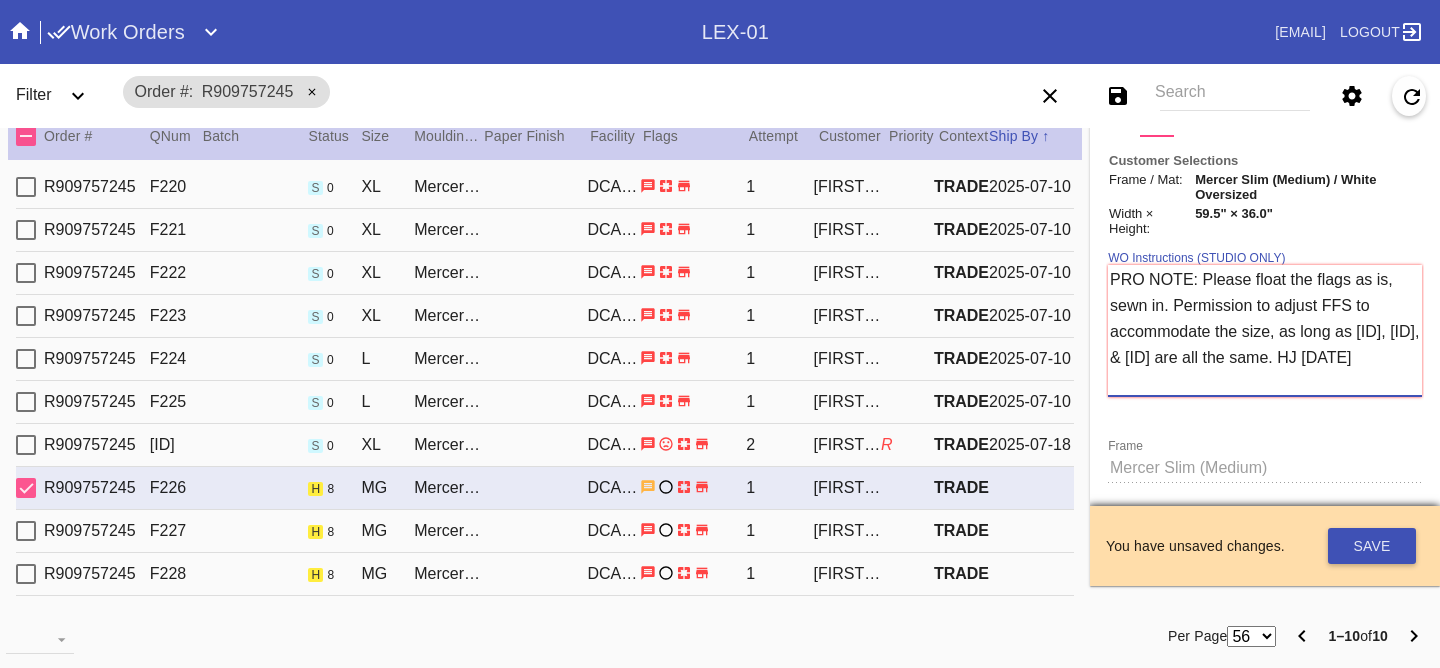 click on "PRO NOTE: Please float the flags as is, sewn in. Permission to adjust FFS to accommodate the size, as long as L1532137, L4484437, & L6332899 are all the same. HJ 8/1" at bounding box center [1265, 331] 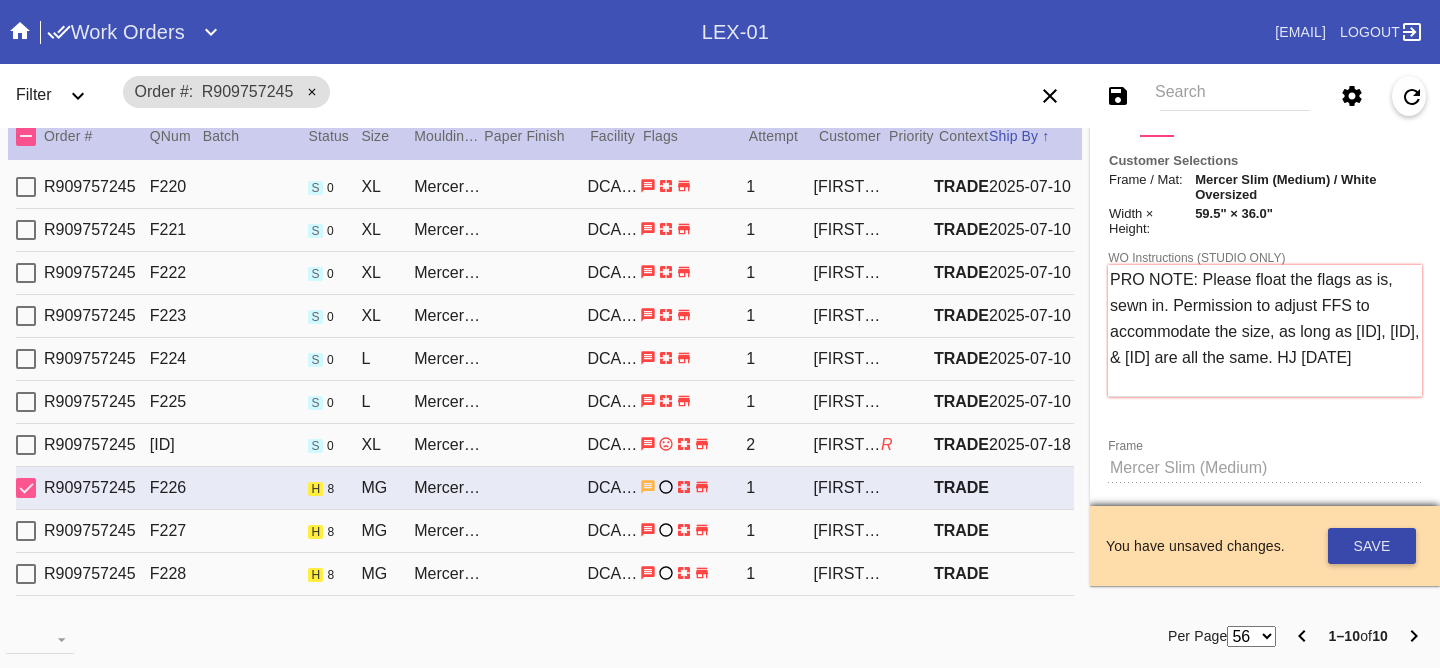 click on "Save" at bounding box center [1372, 546] 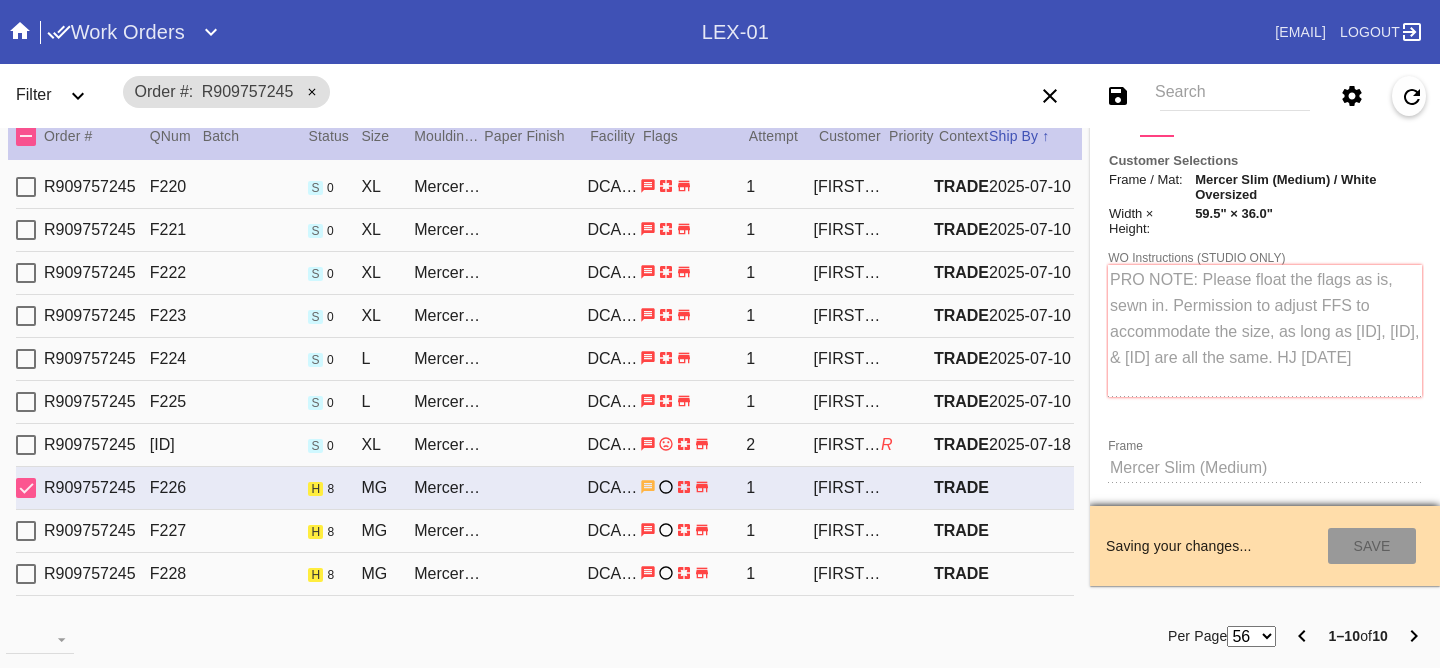 click on "R909757245 F227 h   8 MG Mercer Slim (Medium) / White Oversized DCA-05 1 Samantha Dittler
TRADE" at bounding box center (545, 531) 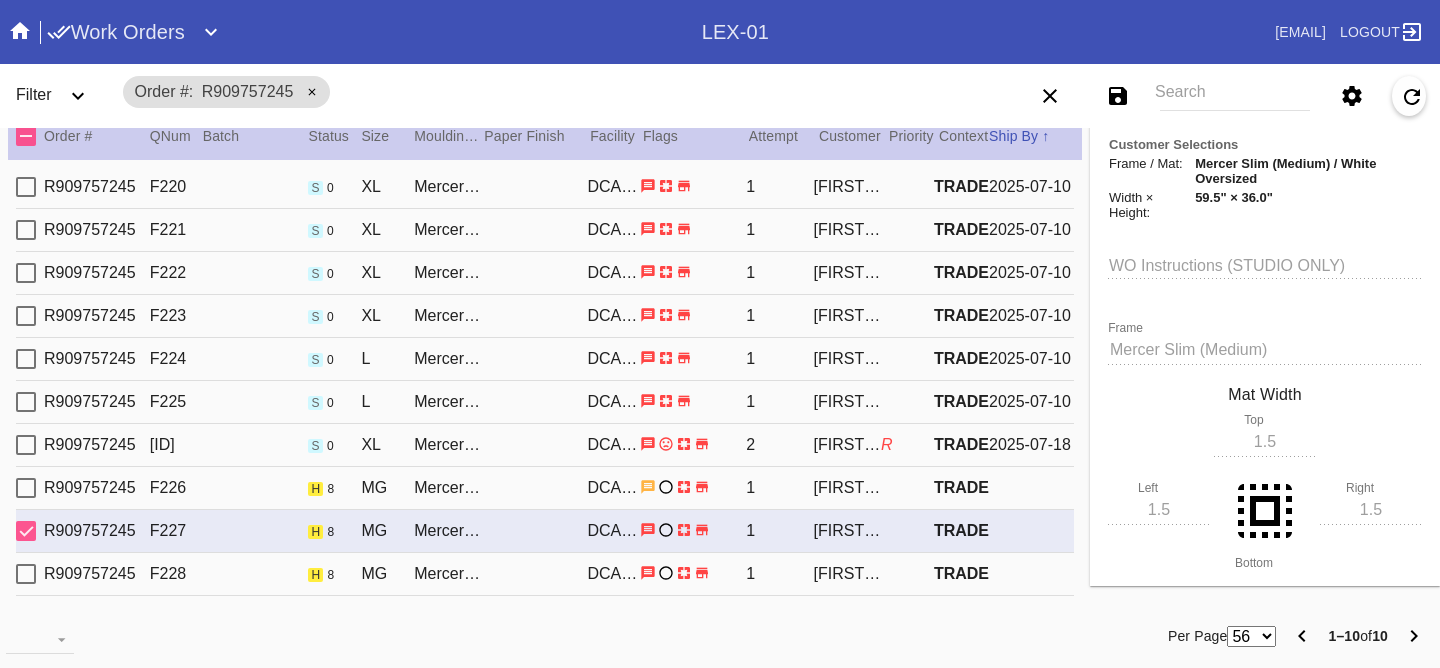 scroll, scrollTop: 239, scrollLeft: 0, axis: vertical 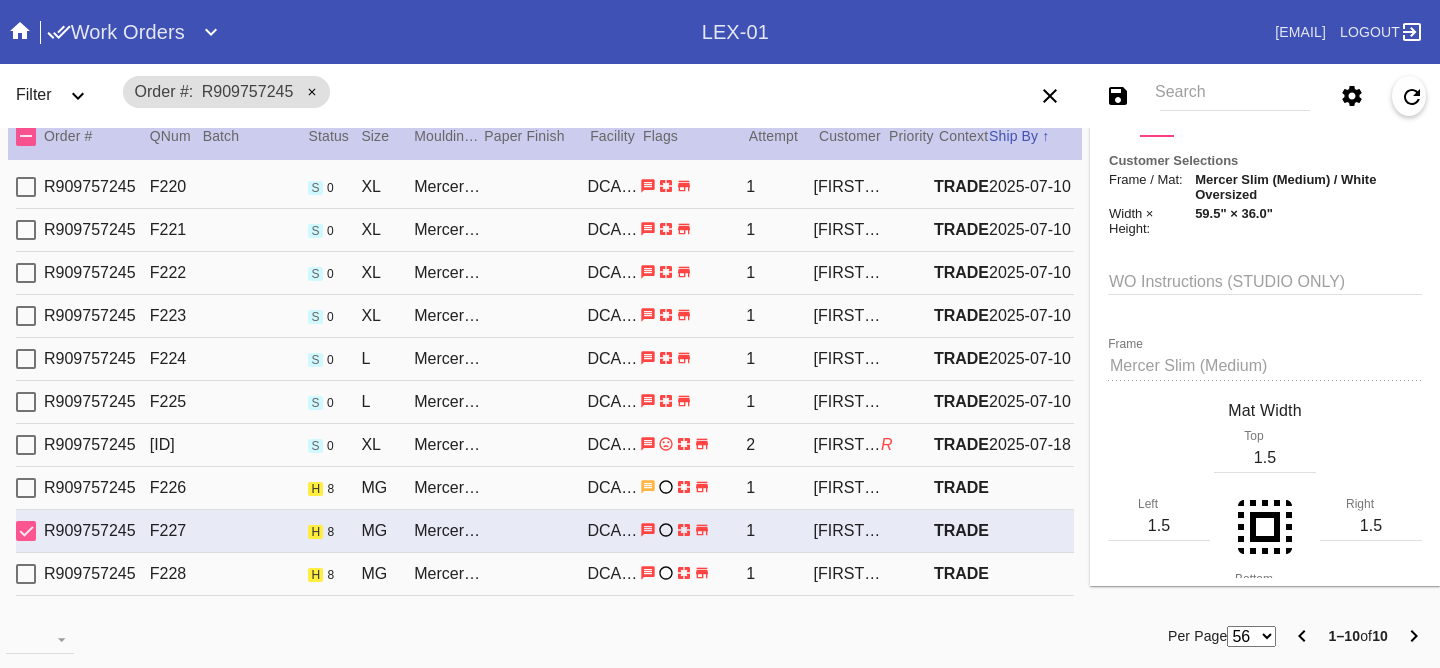 click on "WO Instructions (STUDIO ONLY)" at bounding box center (1265, 280) 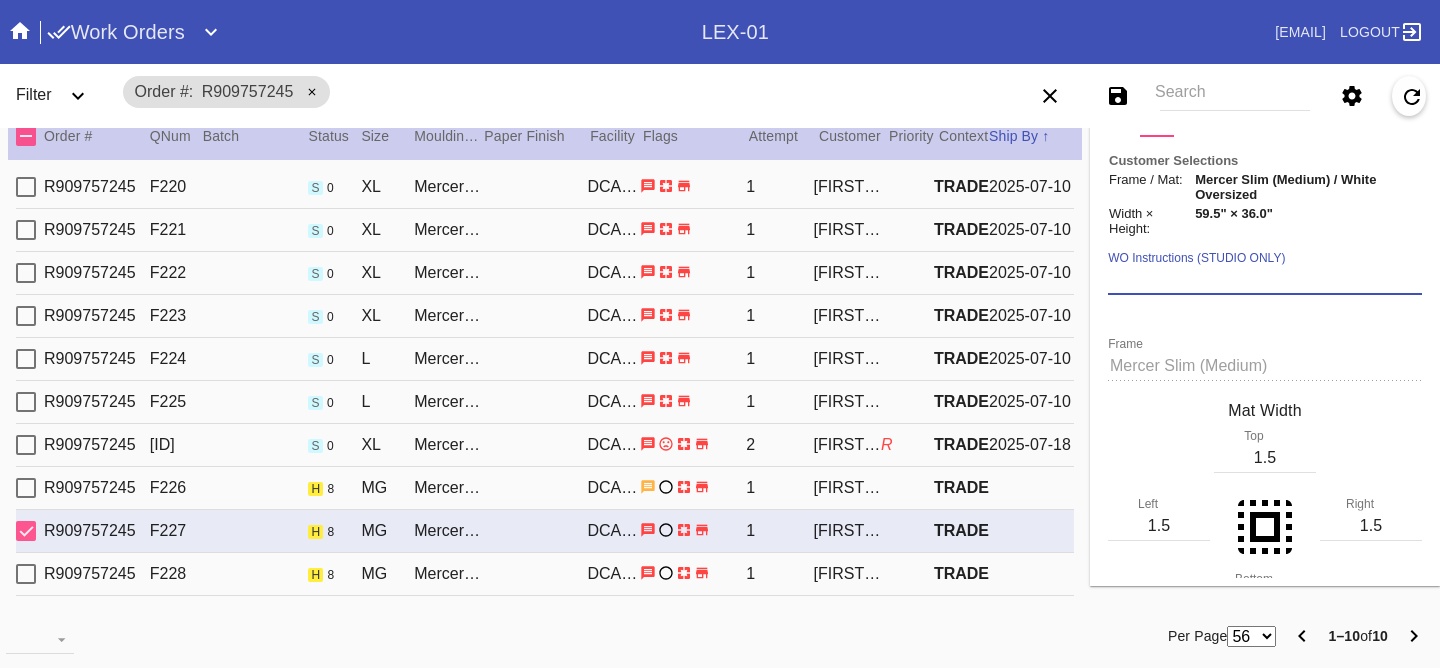 paste on "PRO NOTE: Please float the flags as is, sewn in. Permission to adjust FFS to accommodate the size, as long as L1532137, L4484437, & L6332899 are all the same. HJ 8/1" 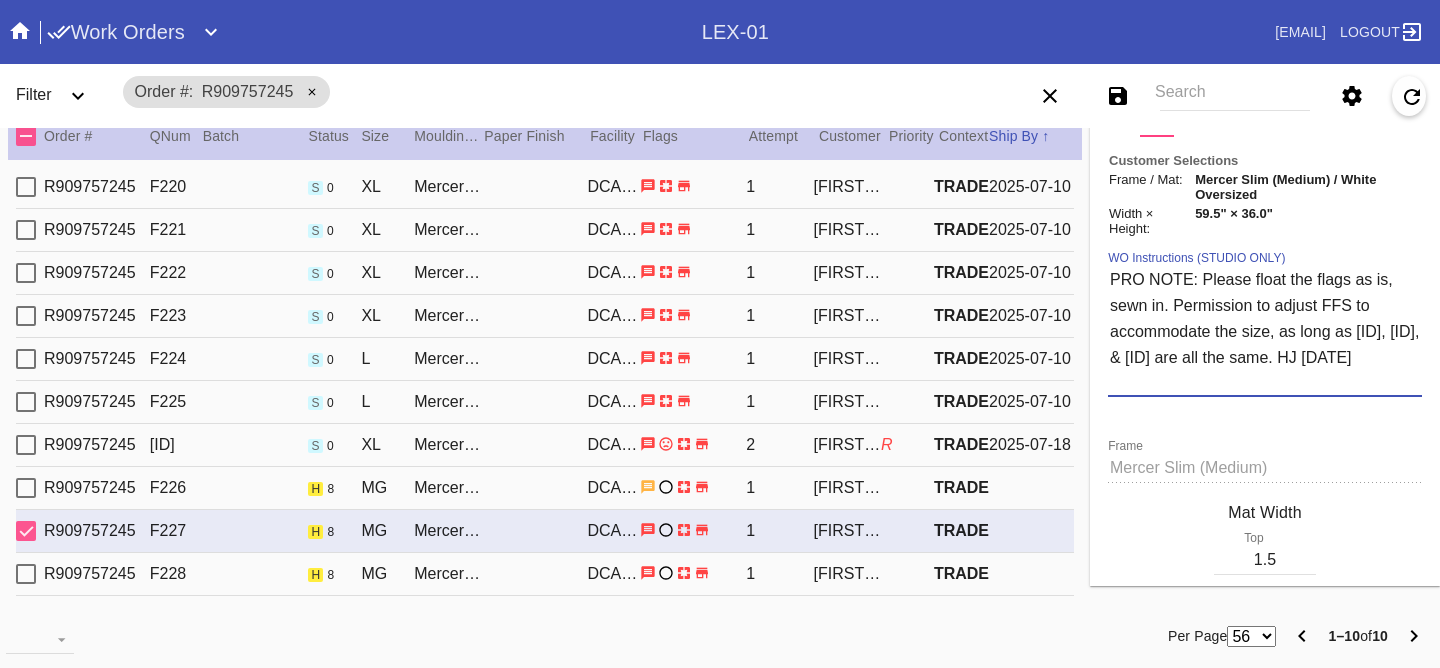 type on "PRO NOTE: Please float the flags as is, sewn in. Permission to adjust FFS to accommodate the size, as long as L1532137, L4484437, & L6332899 are all the same. HJ 8/1" 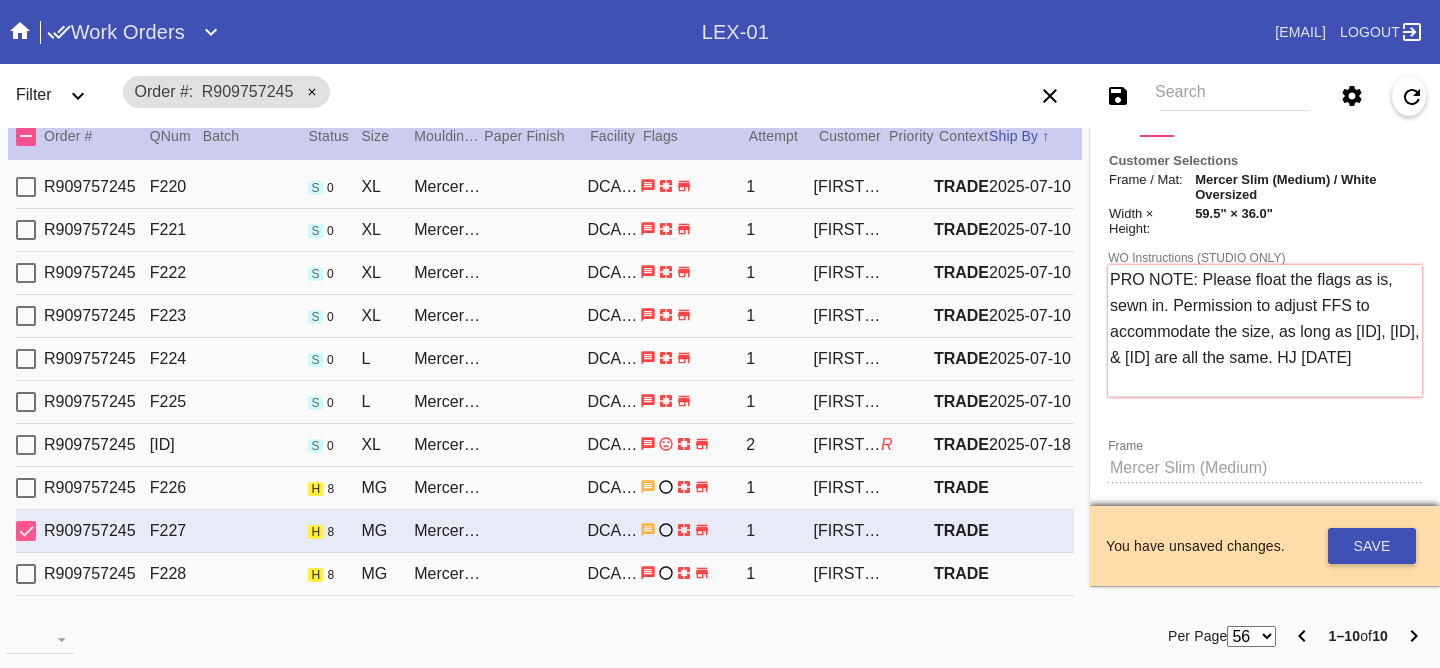 click on "WO Instructions (STUDIO ONLY) PRO NOTE: Please float the flags as is, sewn in. Permission to adjust FFS to accommodate the size, as long as L1532137, L4484437, & L6332899 are all the same. HJ 8/1 Frame Mat Width Top 1.5 Left 1.5 Right 1.5 1.5 Bottom Accent Mat Acrylic - ACRY01 Black with Black Core, novacore - 5089 Black - BL42 Black - Linen - 5560 Black Oversized - BLOV-1 Blue Floral Mat - FL01 Blue - Linen - 11-076 Blush - BW9571C Bottle Blue - BW334 Brazilian White, novacore - E4346 Brulée - E4770 Burgundy - BW038 Burgundy Mini Stripe - MSBG Burgundy Mini Stripe - Horizontal - MSBG-H Burgundy Mini Stripe Horizontal - Oversized - MSBG-OS-H Burgundy Mini Stripe - Oversized - MSBG-OS Cake - E4203 Camel - Linen - 5561 Canvas - CV62 Chai - 11-080 Chocolate - 11-065 Cool Gray - BW802 Cool White - 8 Ply - 229502 Corner Garden Landscape - KV02-L Cream - Linen - 5632 Dark Green - E4804P Dark Olive - 11-071 Denim - 11-074 Designer's Choice Mat - DC52 Digital White - BW8701 Digital White Oversized - BW8701O Reveal" at bounding box center [1265, 1116] 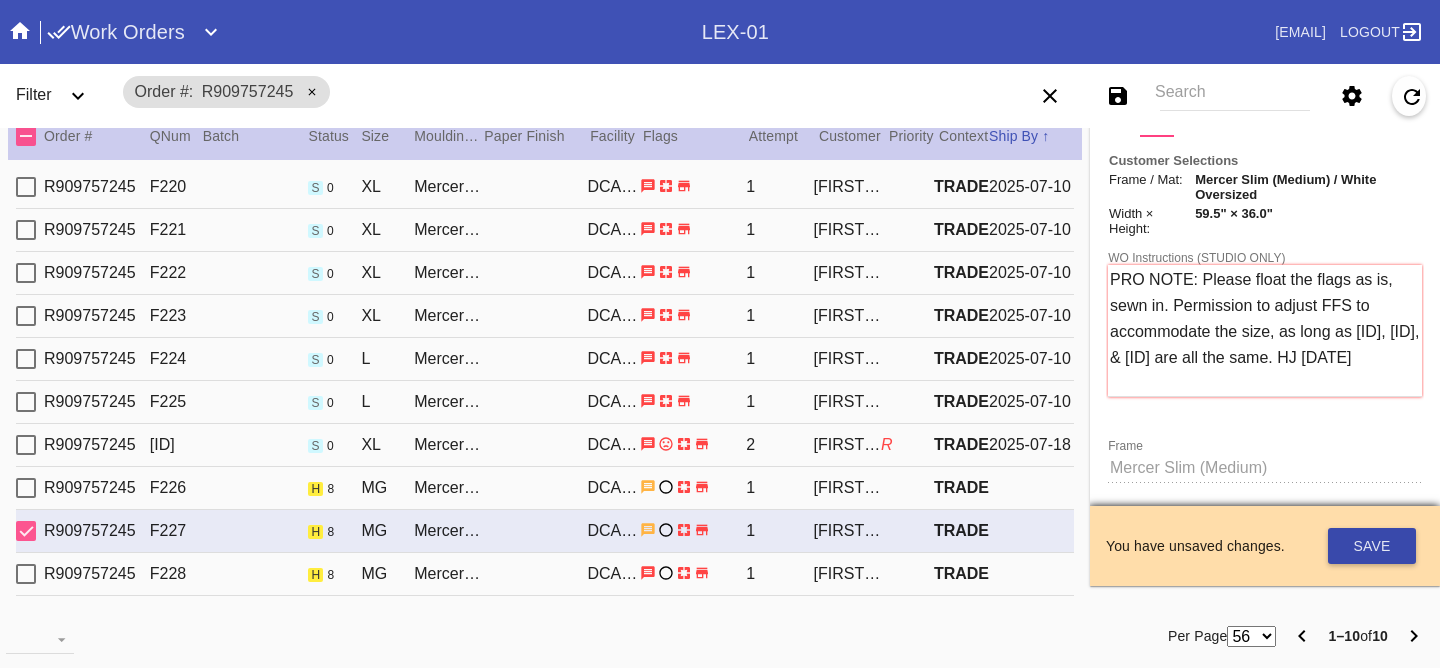 click on "Save" at bounding box center [1372, 546] 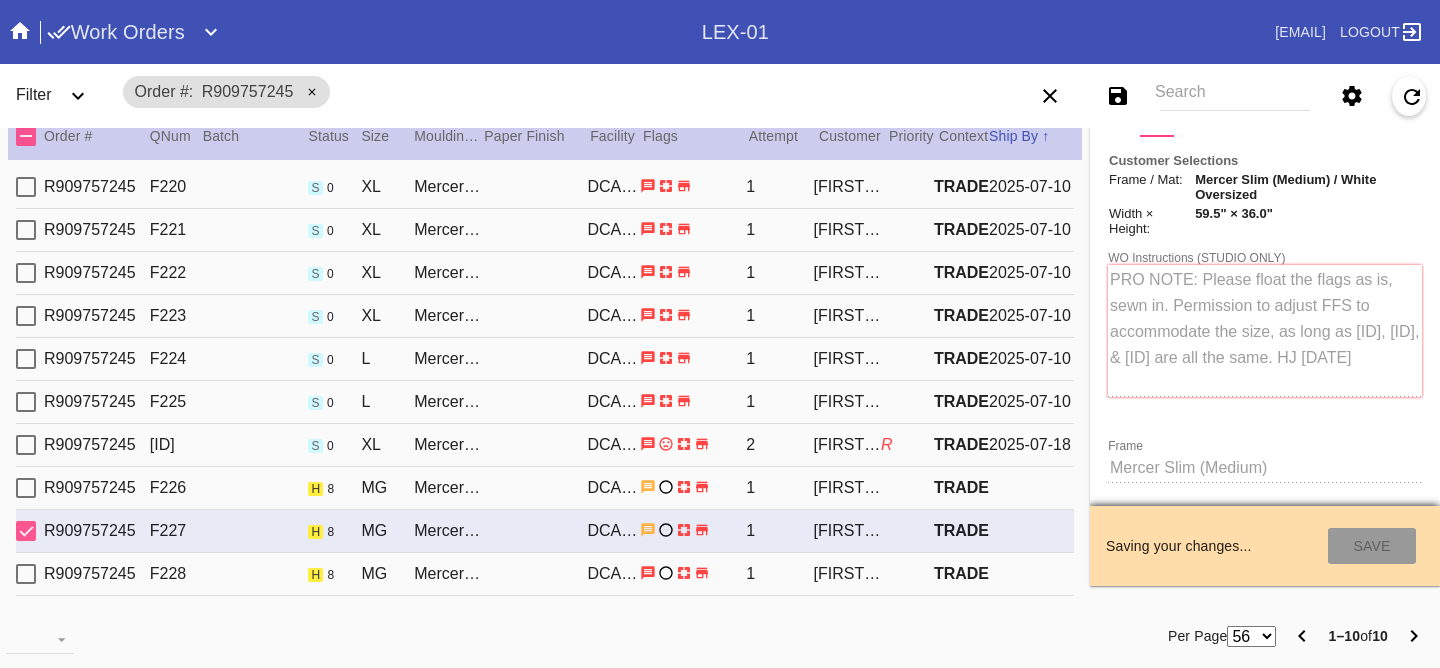 click on "R909757245 F228 h   8 MG Mercer Slim (Medium) / White DCA-05 1 Samantha Dittler
TRADE" at bounding box center (545, 574) 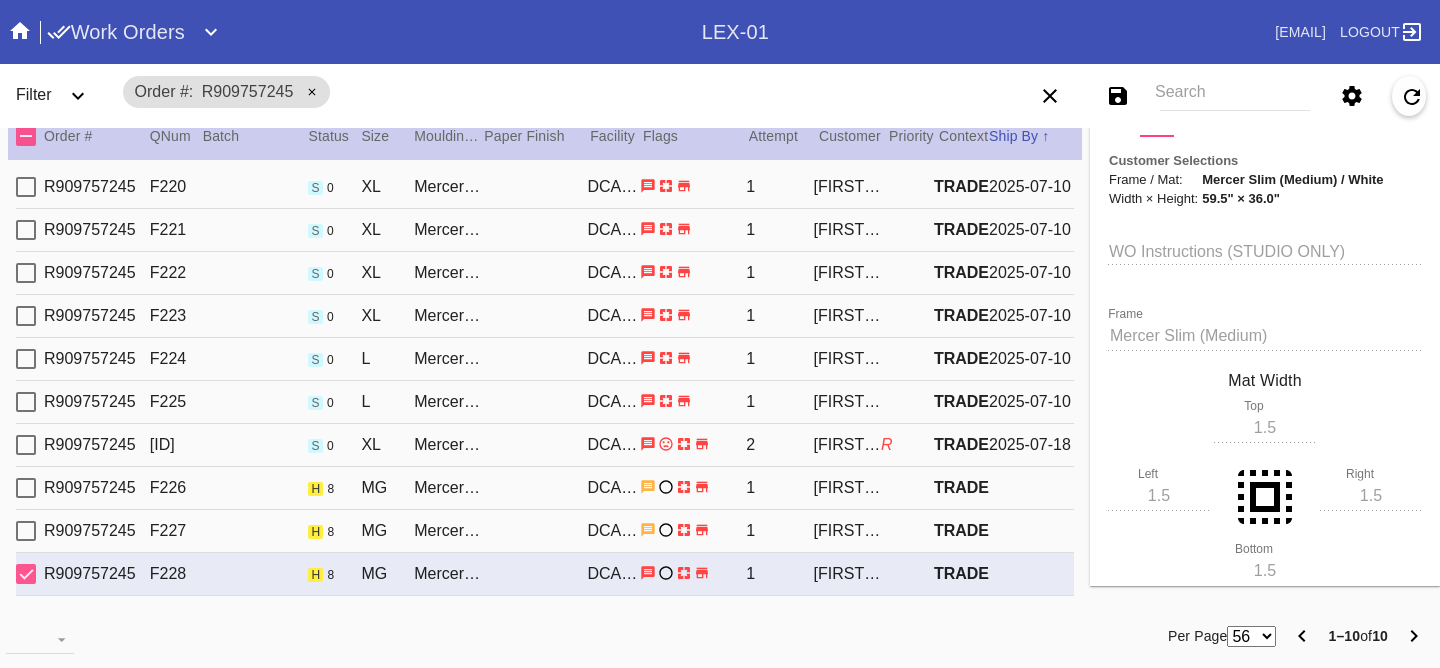 scroll, scrollTop: 239, scrollLeft: 0, axis: vertical 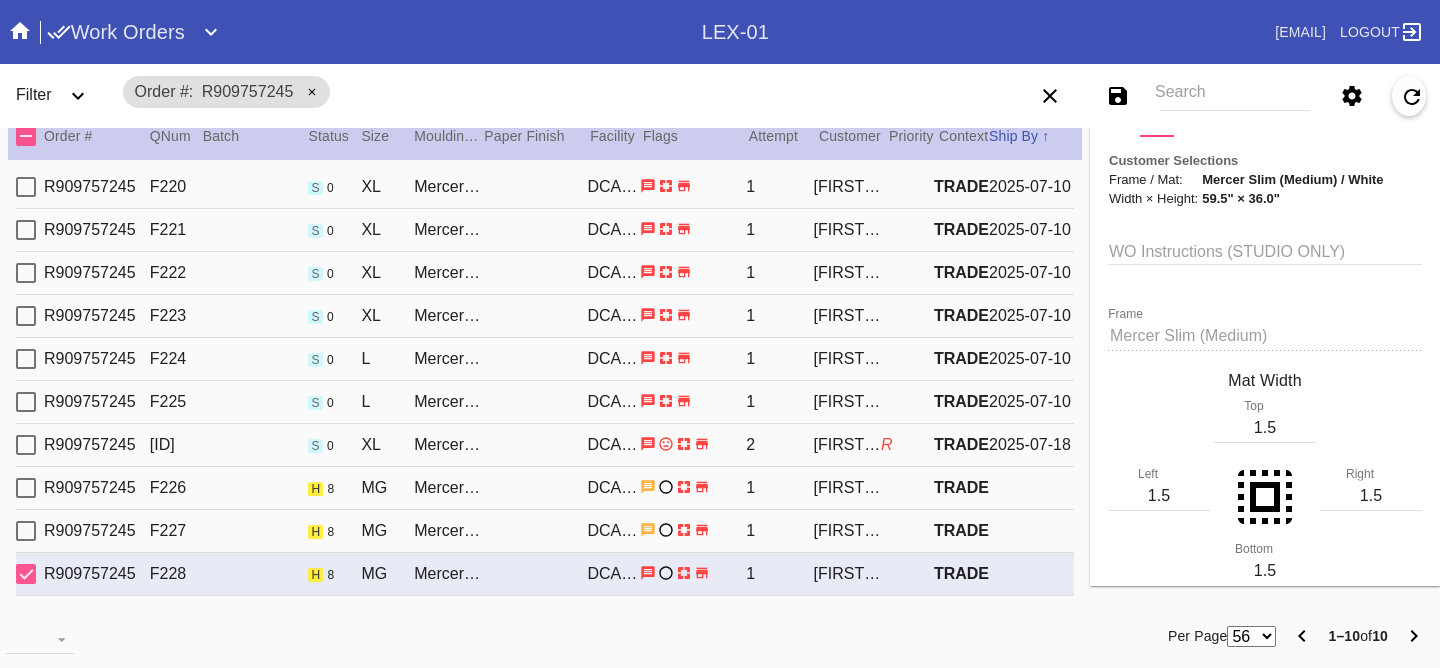 click on "WO Instructions (STUDIO ONLY)" at bounding box center (1265, 250) 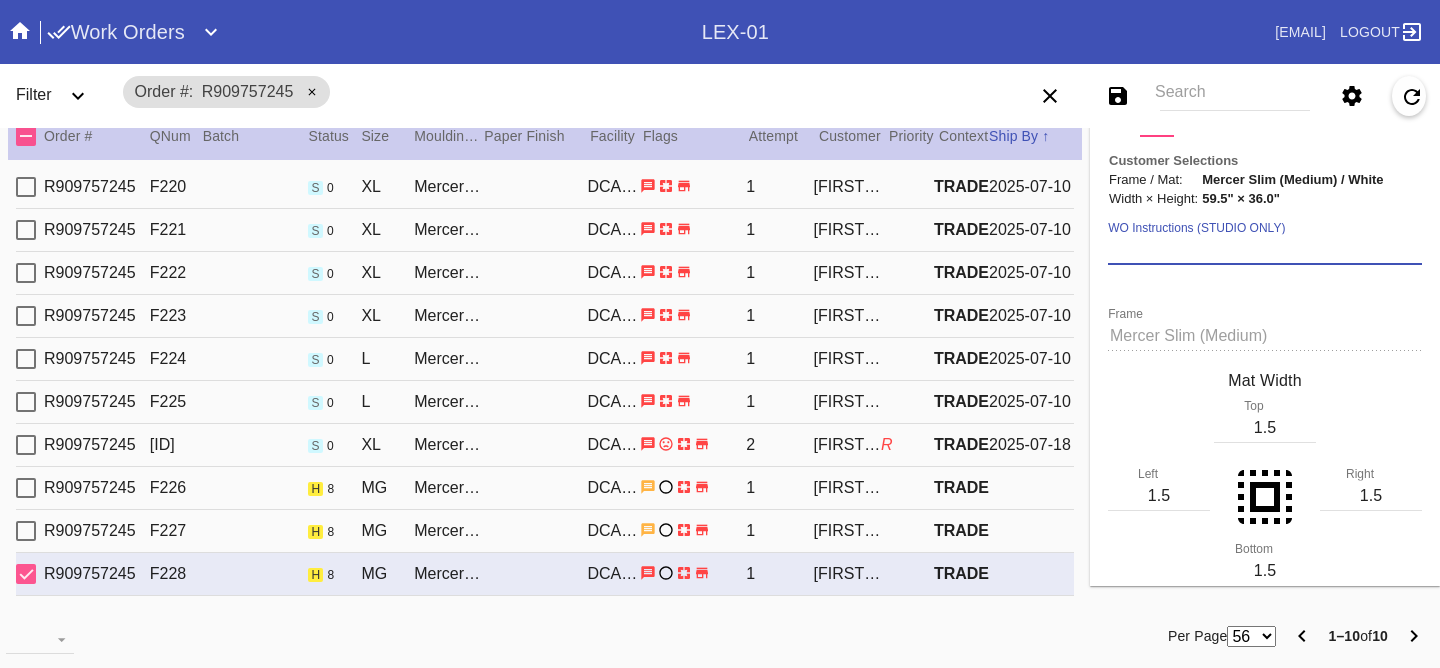 paste on "PRO NOTE: Please float the flags as is, sewn in. Permission to adjust FFS to accommodate the size, as long as L1532137, L4484437, & L6332899 are all the same. HJ 8/1" 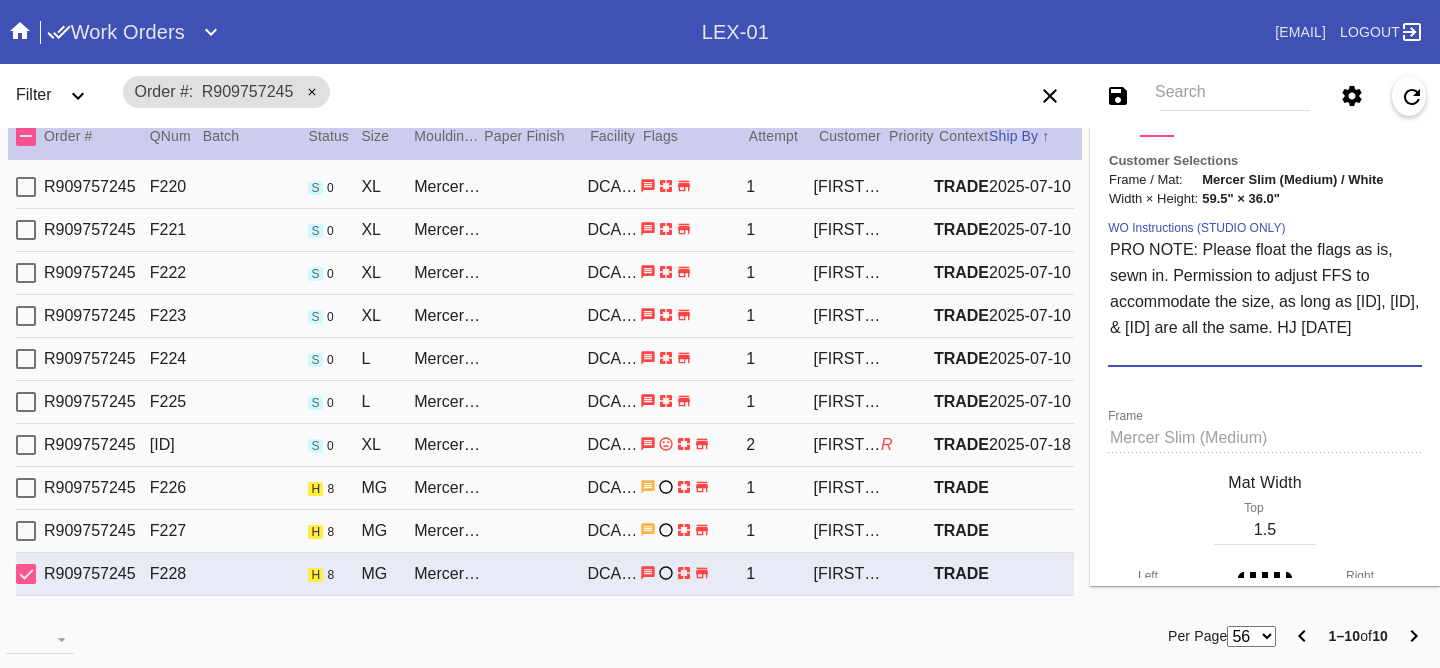 type on "PRO NOTE: Please float the flags as is, sewn in. Permission to adjust FFS to accommodate the size, as long as L1532137, L4484437, & L6332899 are all the same. HJ 8/1" 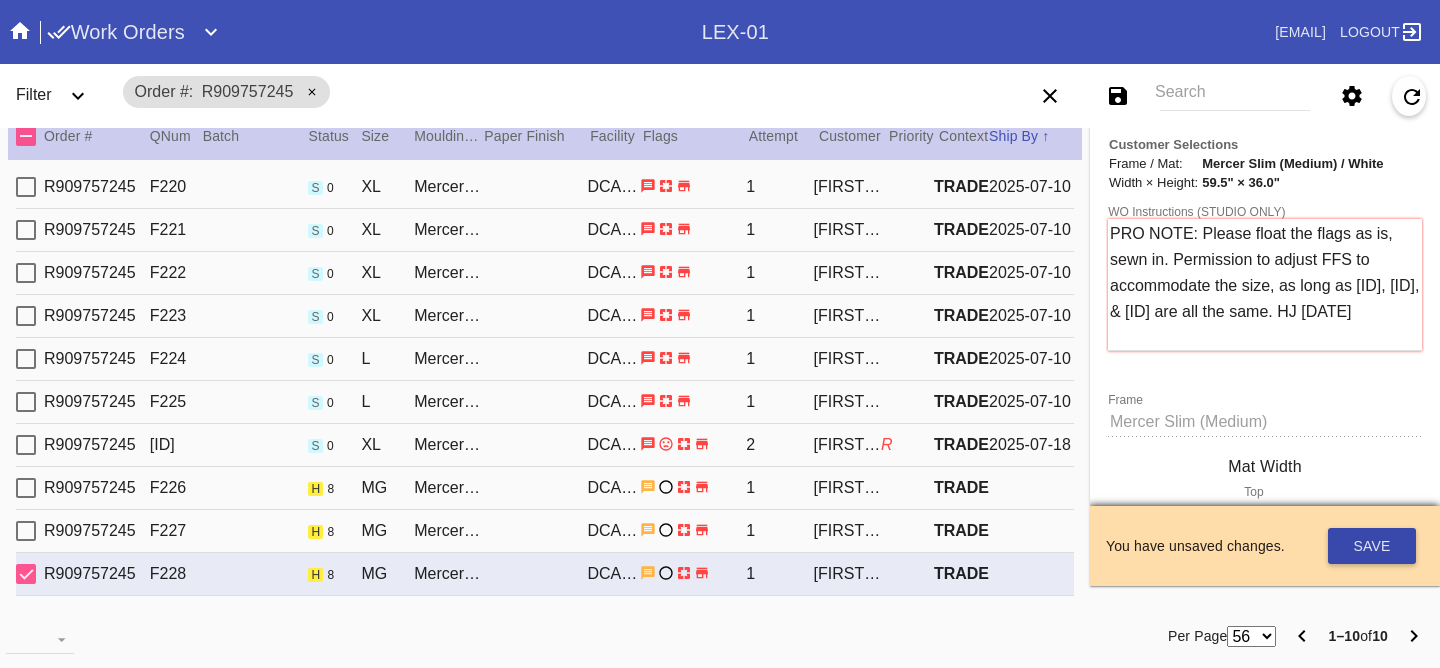 scroll, scrollTop: 239, scrollLeft: 0, axis: vertical 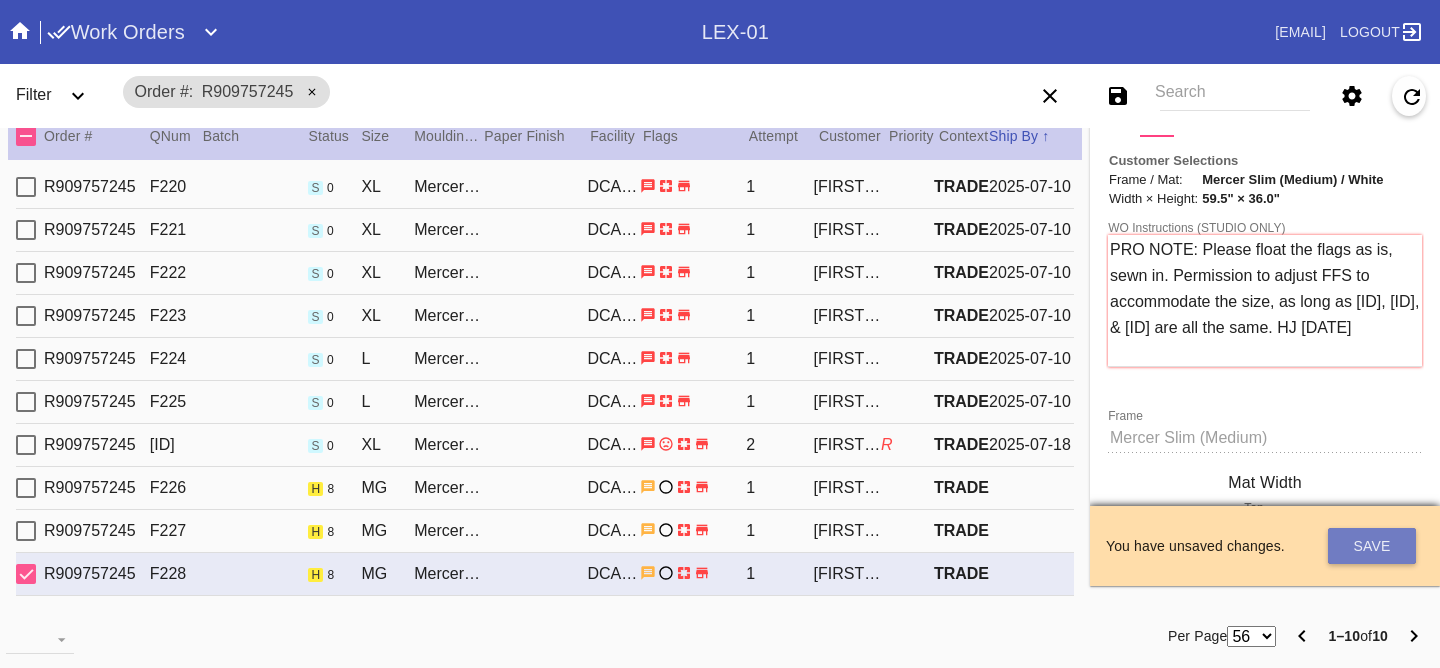 click on "Save" at bounding box center (1372, 546) 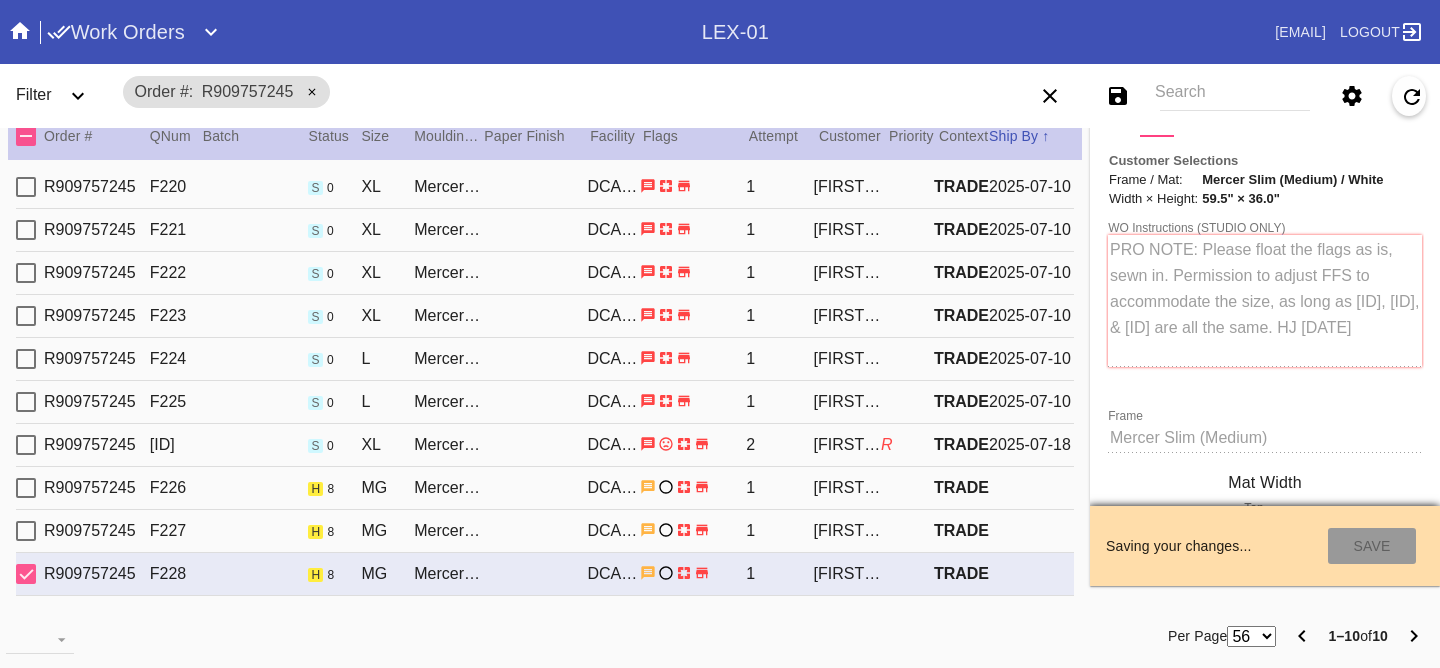 type on "[DATE]" 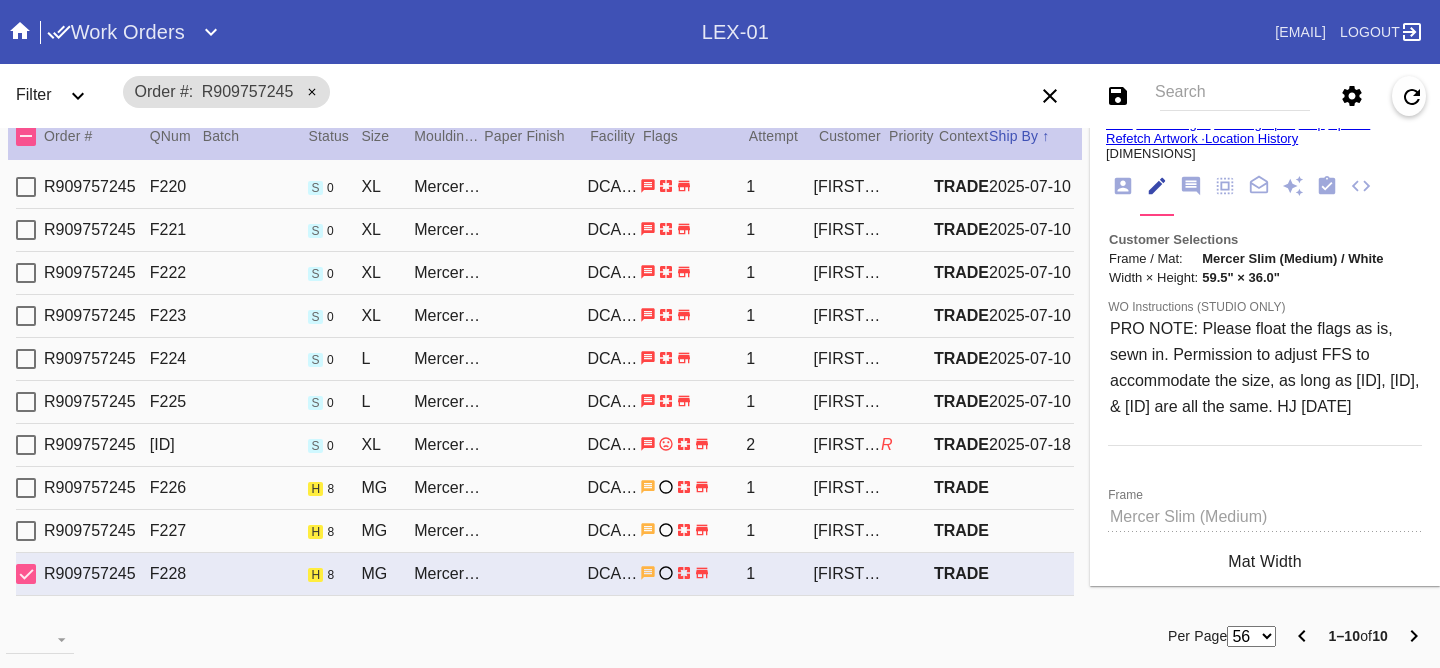 scroll, scrollTop: 0, scrollLeft: 0, axis: both 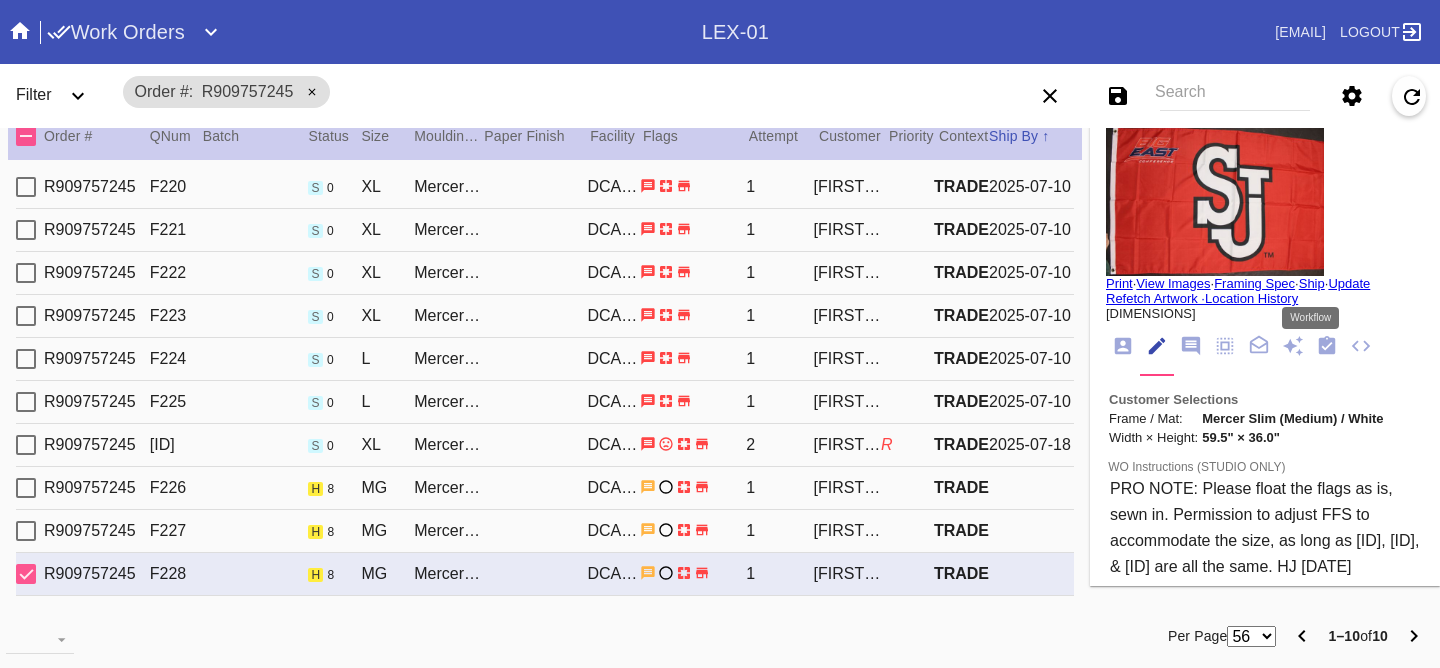 click 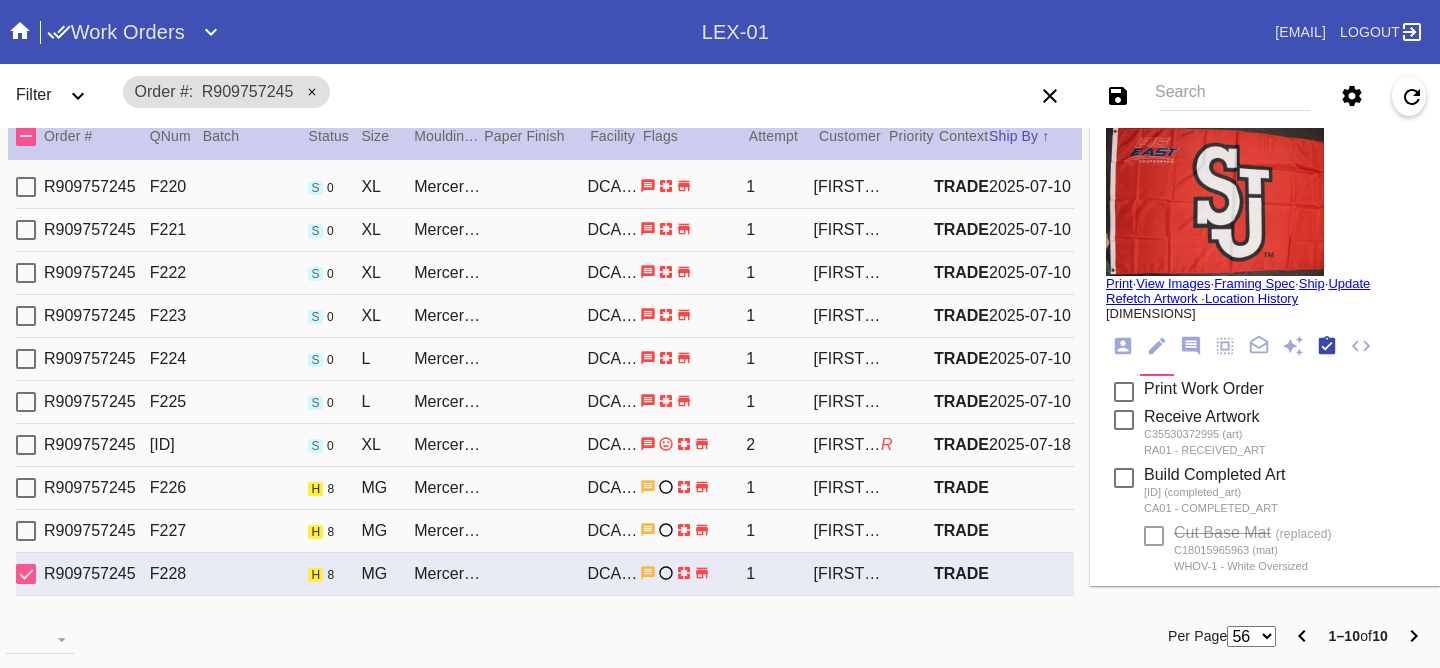 scroll, scrollTop: 320, scrollLeft: 0, axis: vertical 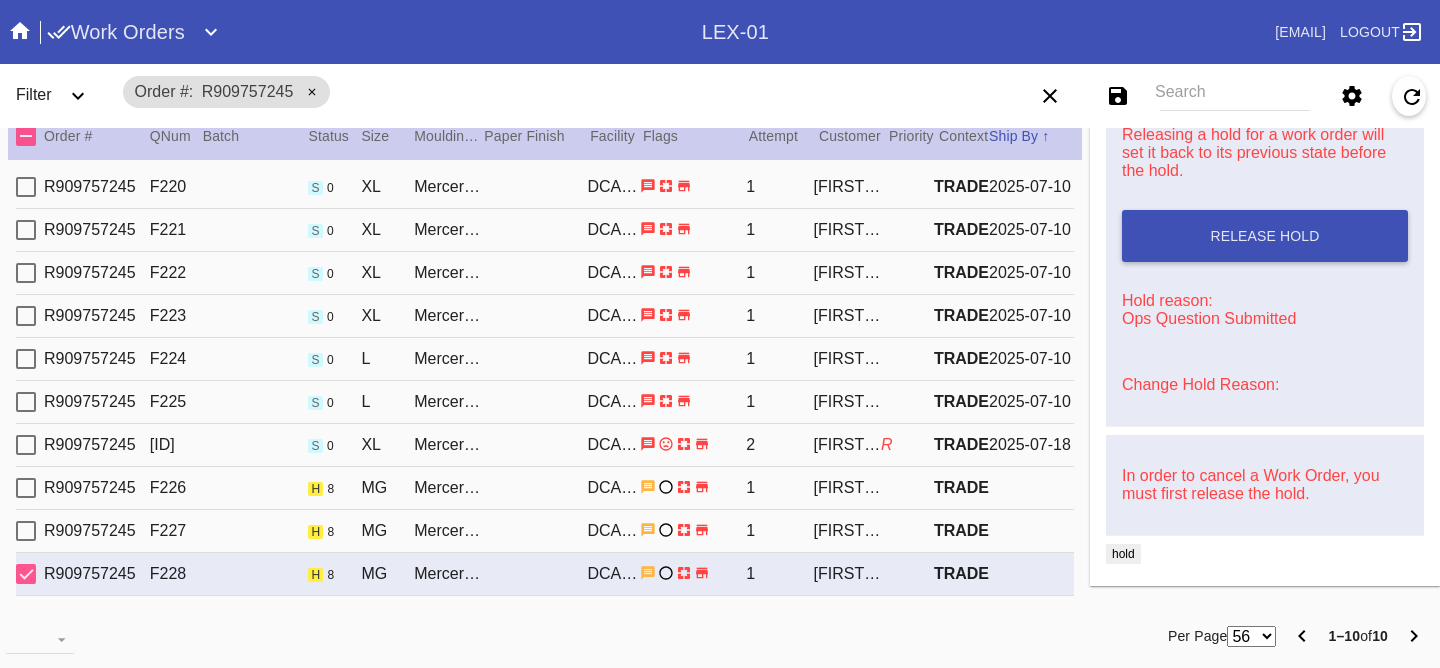 click on "Change Hold Reason:" at bounding box center (1265, 385) 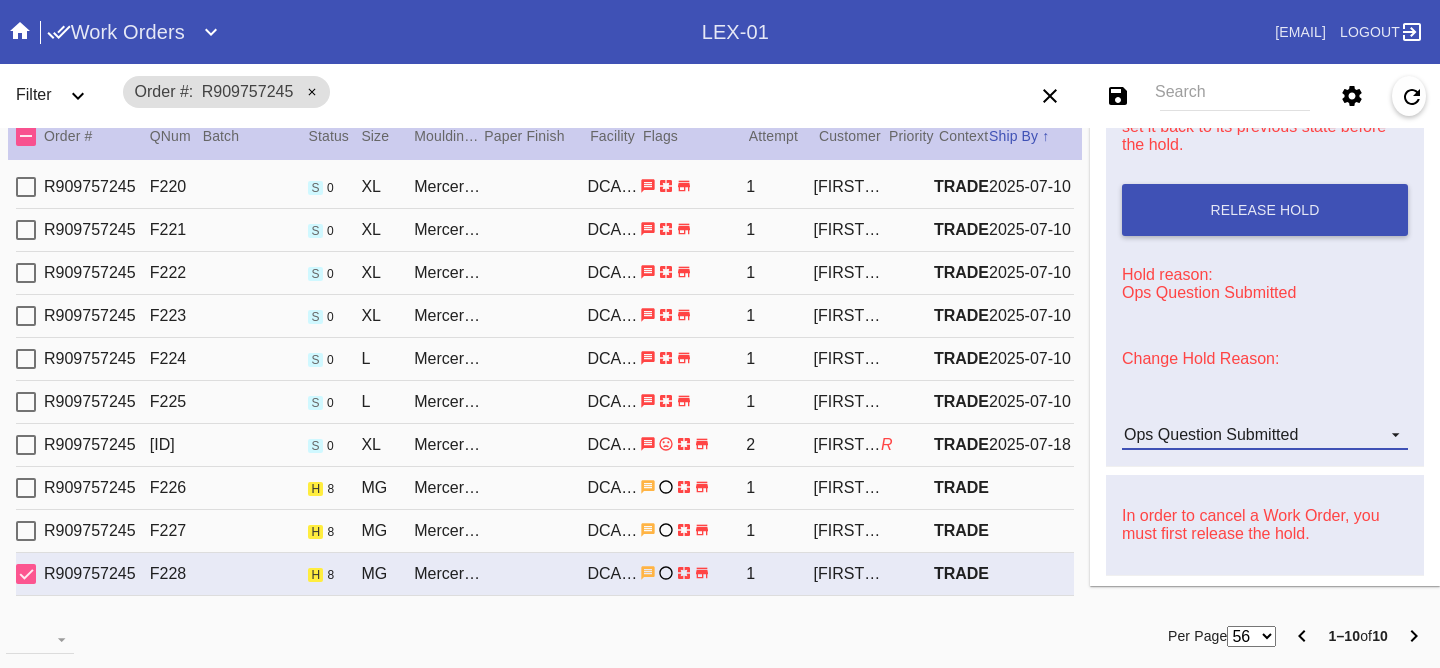 click on "Ops Question Submitted" at bounding box center [1211, 434] 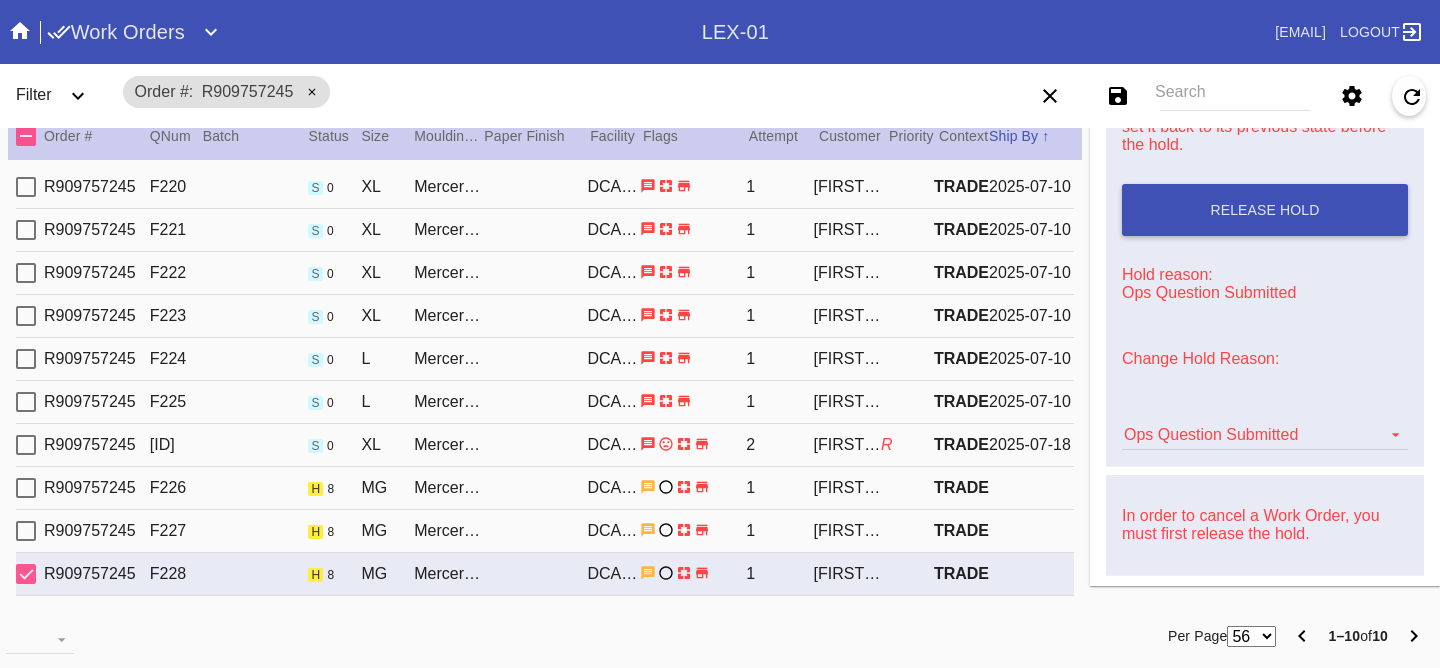 scroll, scrollTop: 376, scrollLeft: 0, axis: vertical 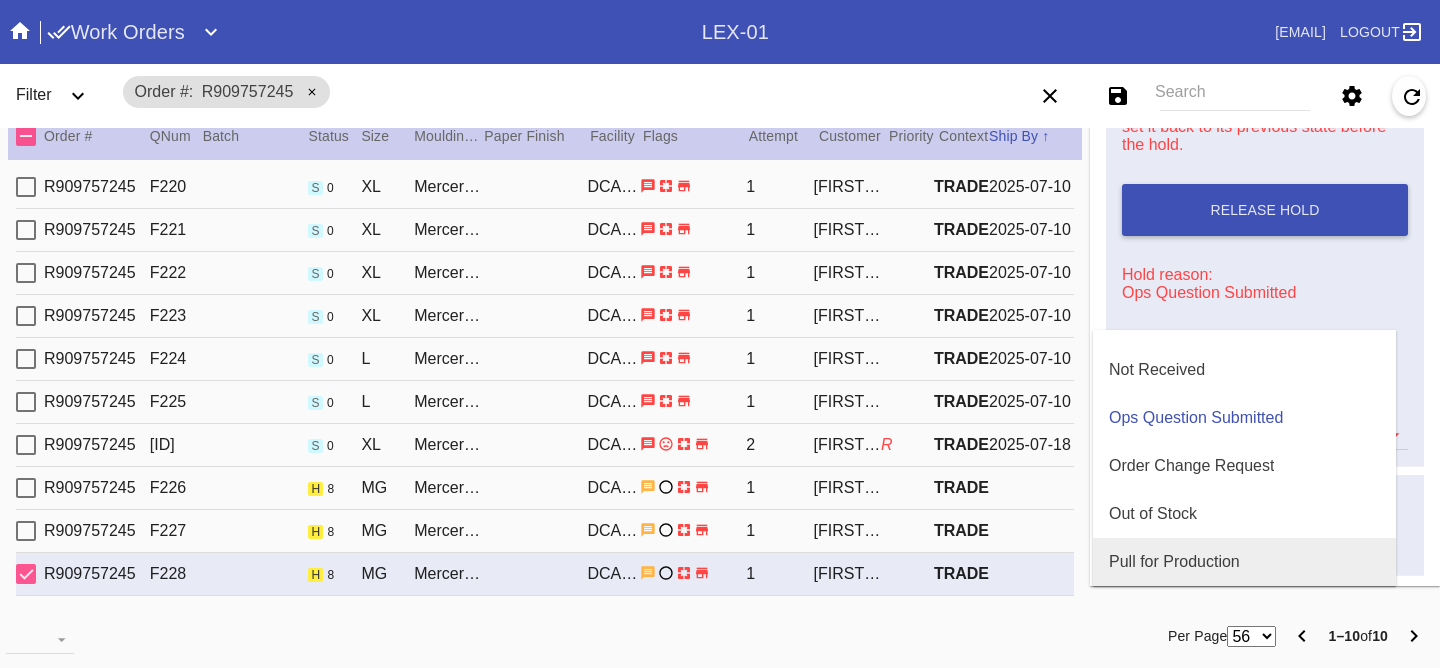 click on "Pull for Production" at bounding box center (1174, 562) 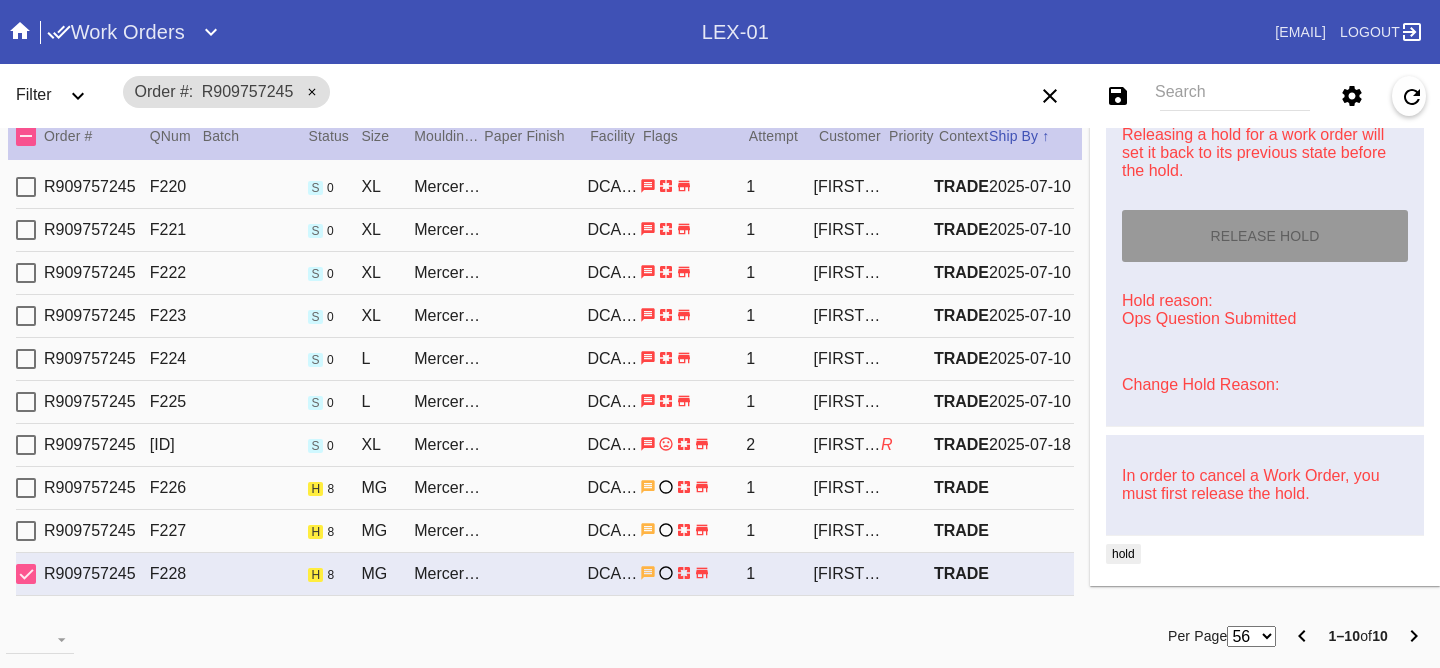 click on "R909757245 F227 h   8 MG Mercer Slim (Medium) / White Oversized DCA-05 1 Samantha Dittler
TRADE" at bounding box center [545, 531] 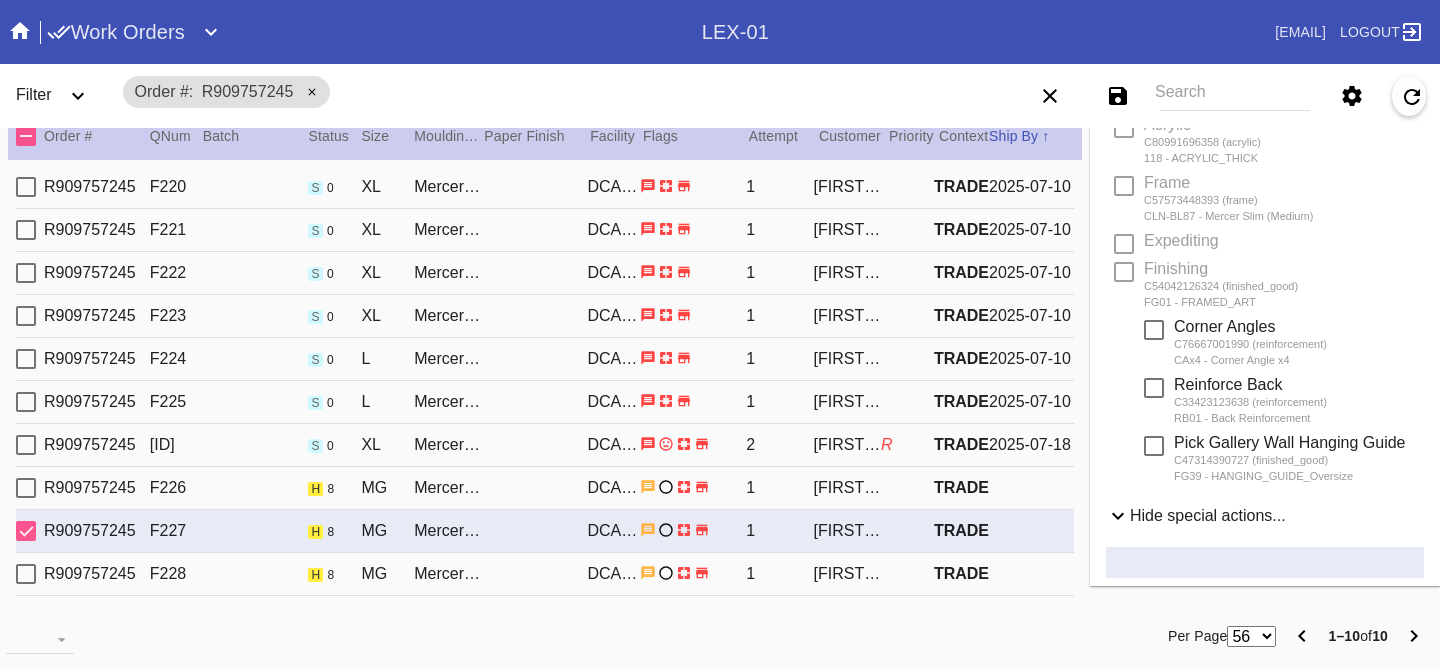 scroll, scrollTop: 1145, scrollLeft: 0, axis: vertical 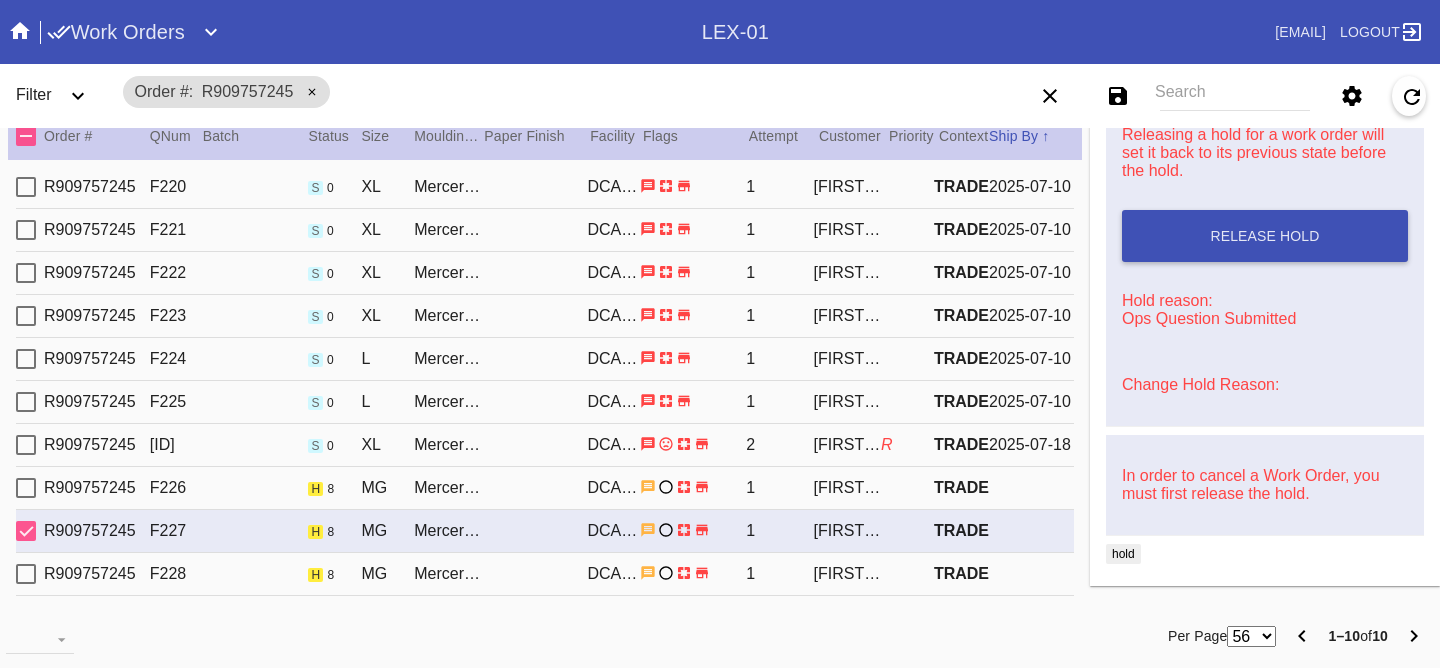 click on "Change Hold Reason:" at bounding box center (1200, 384) 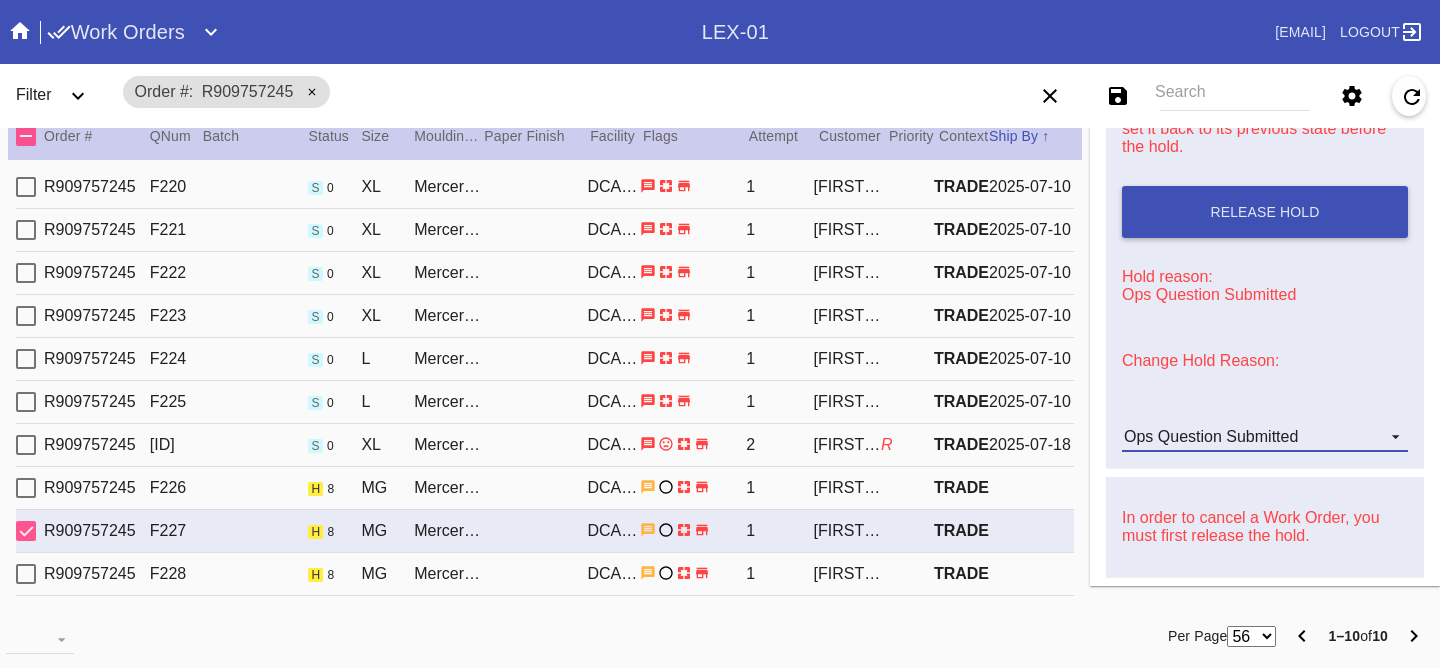 click on "Ops Question Submitted" at bounding box center [1265, 437] 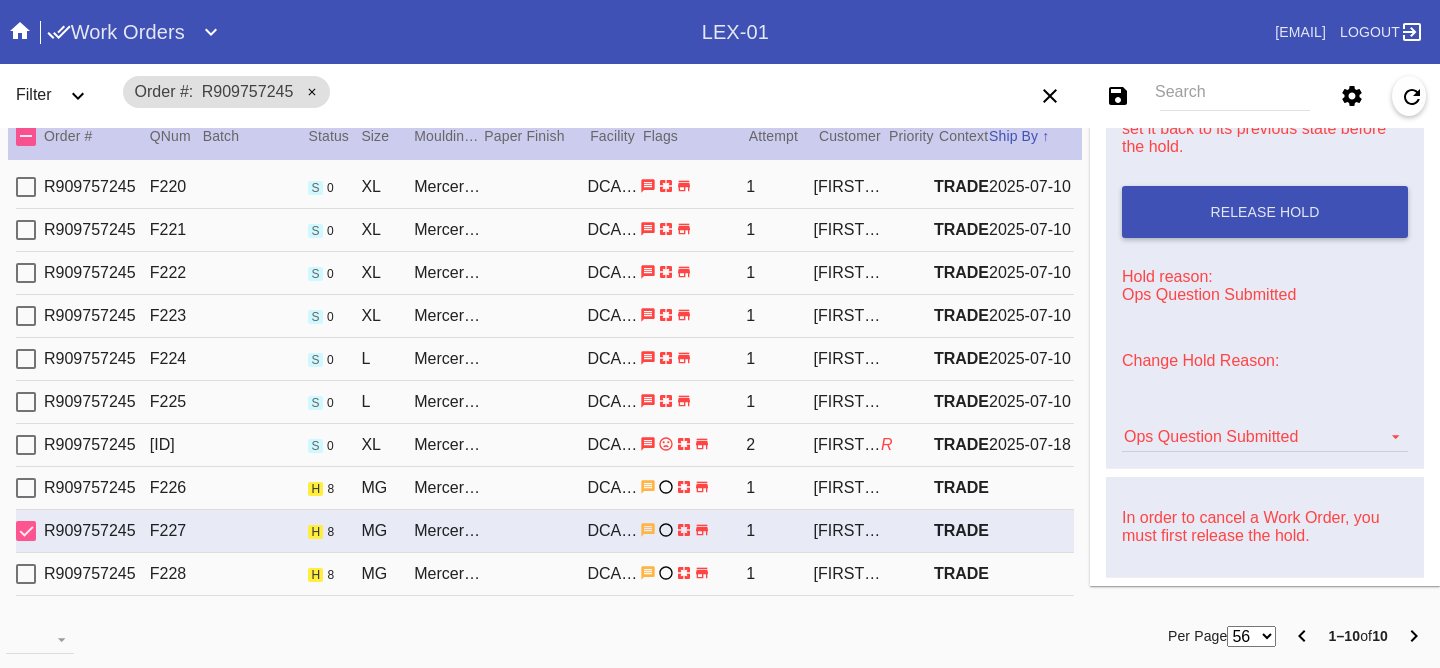 scroll, scrollTop: 376, scrollLeft: 0, axis: vertical 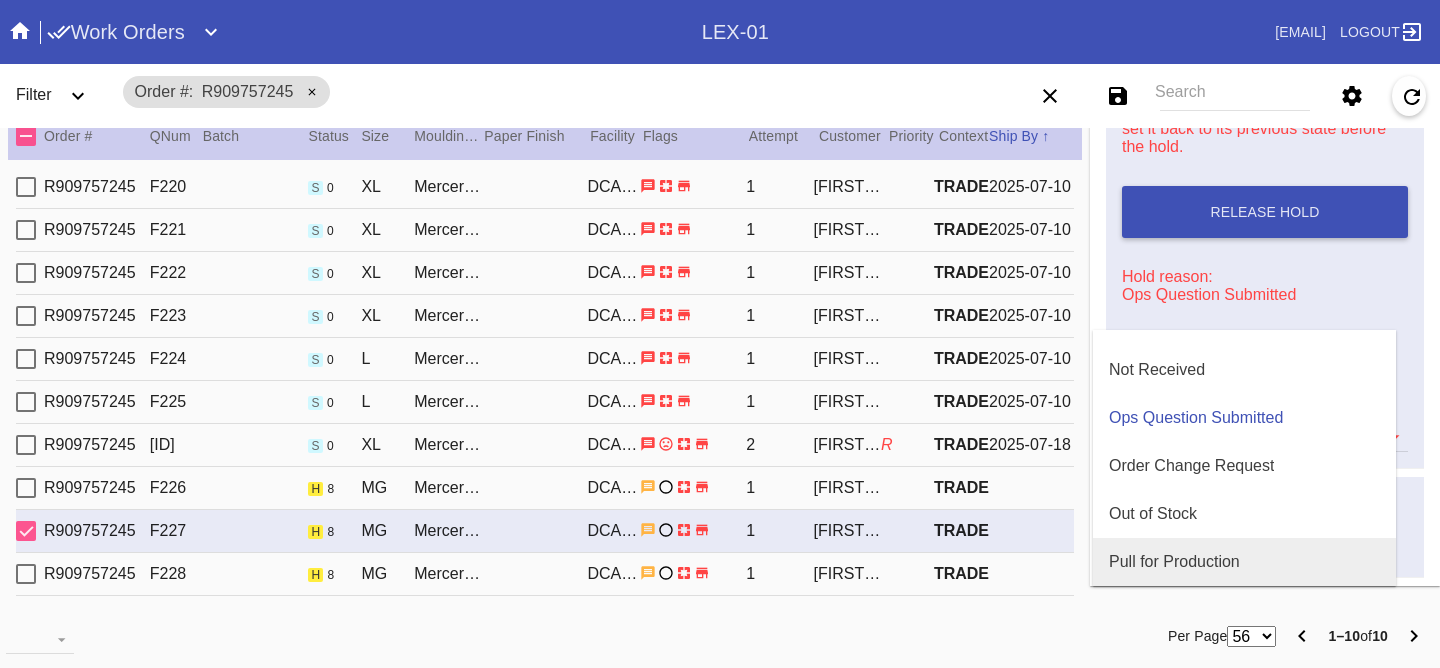 drag, startPoint x: 1169, startPoint y: 556, endPoint x: 1159, endPoint y: 549, distance: 12.206555 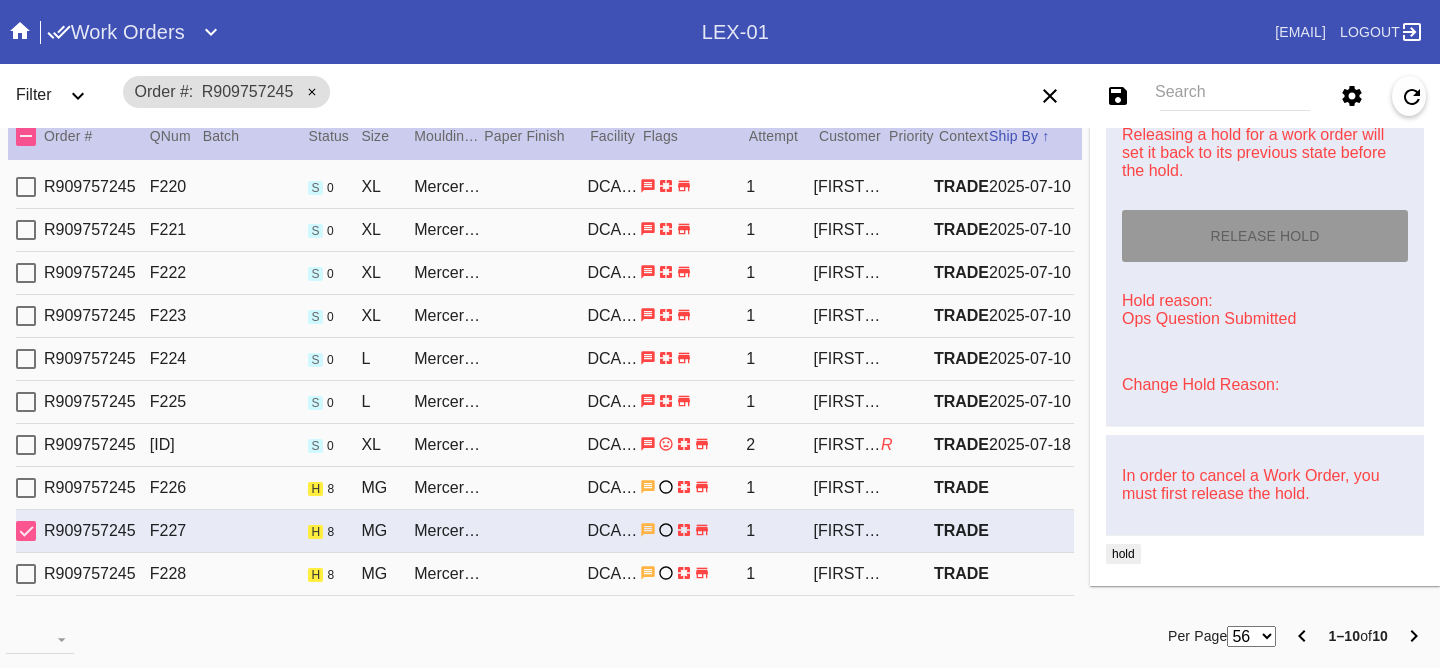 click on "R909757245 F226 h   8 MG Mercer Slim (Medium) / White Oversized DCA-05 1 Samantha Dittler
TRADE" at bounding box center [545, 488] 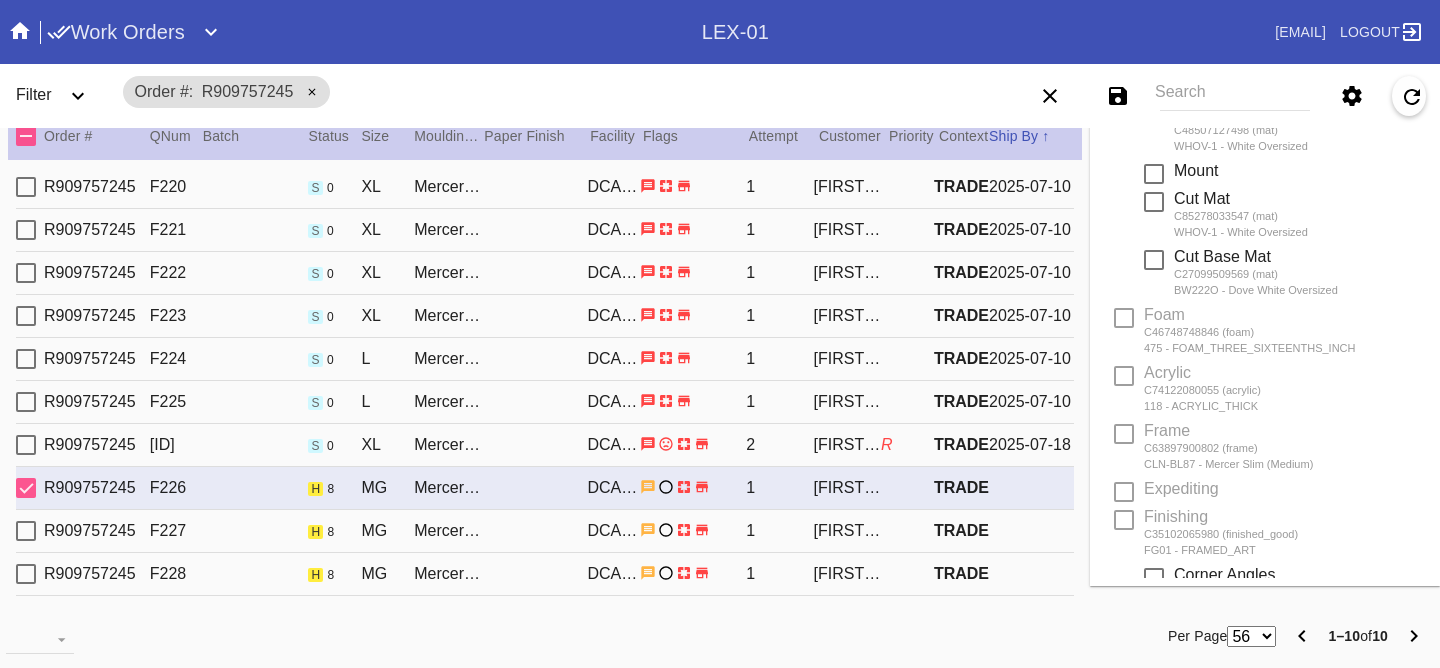 scroll, scrollTop: 1145, scrollLeft: 0, axis: vertical 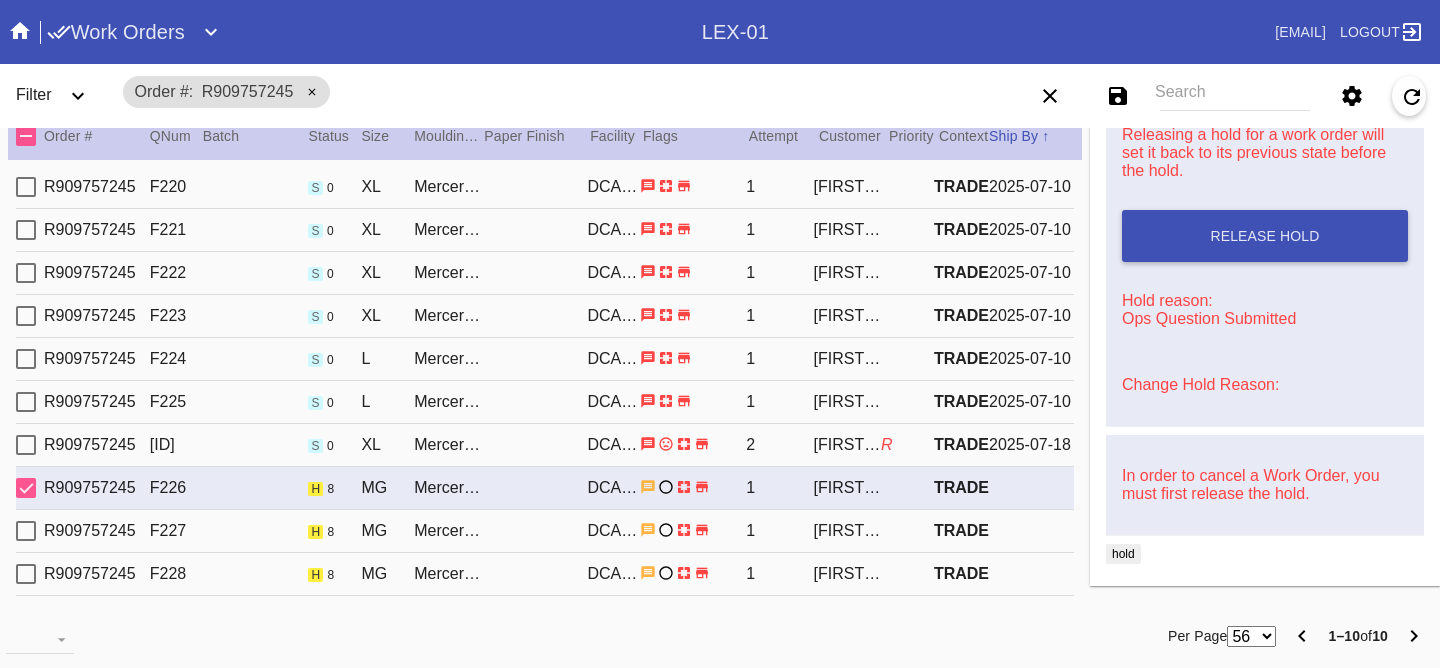 click on "Change Hold Reason:" at bounding box center (1200, 384) 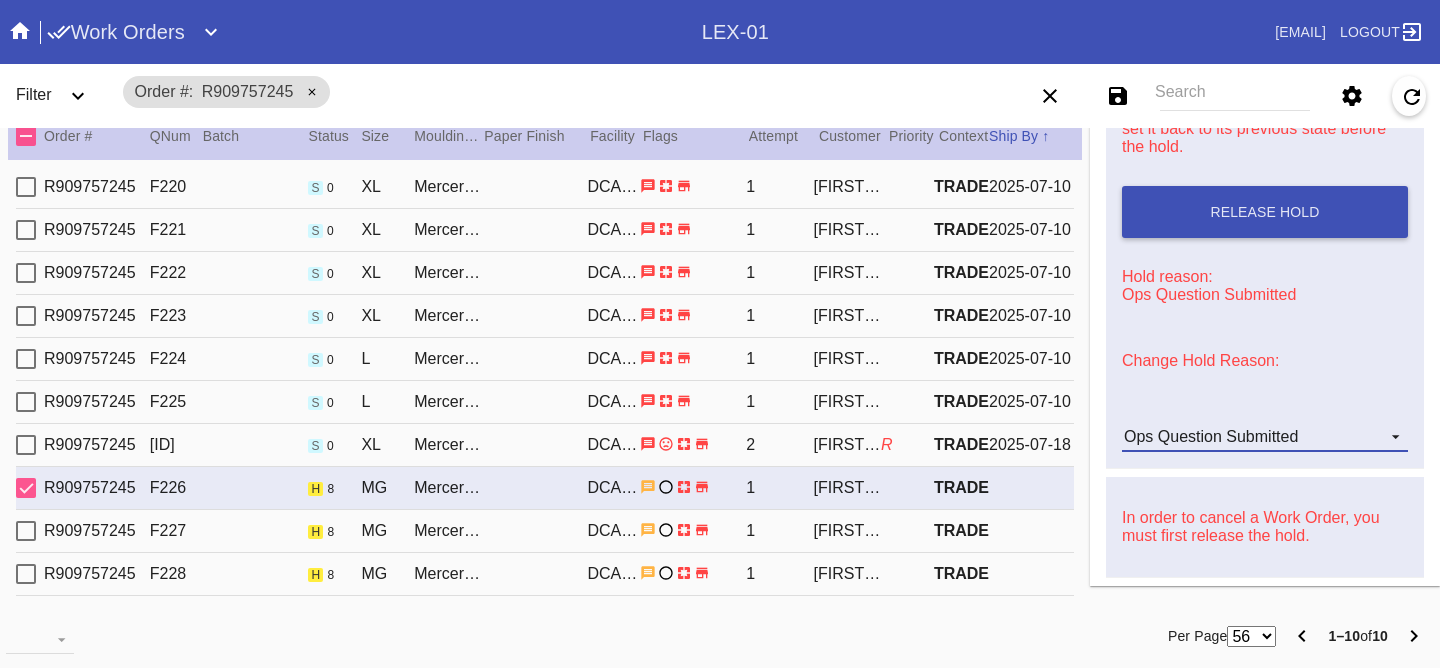 click on "Ops Question Submitted" at bounding box center [1265, 437] 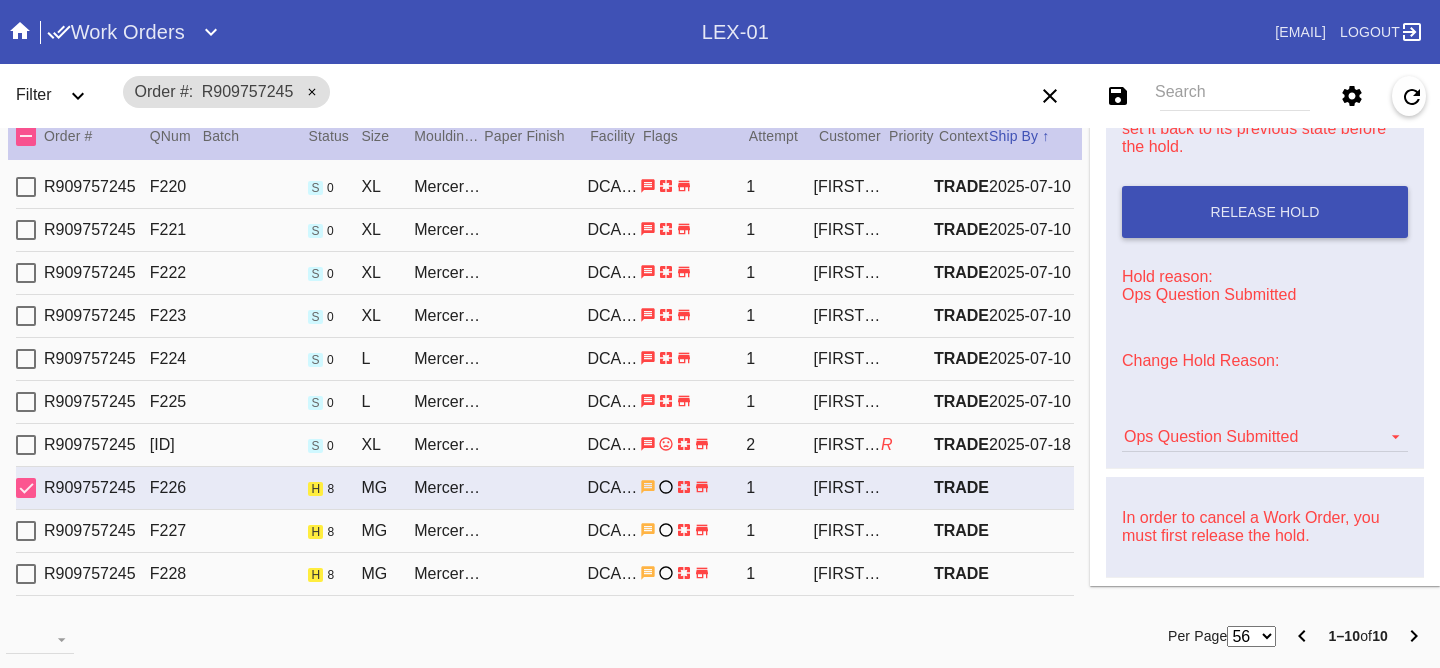 scroll, scrollTop: 376, scrollLeft: 0, axis: vertical 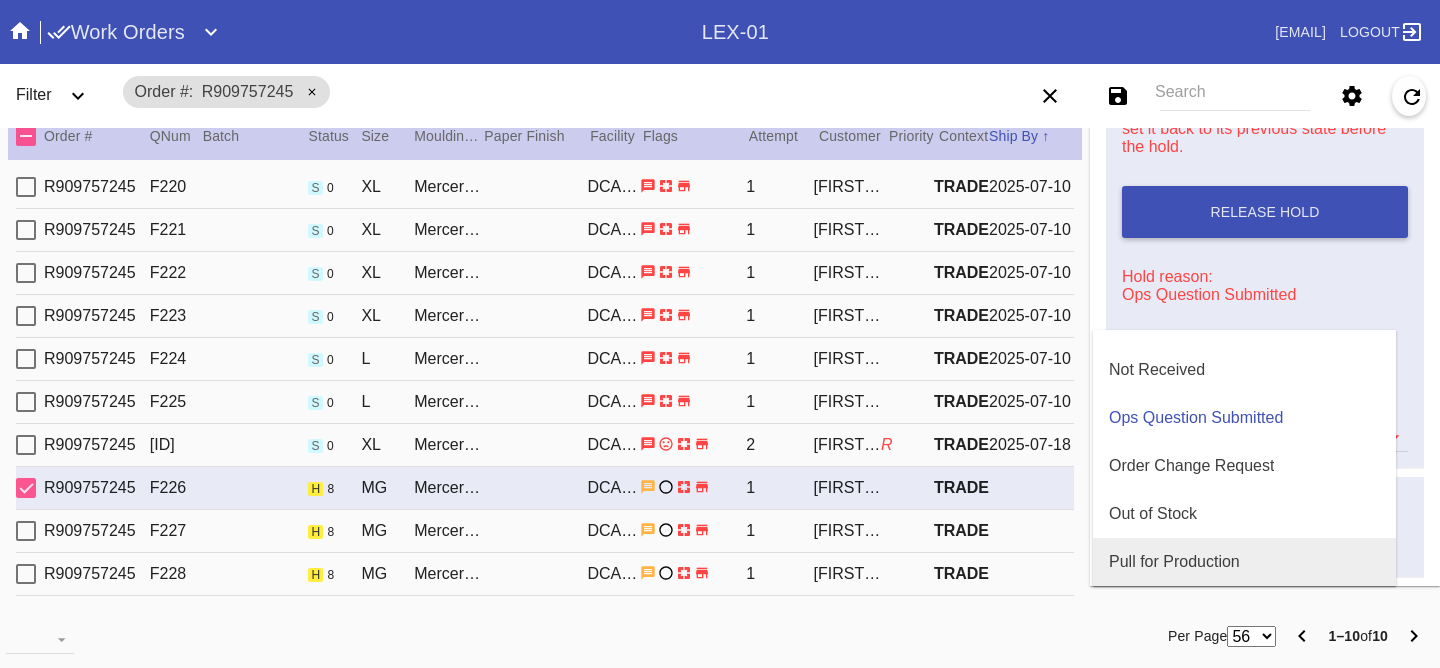 click on "Pull for Production" at bounding box center [1174, 562] 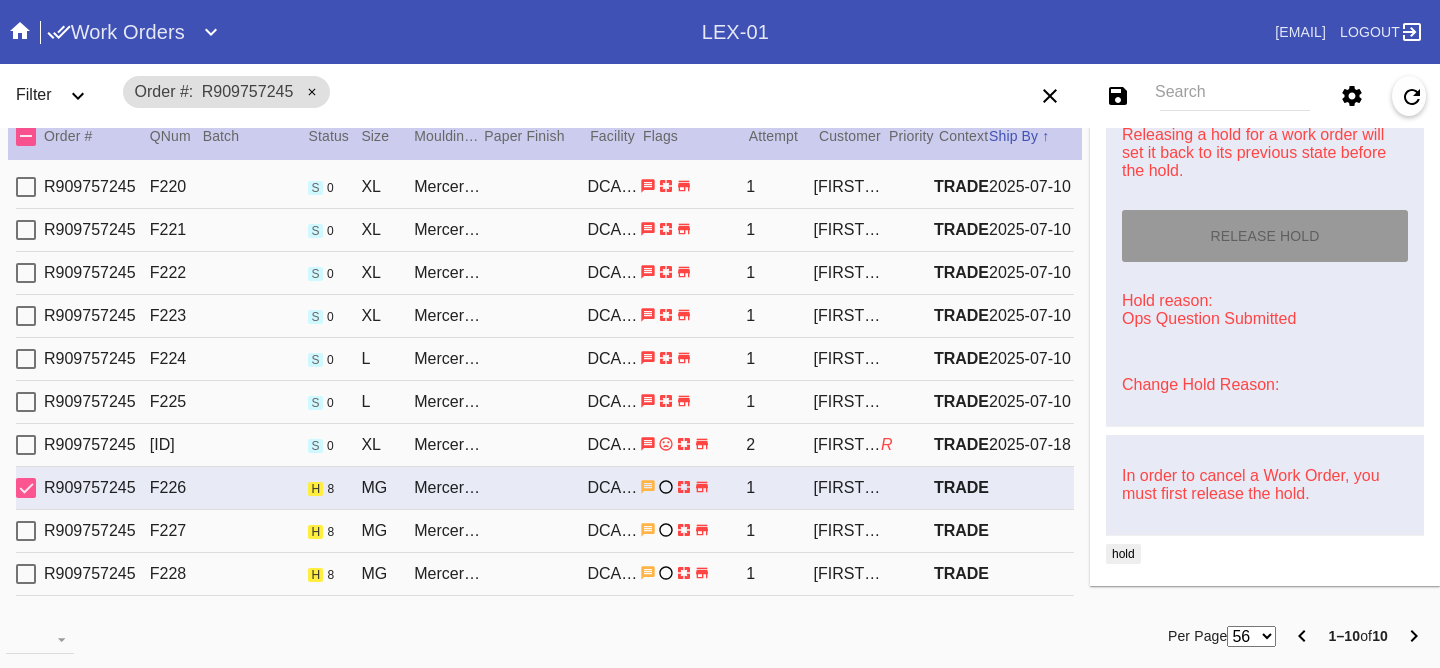 type on "[DATE]" 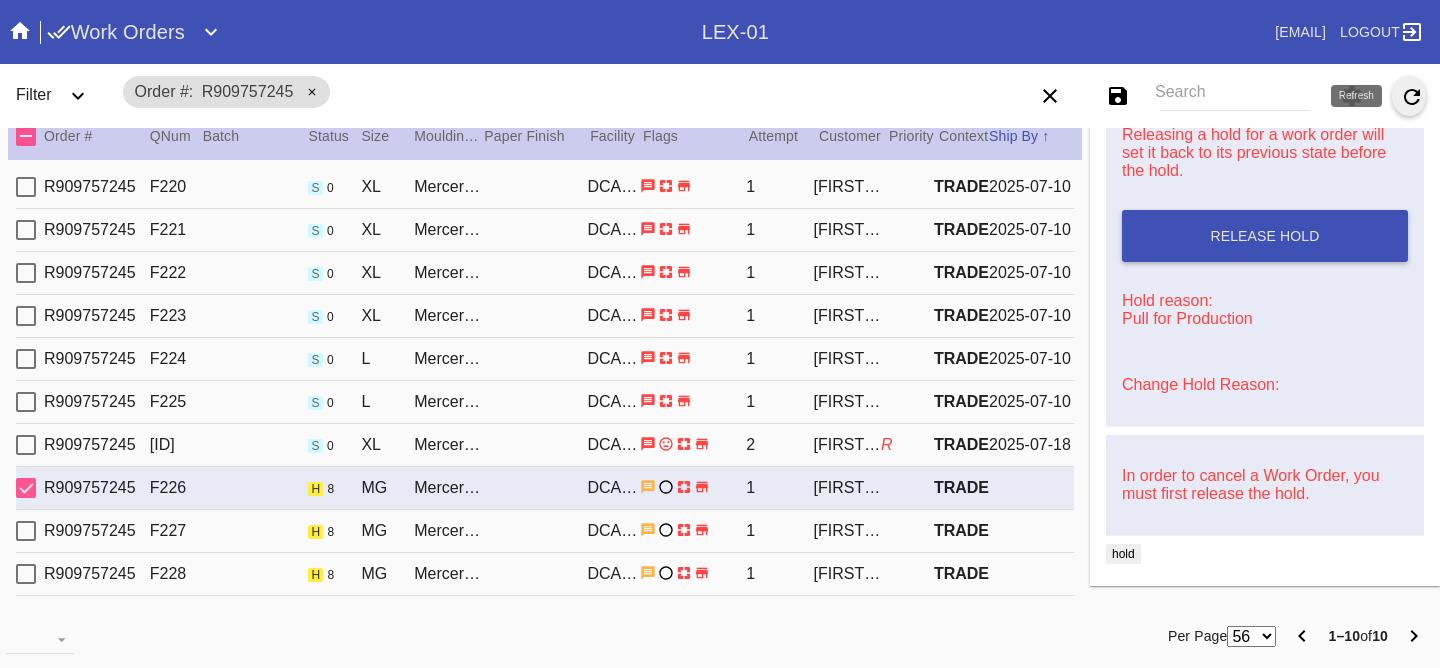 click 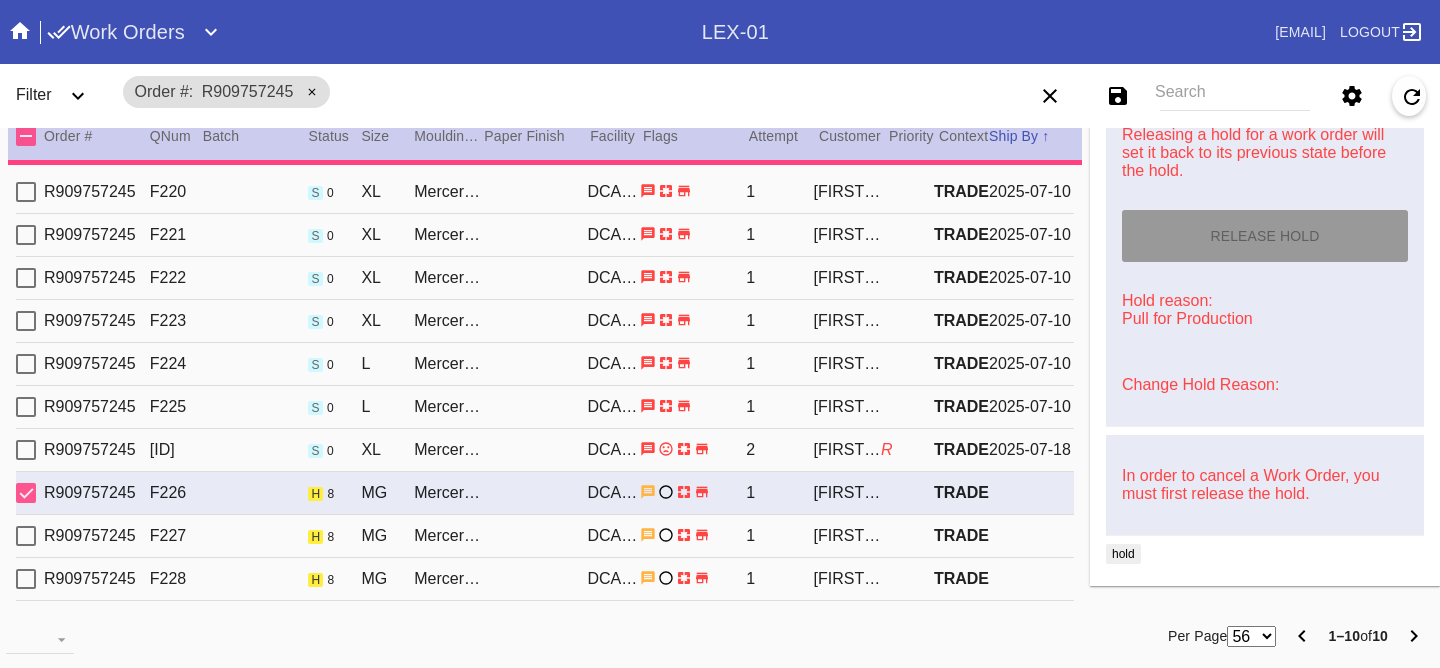 click on "R909757245 F227 h   8 MG Mercer Slim (Medium) / White Oversized DCA-05 1 Samantha Dittler
TRADE" at bounding box center (545, 536) 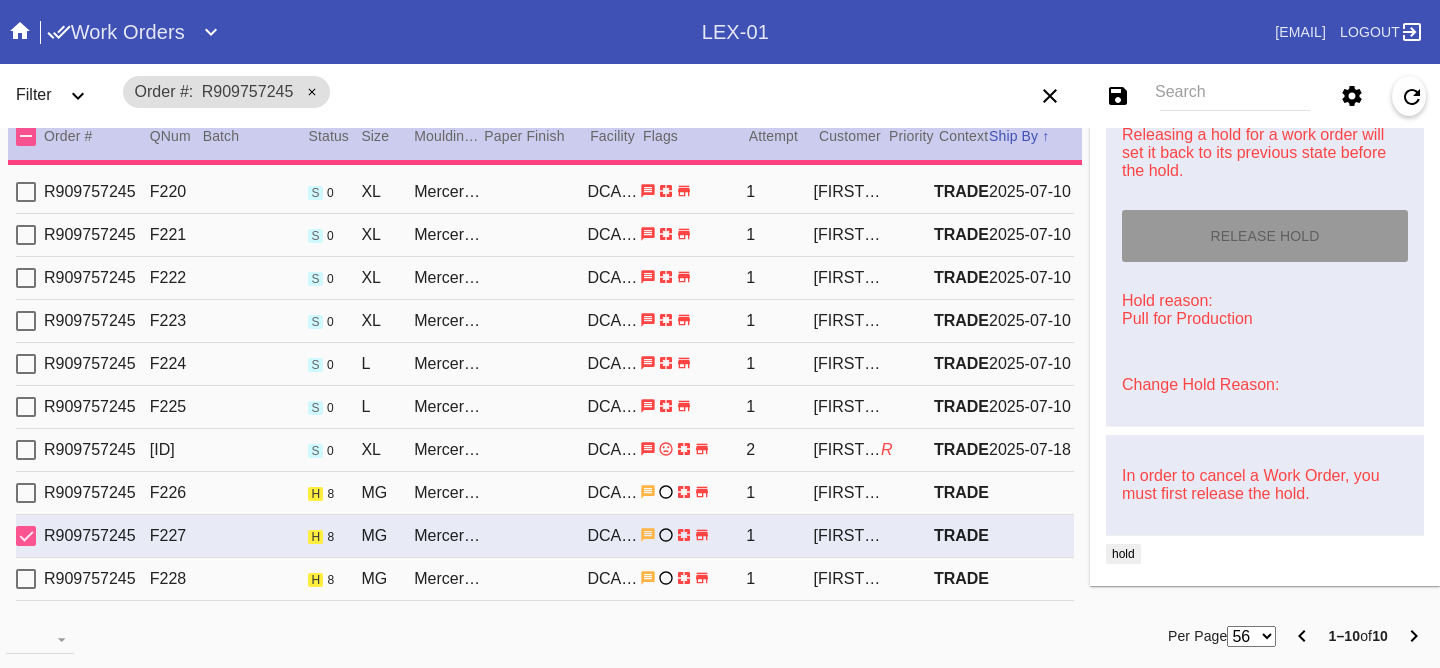click on "R909757245 F228 h   8 MG Mercer Slim (Medium) / White DCA-05 1 Samantha Dittler
TRADE" at bounding box center [545, 579] 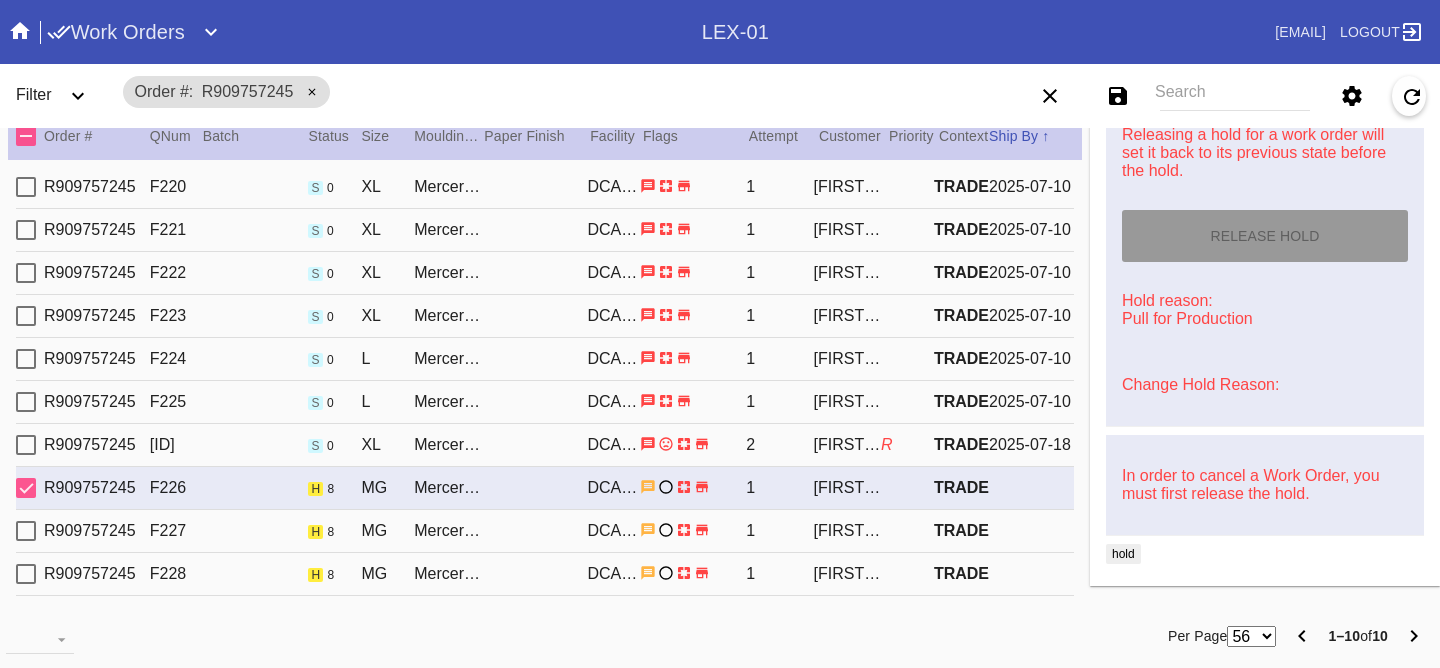 scroll, scrollTop: 1145, scrollLeft: 0, axis: vertical 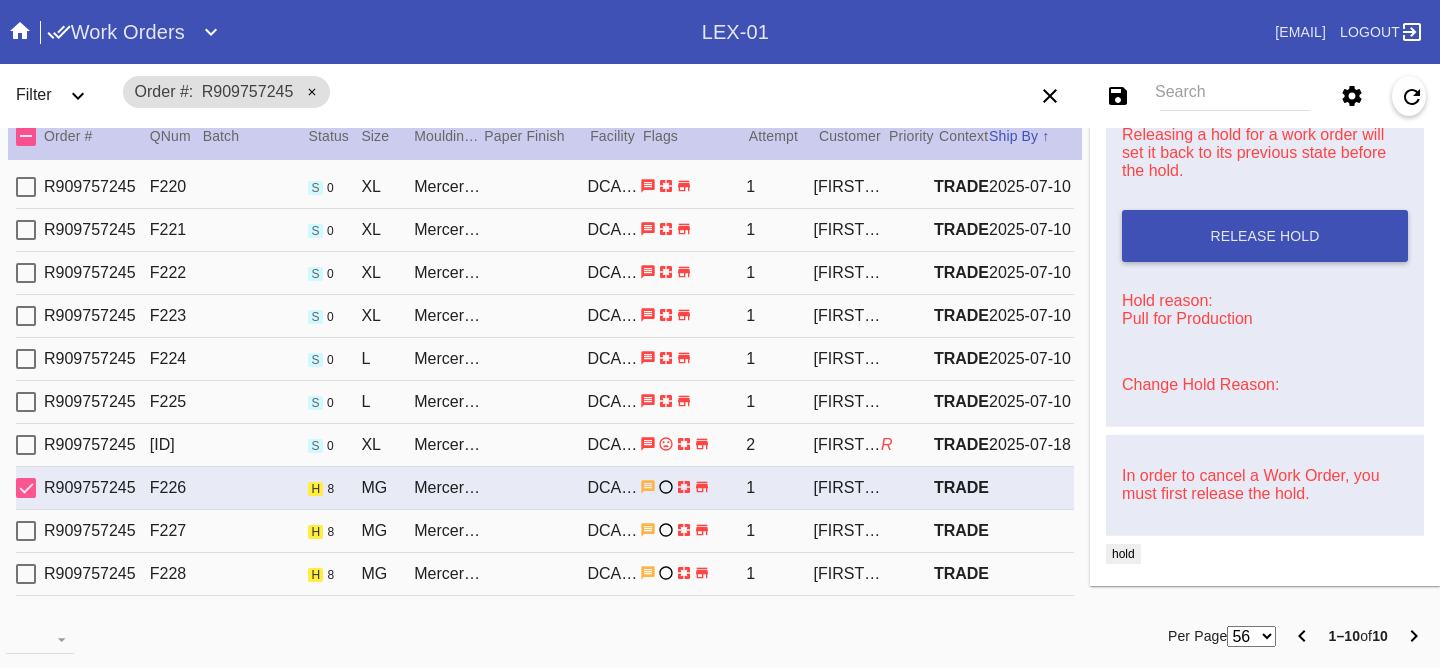click on "R909757245 F227 h   8 MG Mercer Slim (Medium) / White Oversized DCA-05 1 Samantha Dittler
TRADE" at bounding box center (545, 531) 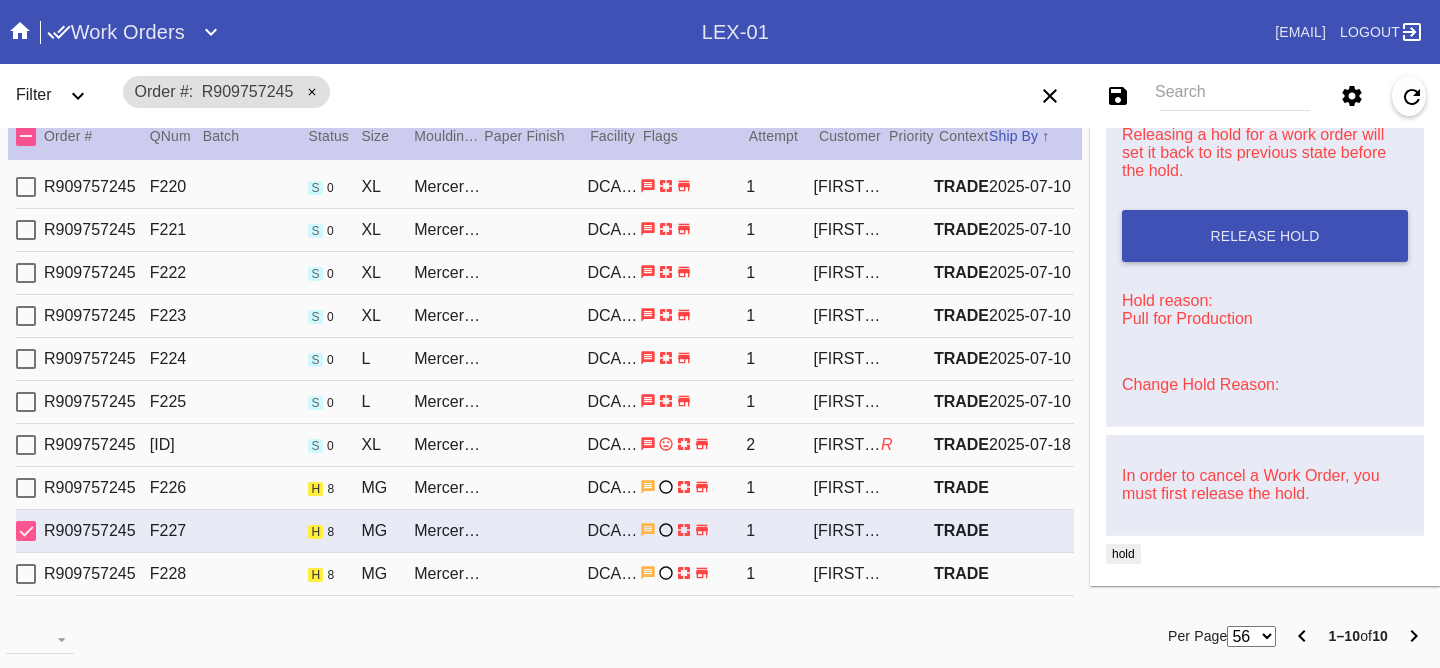 click on "R909757245 F226 h   8 MG Mercer Slim (Medium) / White Oversized DCA-05 1 Samantha Dittler
TRADE" at bounding box center (545, 488) 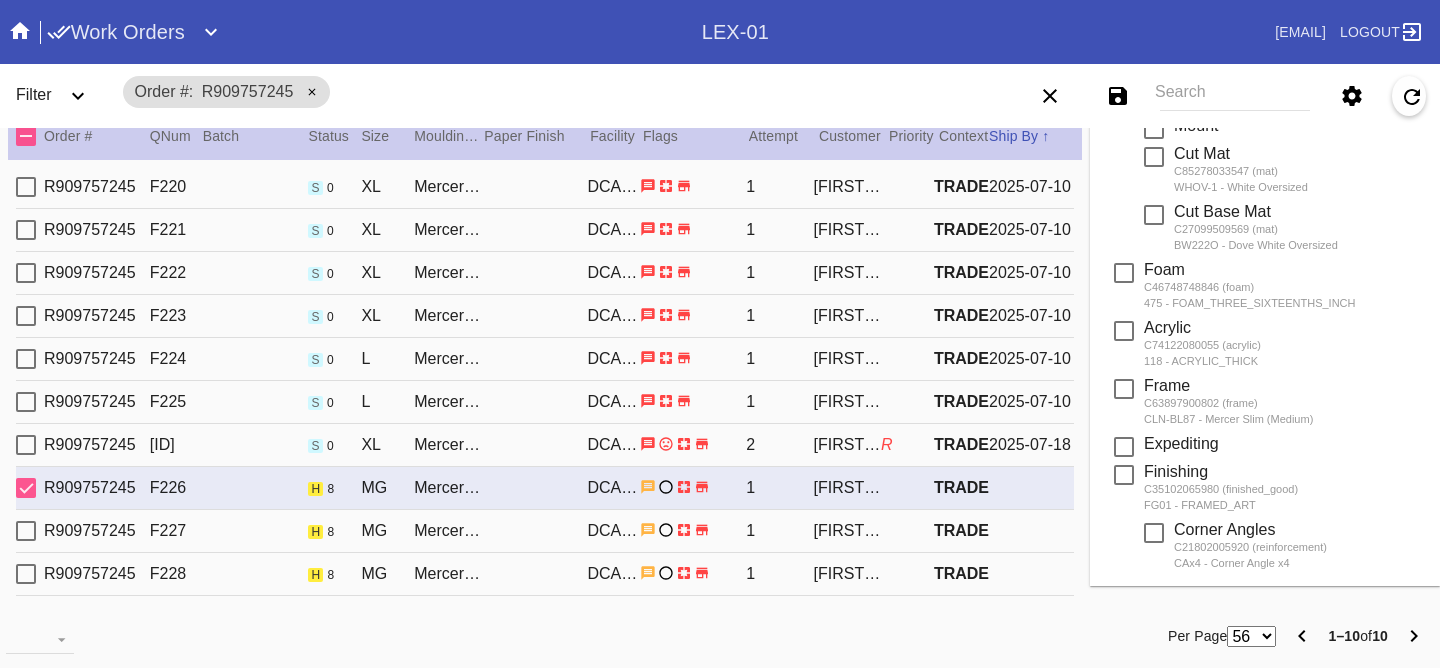 scroll, scrollTop: 0, scrollLeft: 0, axis: both 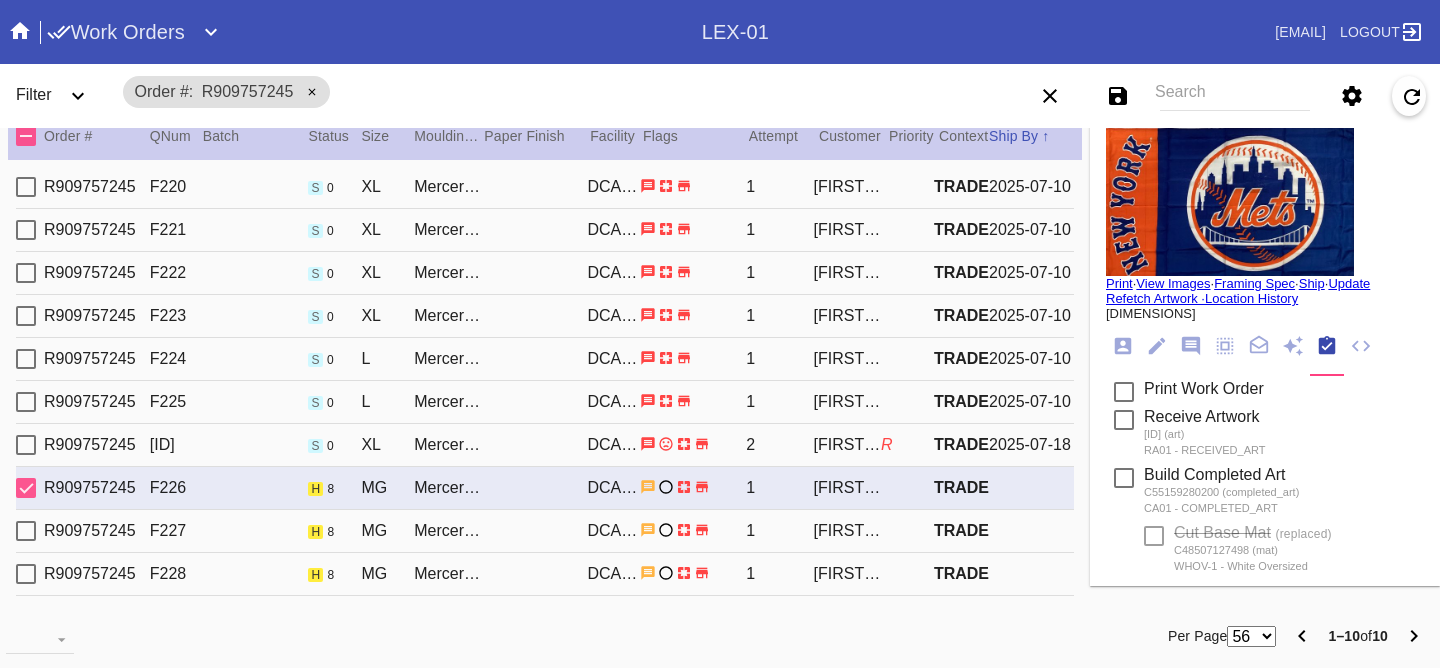 click 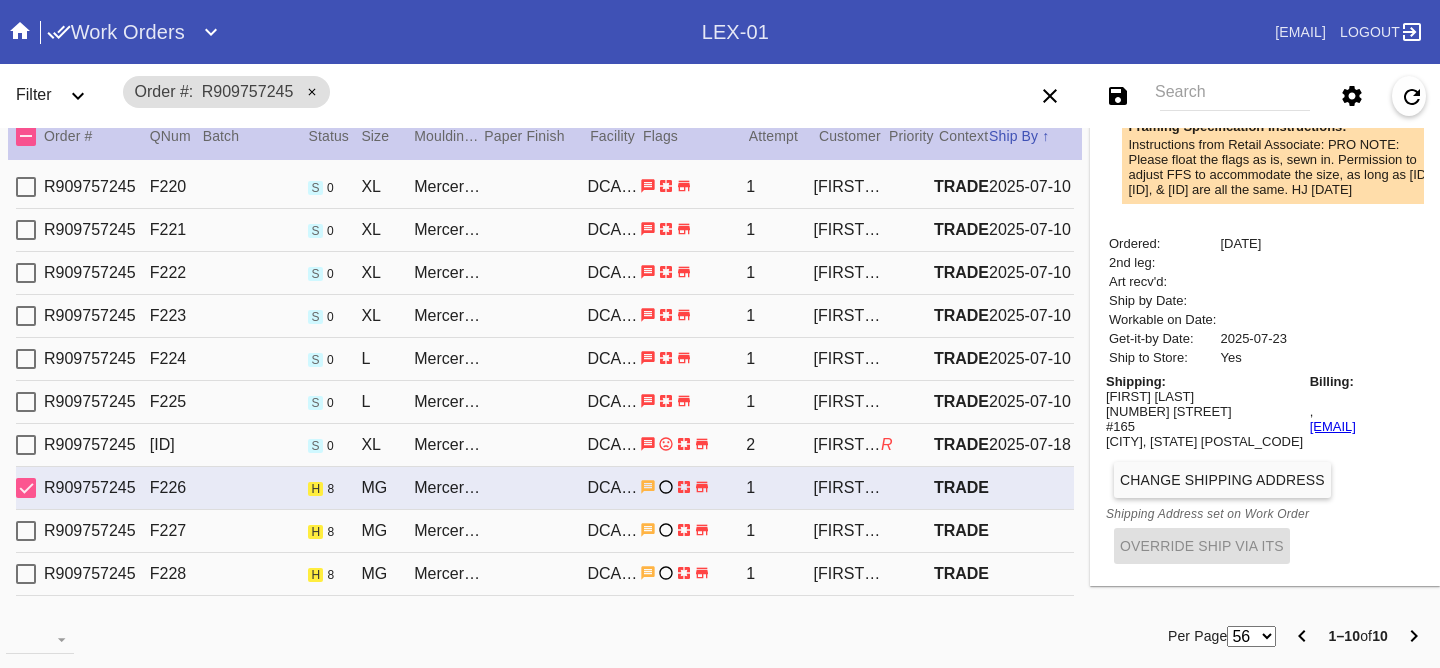 scroll, scrollTop: 1011, scrollLeft: 0, axis: vertical 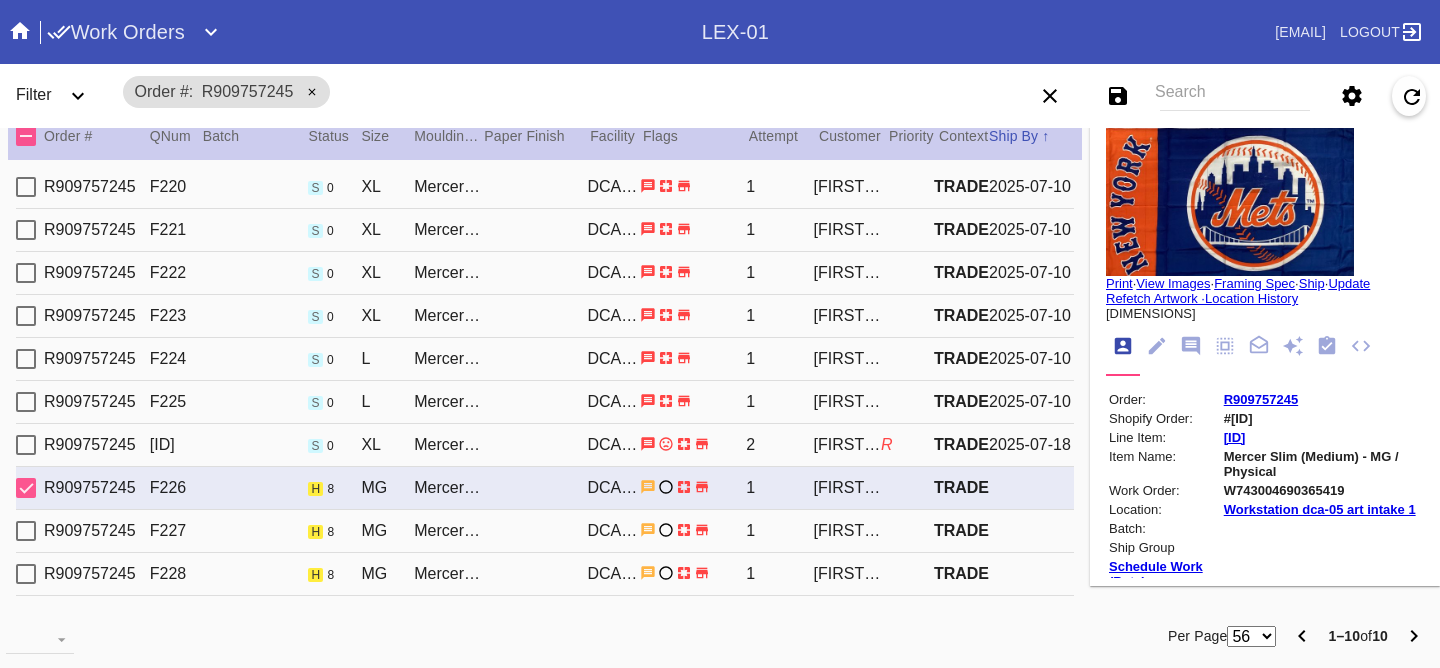 click on "R909757245 F227 h   8 MG Mercer Slim (Medium) / White Oversized DCA-05 1 Samantha Dittler
TRADE" at bounding box center (545, 531) 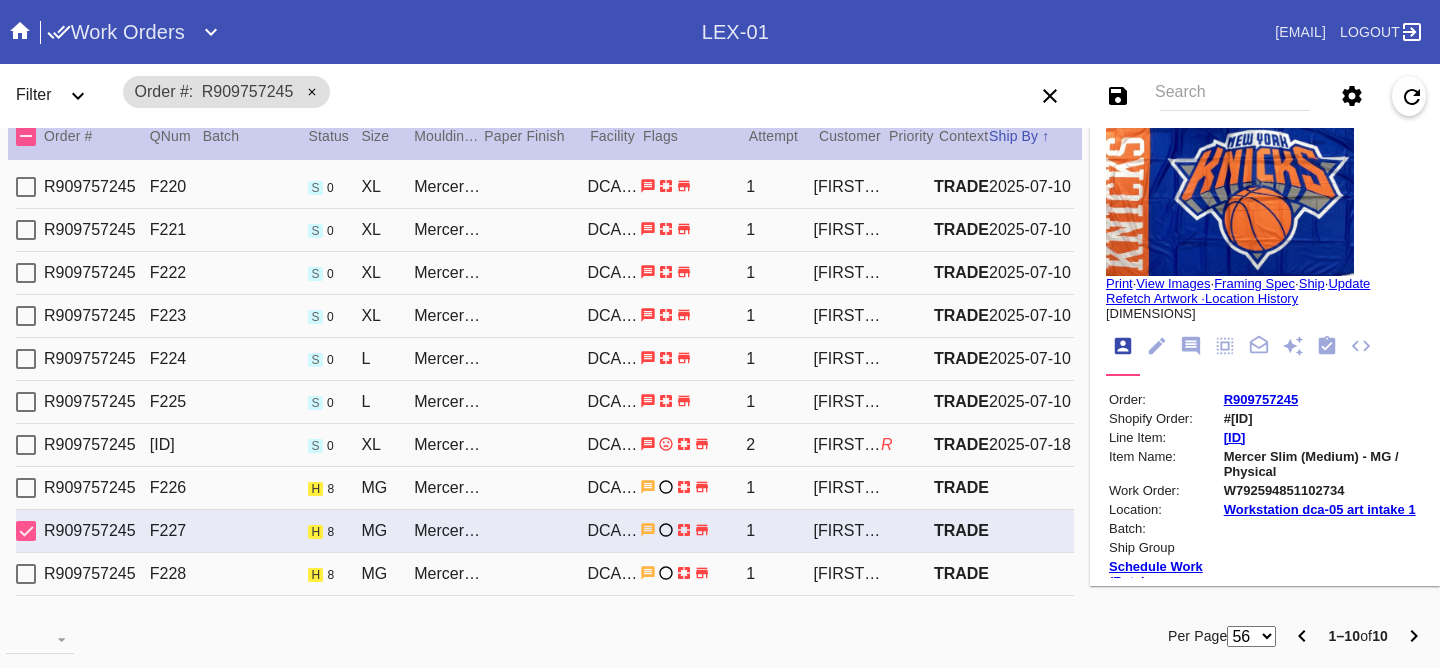 click on "R909757245 F228 h   8 MG Mercer Slim (Medium) / White DCA-05 1 Samantha Dittler
TRADE" at bounding box center [545, 574] 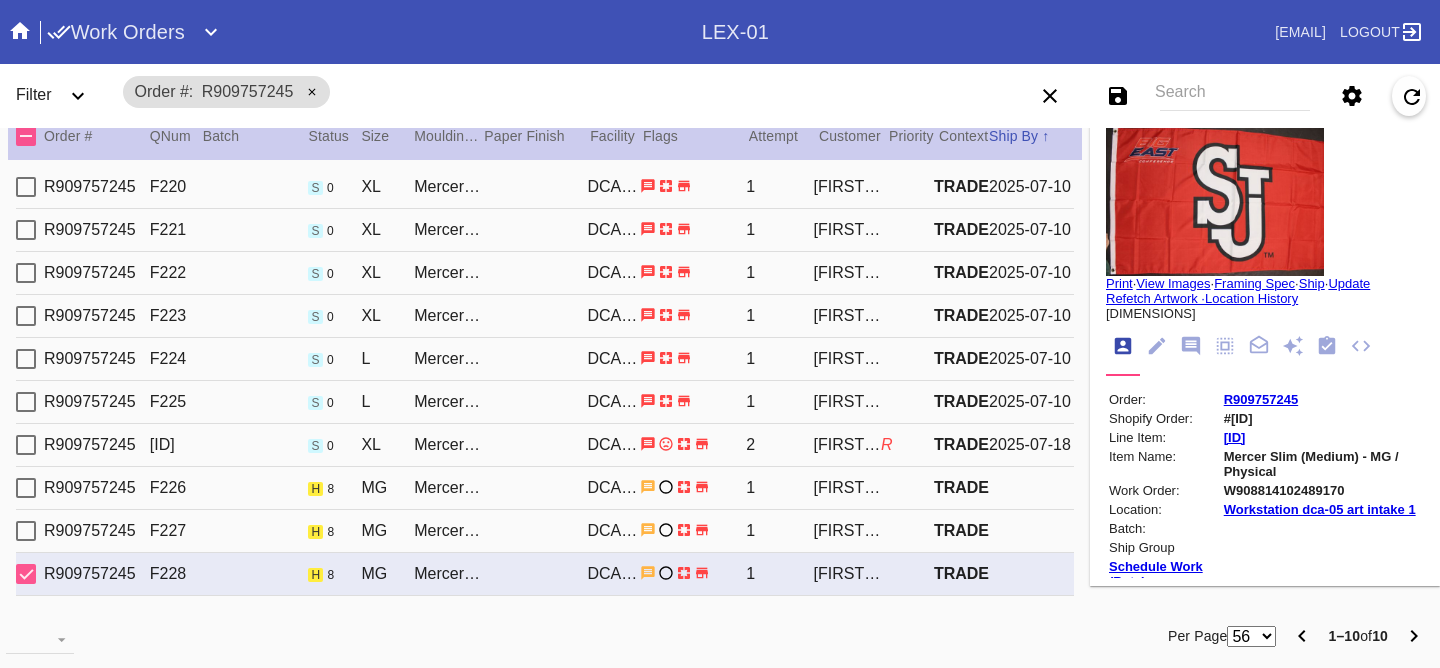 click on "R909757245 F227 h   8 MG Mercer Slim (Medium) / White Oversized DCA-05 1 Samantha Dittler
TRADE" at bounding box center [545, 531] 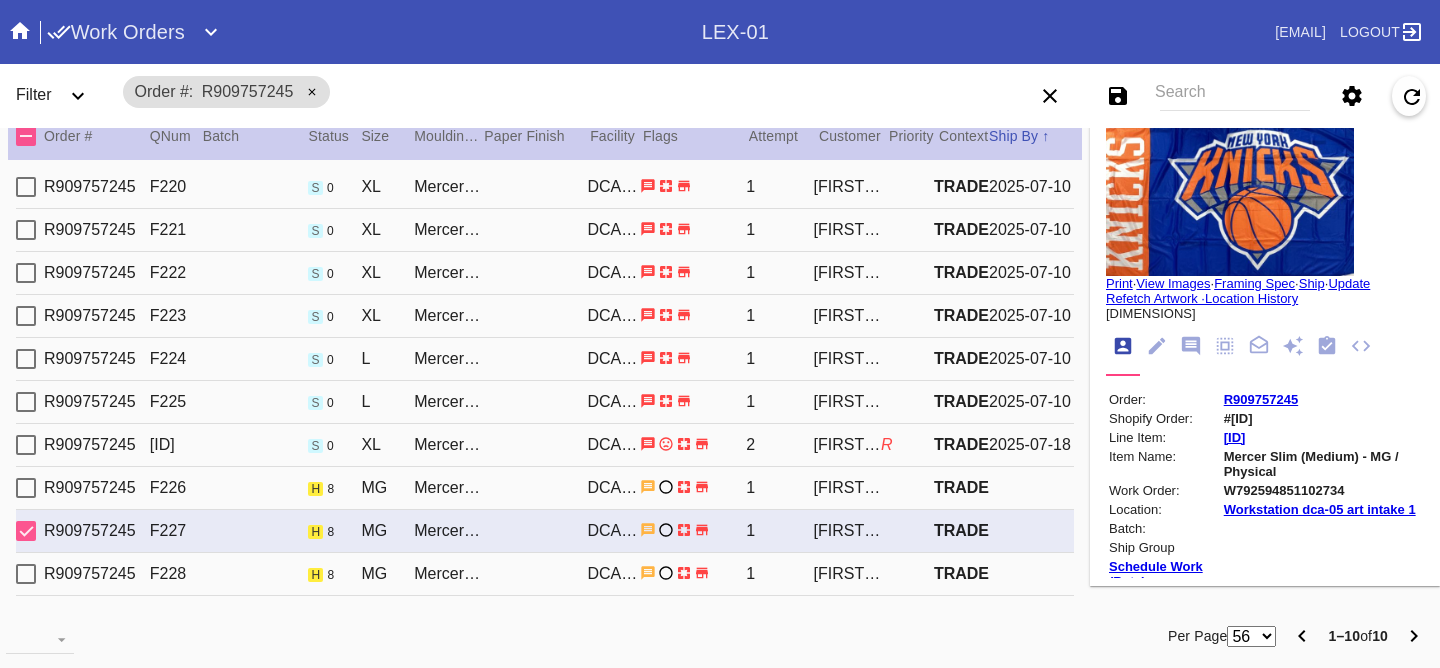 click on "R909757245 F226 h   8 MG Mercer Slim (Medium) / White Oversized DCA-05 1 Samantha Dittler
TRADE" at bounding box center (545, 488) 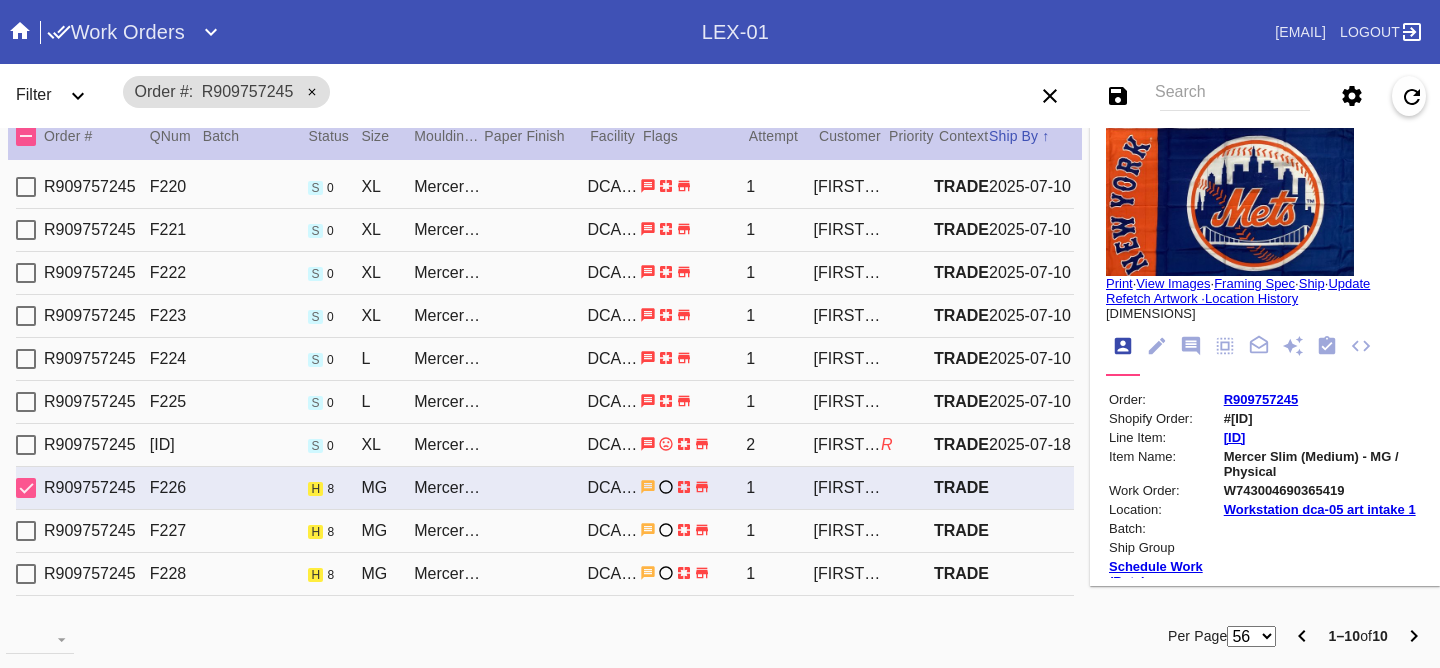 click on "R909757245 F228 h   8 MG Mercer Slim (Medium) / White DCA-05 1 Samantha Dittler
TRADE" at bounding box center (545, 574) 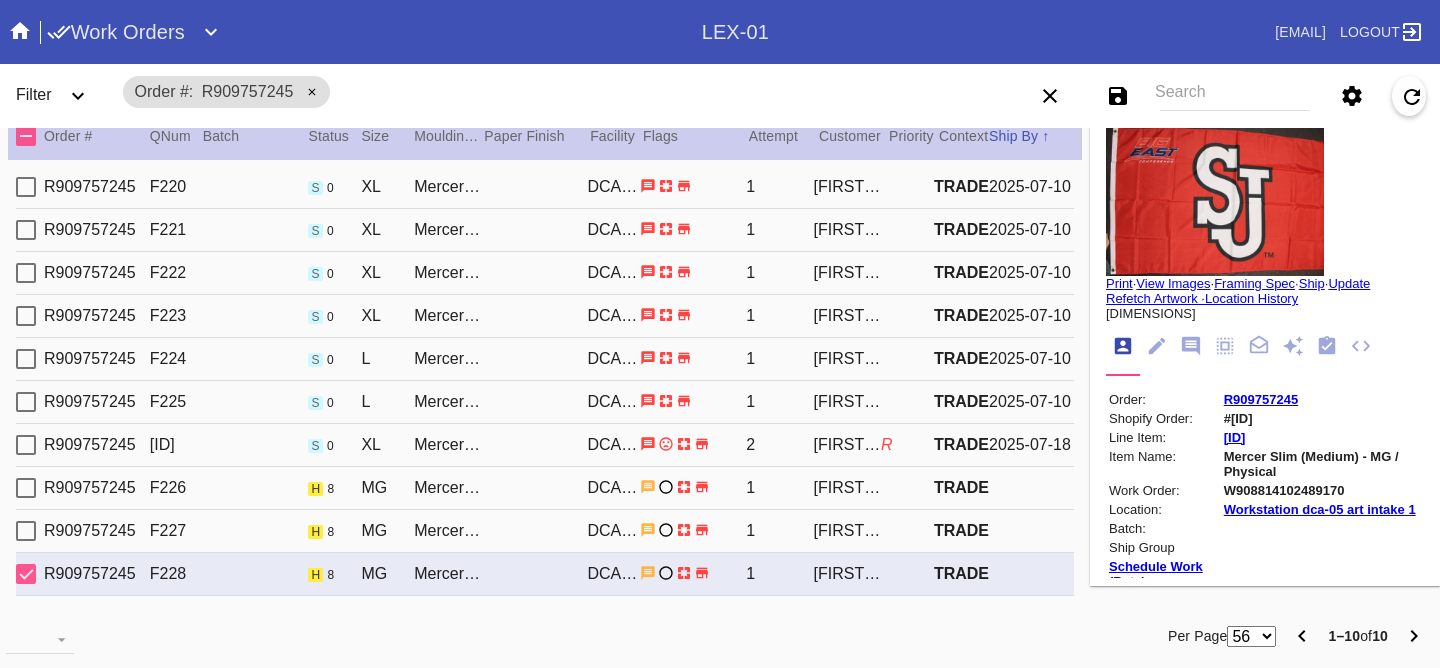 click at bounding box center (1215, 201) 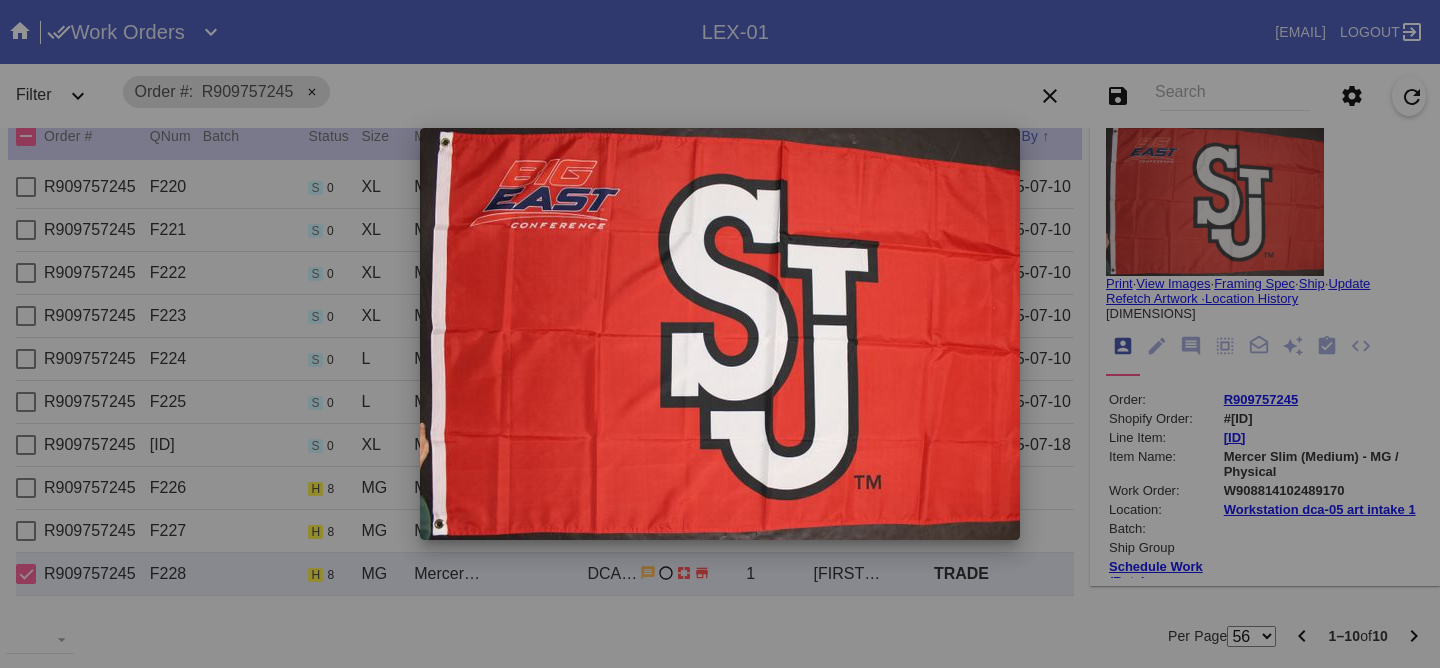 click at bounding box center [720, 334] 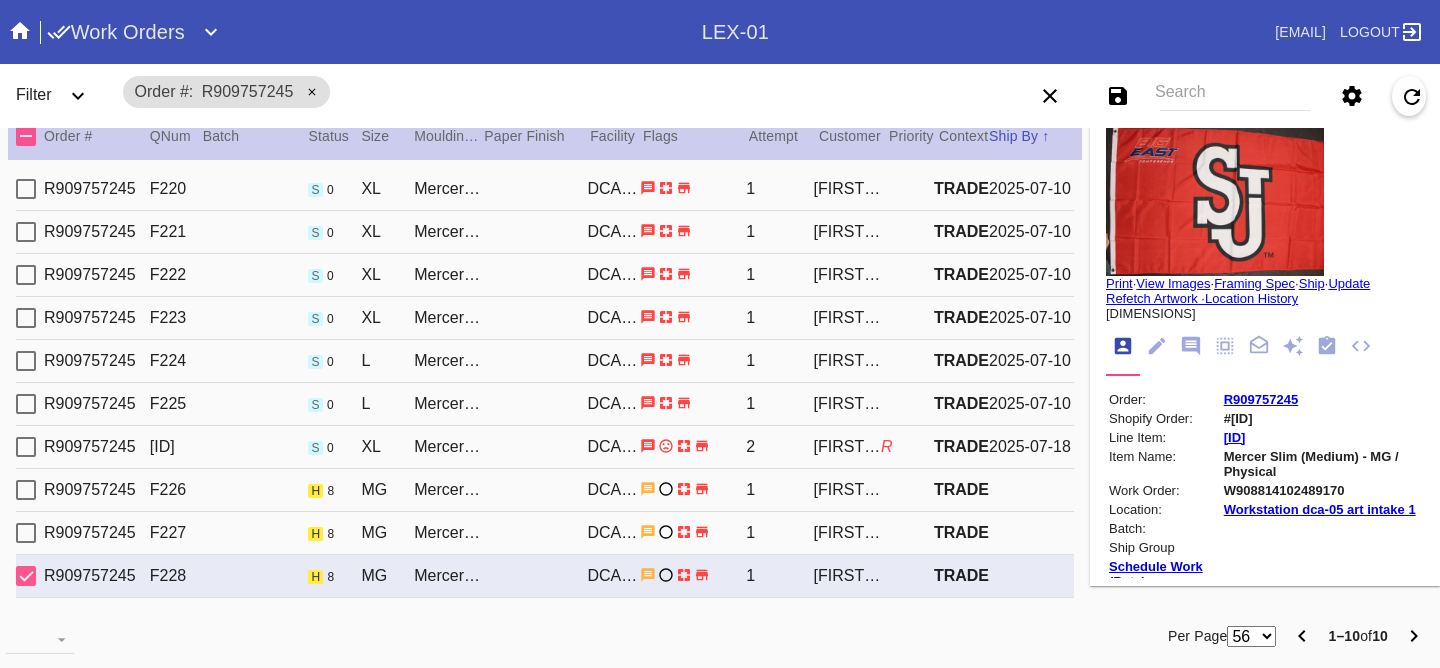 scroll, scrollTop: 0, scrollLeft: 0, axis: both 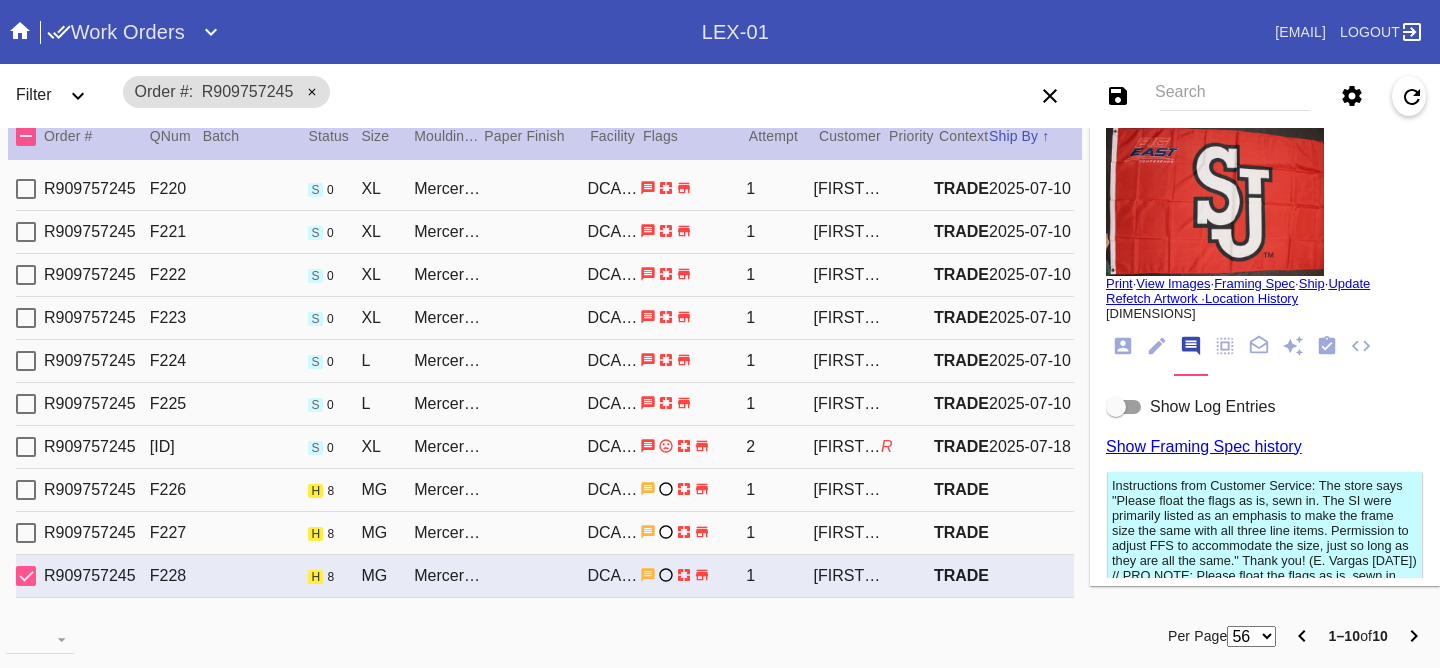 click on "Show Log Entries" at bounding box center [1212, 406] 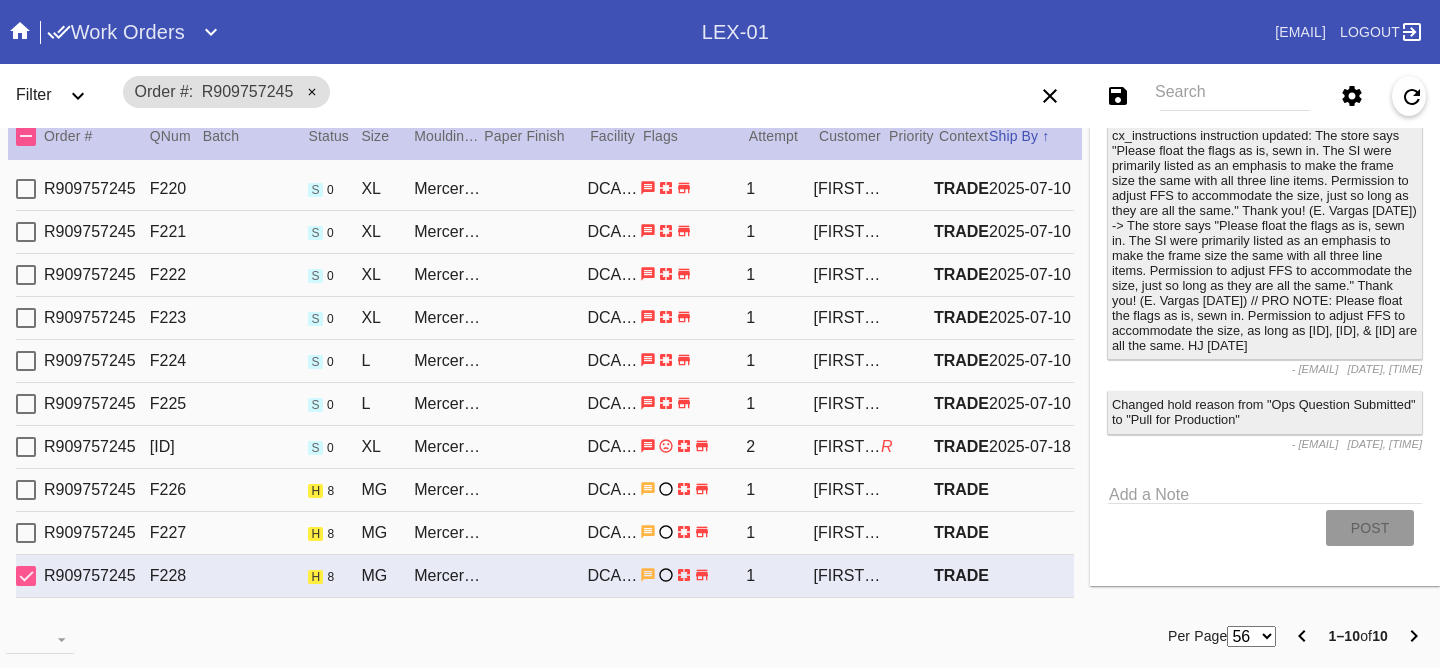 scroll, scrollTop: 3973, scrollLeft: 0, axis: vertical 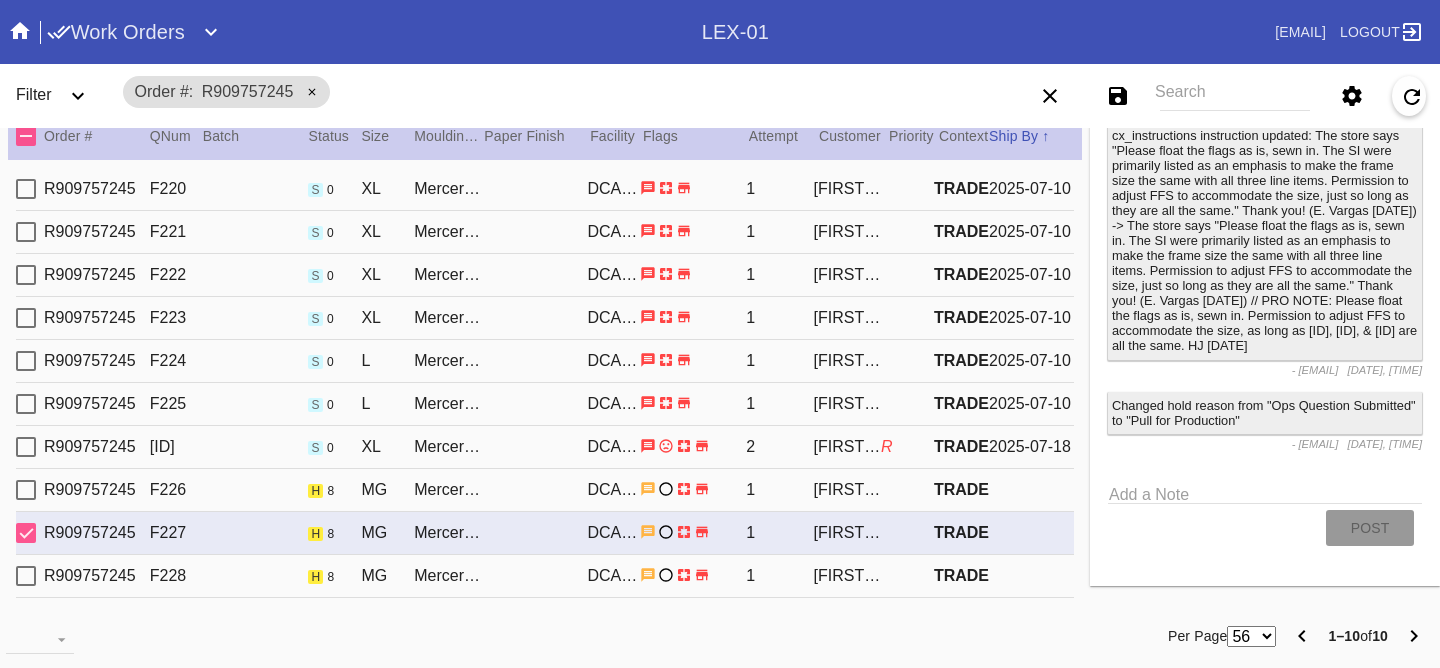 click on "R909757245 F226 h   8 MG Mercer Slim (Medium) / White Oversized DCA-05 1 Samantha Dittler
TRADE" at bounding box center [545, 490] 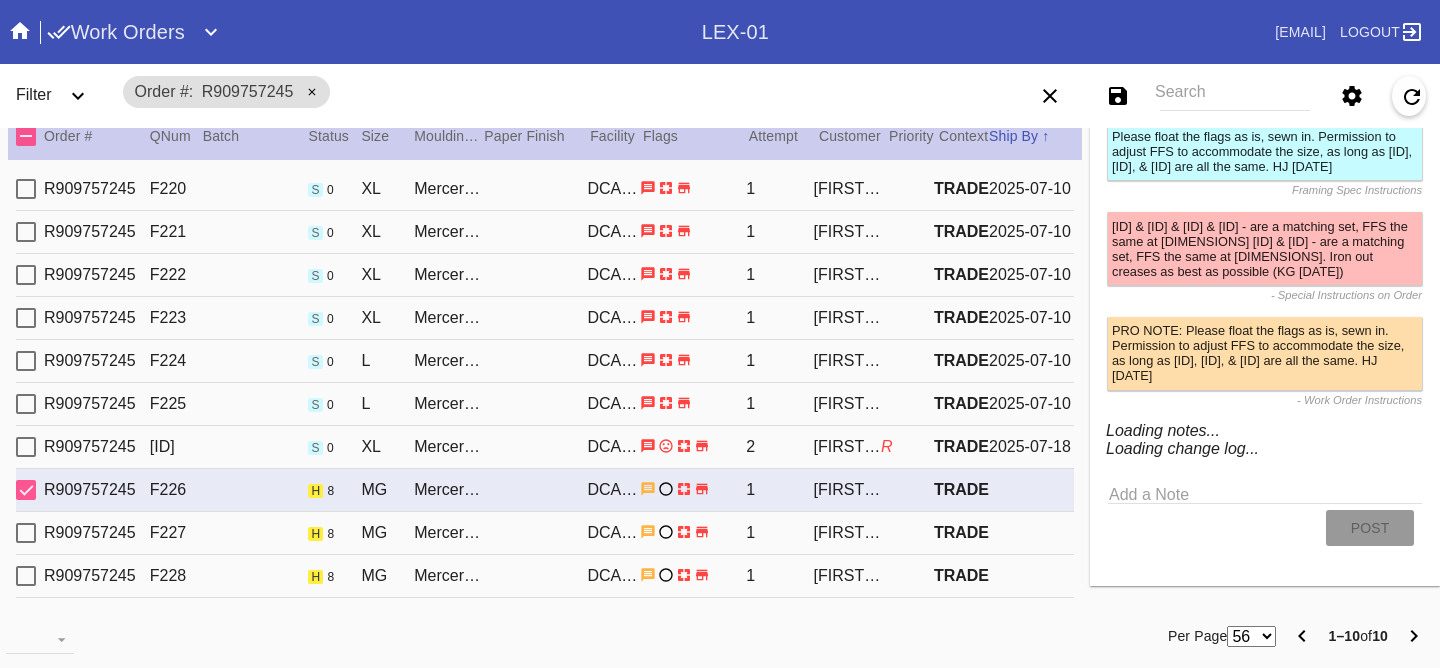 scroll, scrollTop: 2374, scrollLeft: 0, axis: vertical 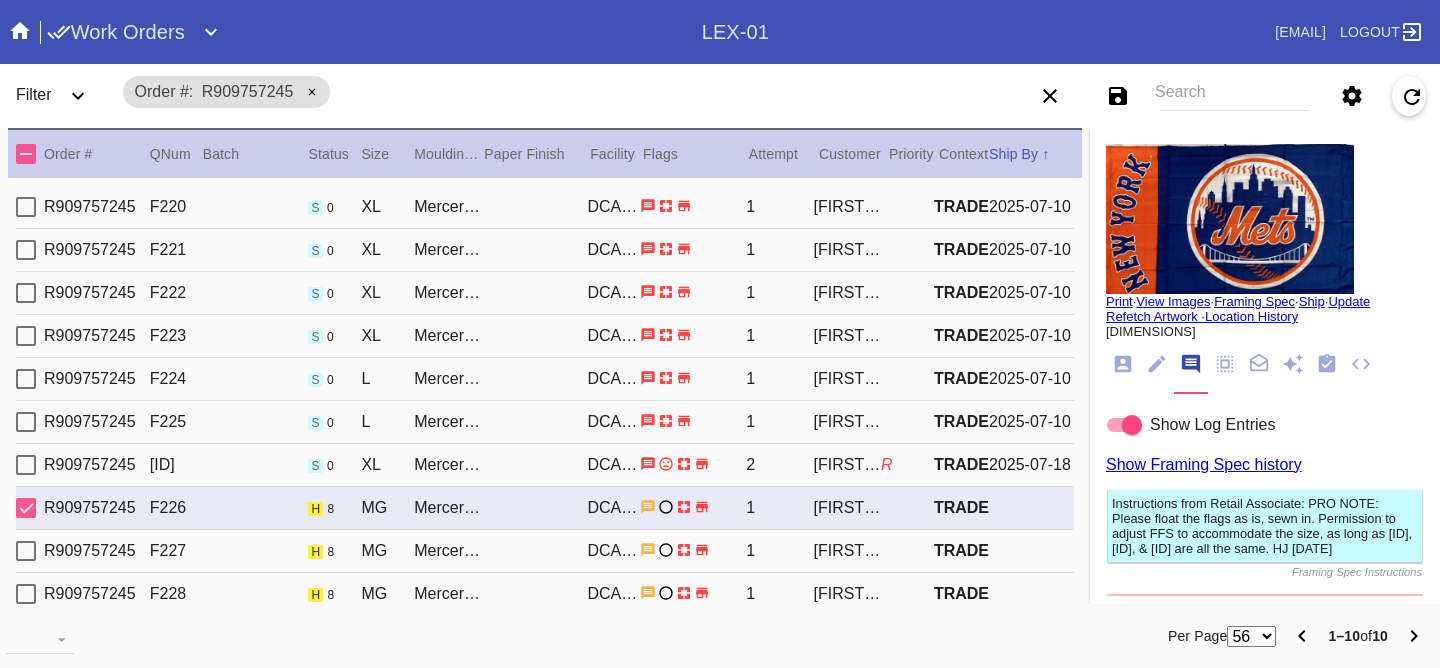 click 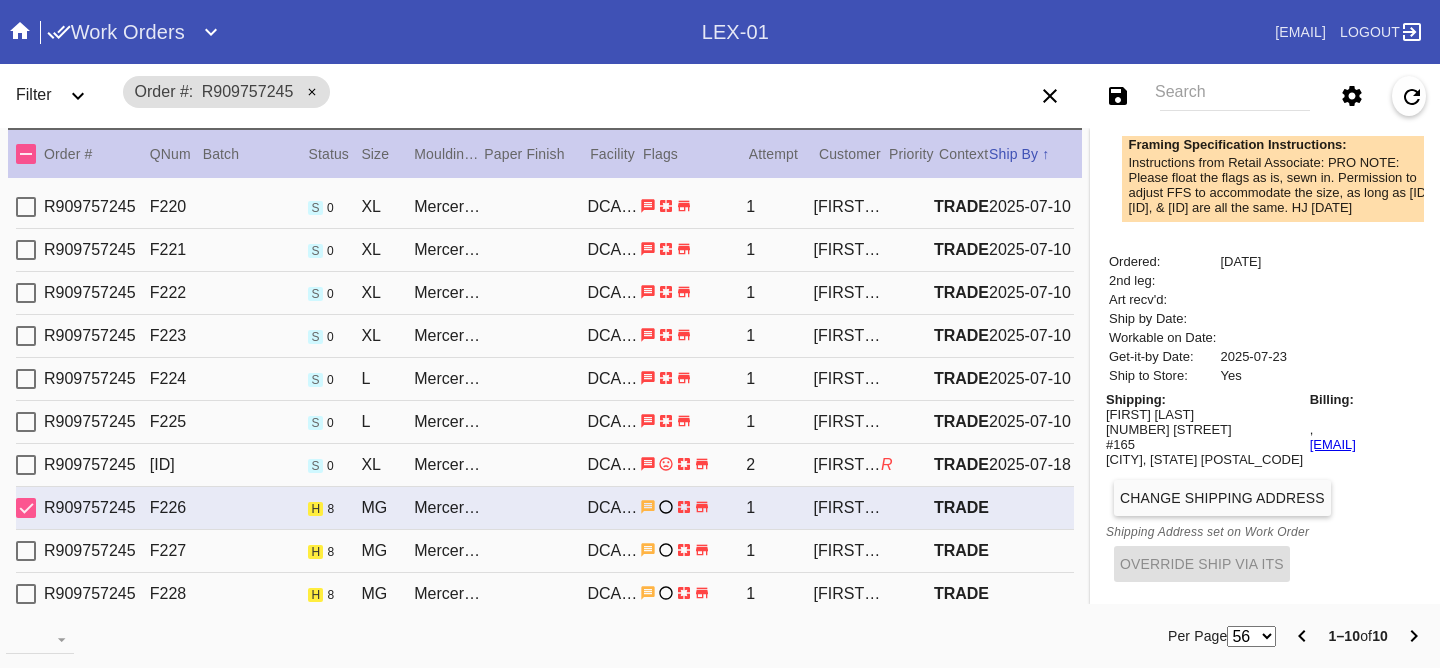 scroll, scrollTop: 1010, scrollLeft: 0, axis: vertical 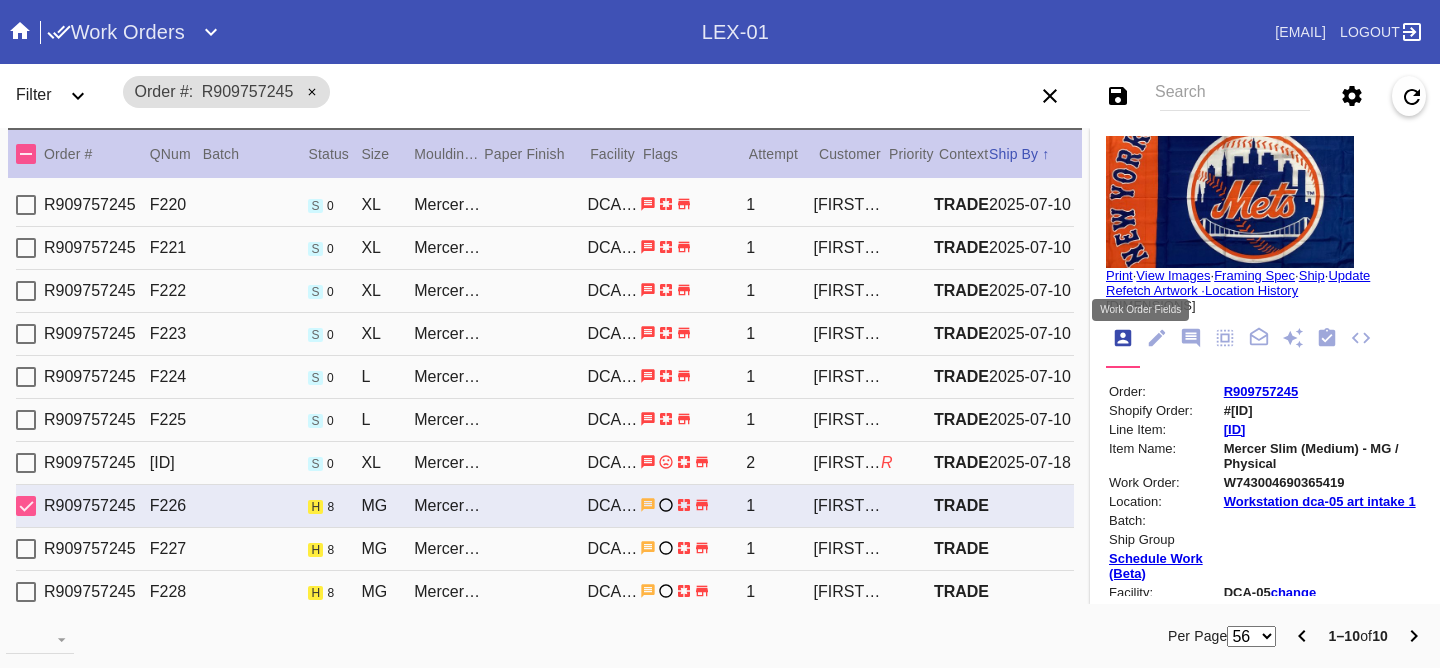 click 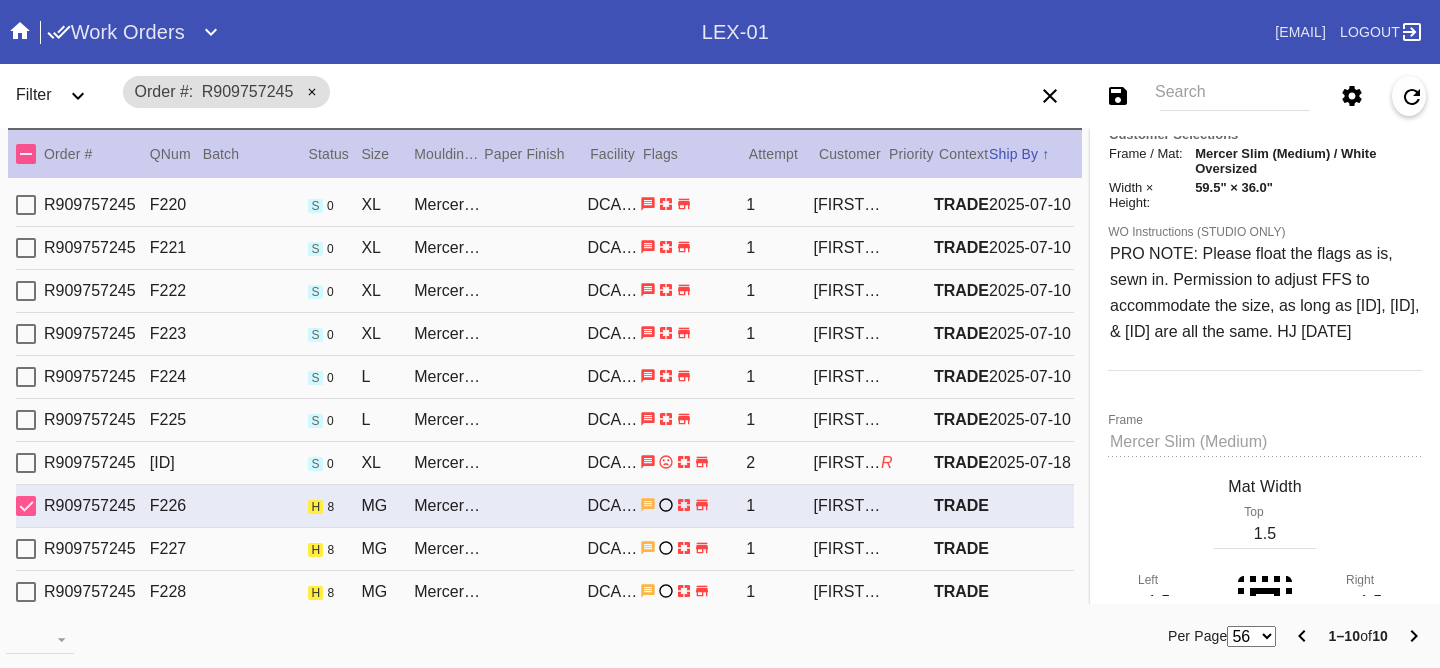 scroll, scrollTop: 313, scrollLeft: 0, axis: vertical 